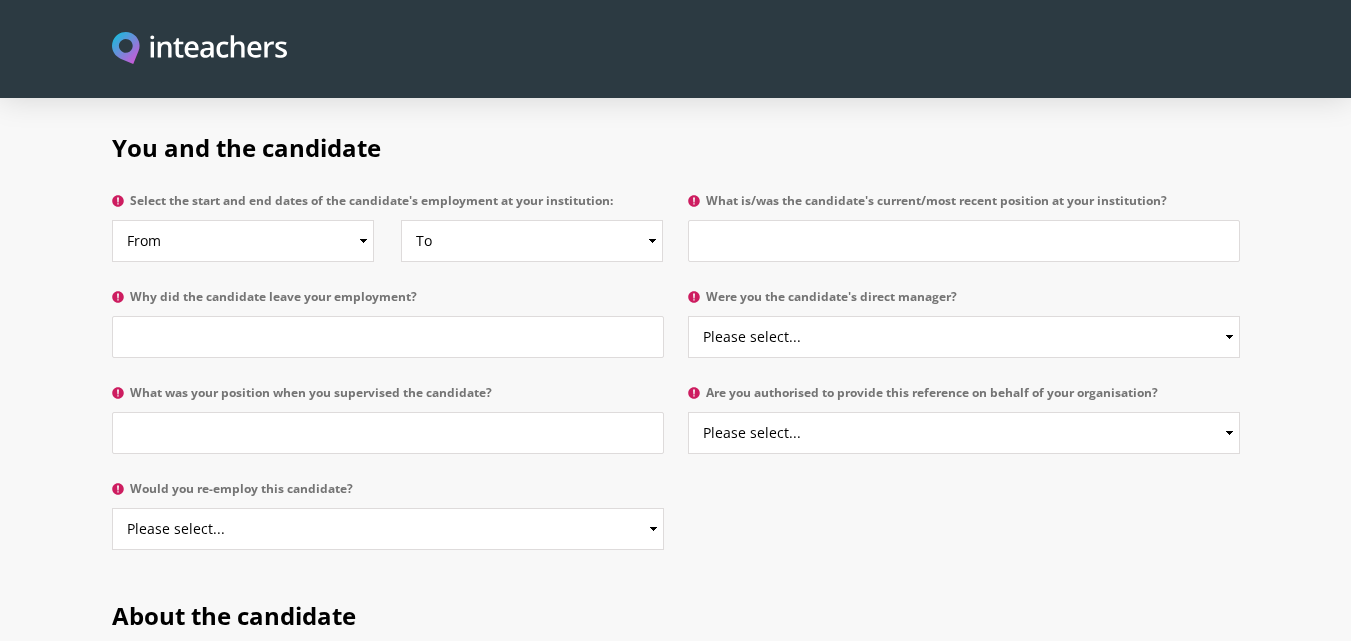 scroll, scrollTop: 1000, scrollLeft: 0, axis: vertical 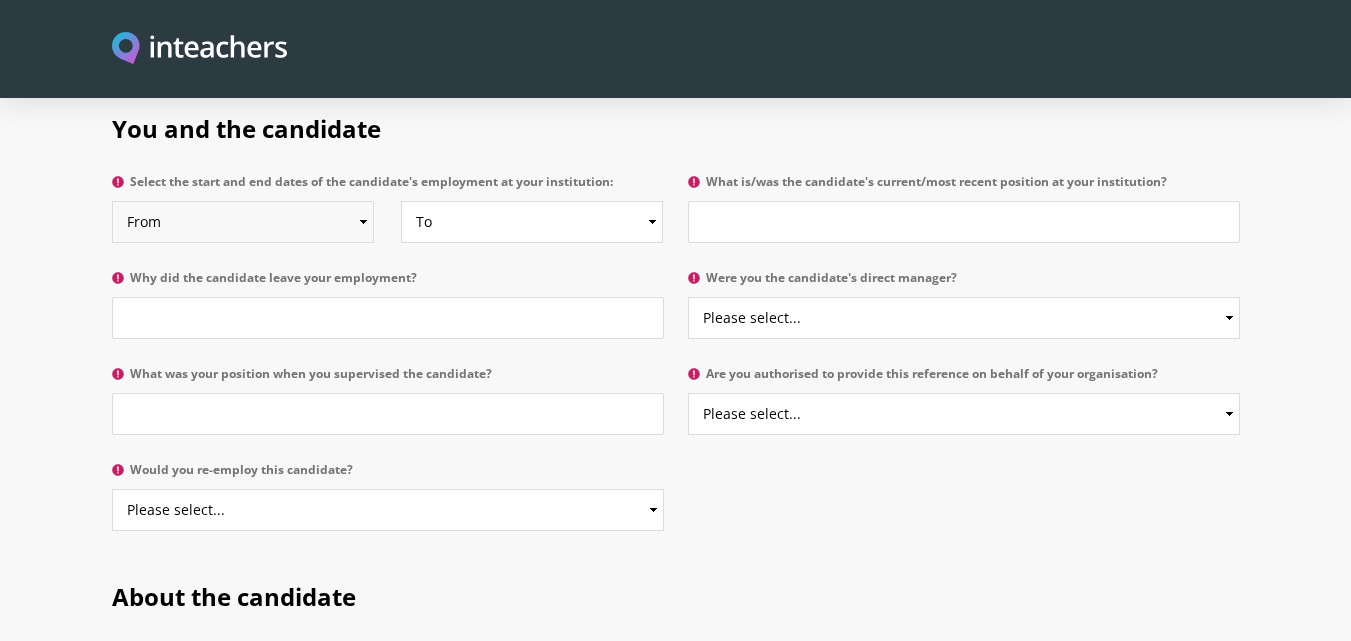 click on "From
2025
2024
2023
2022
2021
2020
2019
2018
2017
2016
2015
2014
2013
2012
2011
2010
2009
2008
2007
2006
2005
2004
2003
2002
2001
2000
1999
1998
1997
1996
1995
1994
1993
1992
1991
1990
1989
1988
1987
1986
1985
1984
1983
1982
1981
1980
1979
1978
1977
1976
1975
1974
1973
1972
1971
1970" at bounding box center [243, 222] 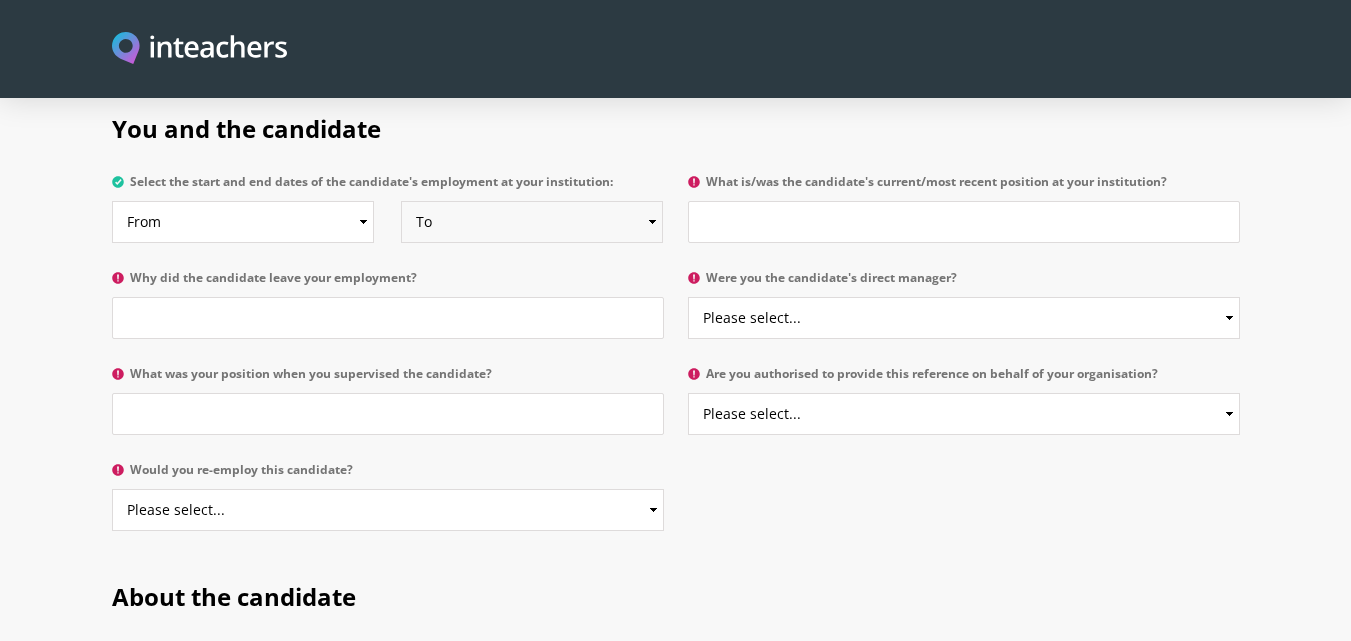 click on "To
Currently
2025
2024
2023
2022
2021
2020
2019
2018
2017
2016
2015
2014
2013
2012
2011
2010
2009
2008
2007
2006
2005
2004
2003
2002
2001
2000
1999
1998
1997
1996
1995
1994
1993
1992
1991
1990
1989
1988
1987
1986
1985
1984
1983
1982
1981
1980
1979
1978
1977
1976
1975
1974
1973
1972
1971
1970" at bounding box center [532, 222] 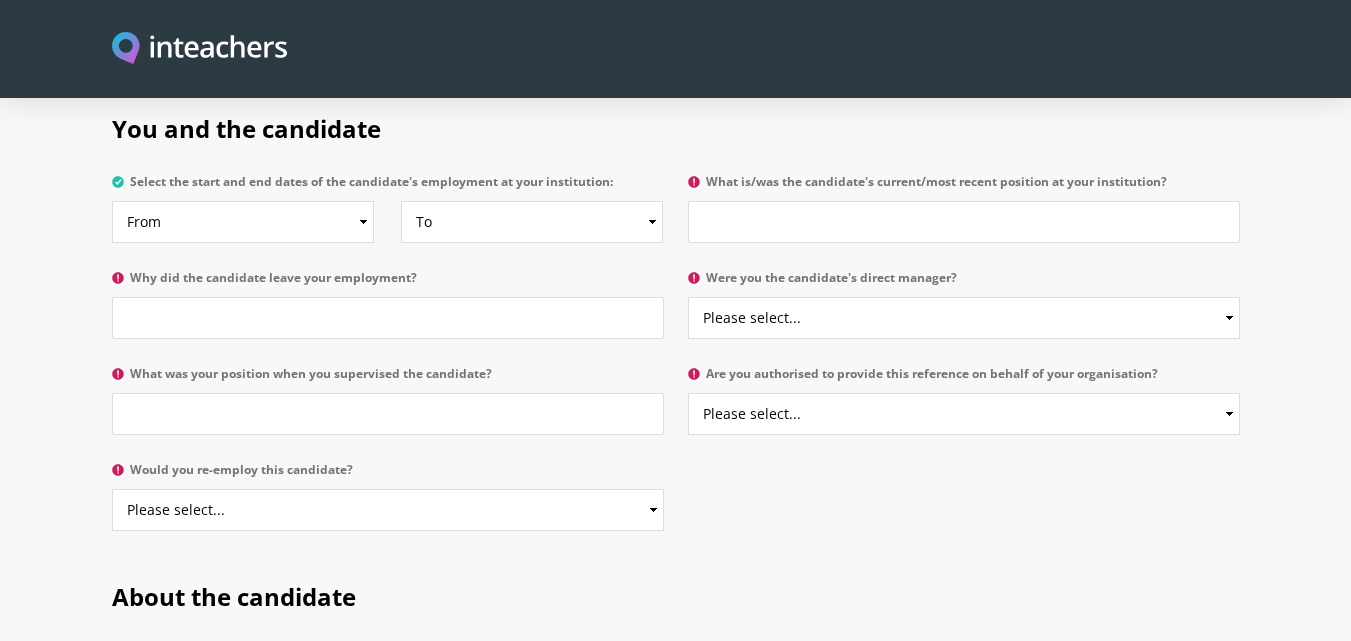 click on "Select the start and end dates of the candidate's employment at your institution:
From
2025
2024
2023
2022
2021
2020
2019
2018
2017
2016
2015
2014
2013
2012
2011
2010
2009
2008
2007
2006
2005
2004
2003
2002
2001
2000
1999
1998
1997
1996
1995
1994
1993
1992
1991
1990
1989
1988
1987
1986
1985
1984
1983
1982
1981
1980
1979
1978
1977
1976
1975
1974
1973
1972
1971
1970
To
Currently
2025
2024
2023
2022
2021
2020
2019
2018
2017
2016
2015
2014
2013
2012
2011
2010
2009
2008
2007
2006
2005
2004
2003
2002
2001
2000
1999
1998
1997
1996
1995
1994
1993
1992
1991
1990
1989
1988
1987
1986
1985
1984
1983
1982
1981
1980
1979
1978
1977
1976
1975
1974
1973
1972
1971
1970" at bounding box center (394, 215) 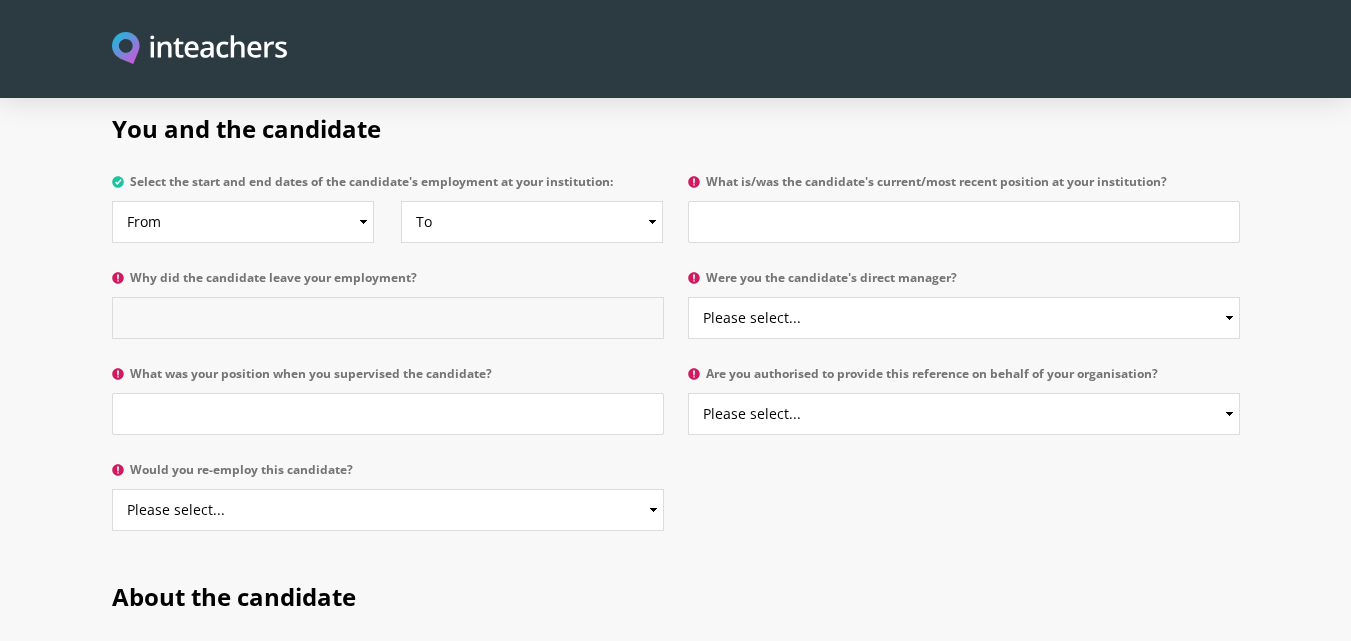 click on "Why did the candidate leave your employment?" at bounding box center [388, 318] 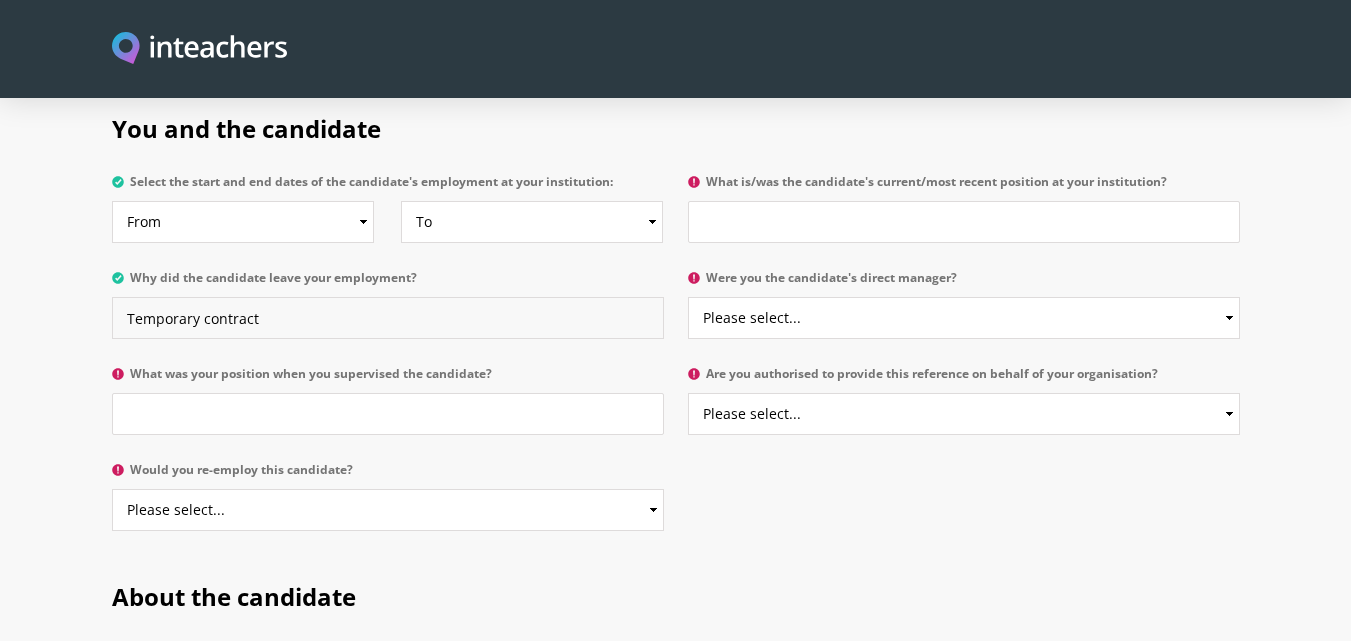 type on "Temporary contract" 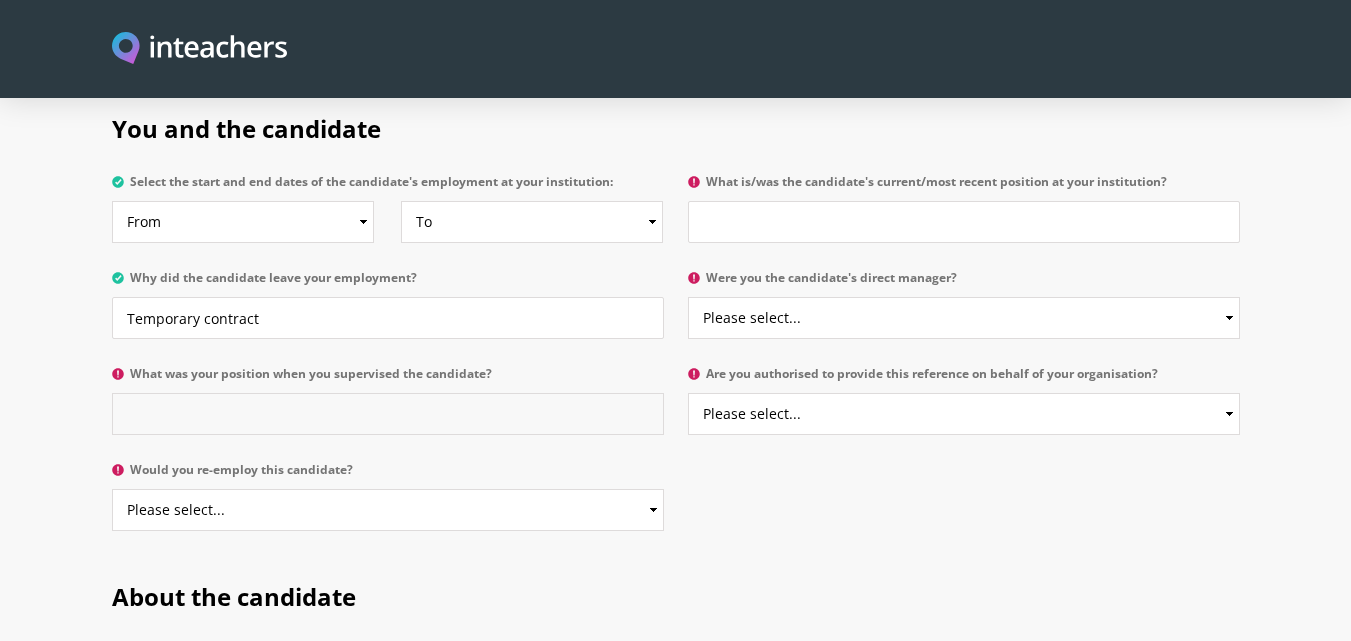 click on "What was your position when you supervised the candidate?" at bounding box center [388, 414] 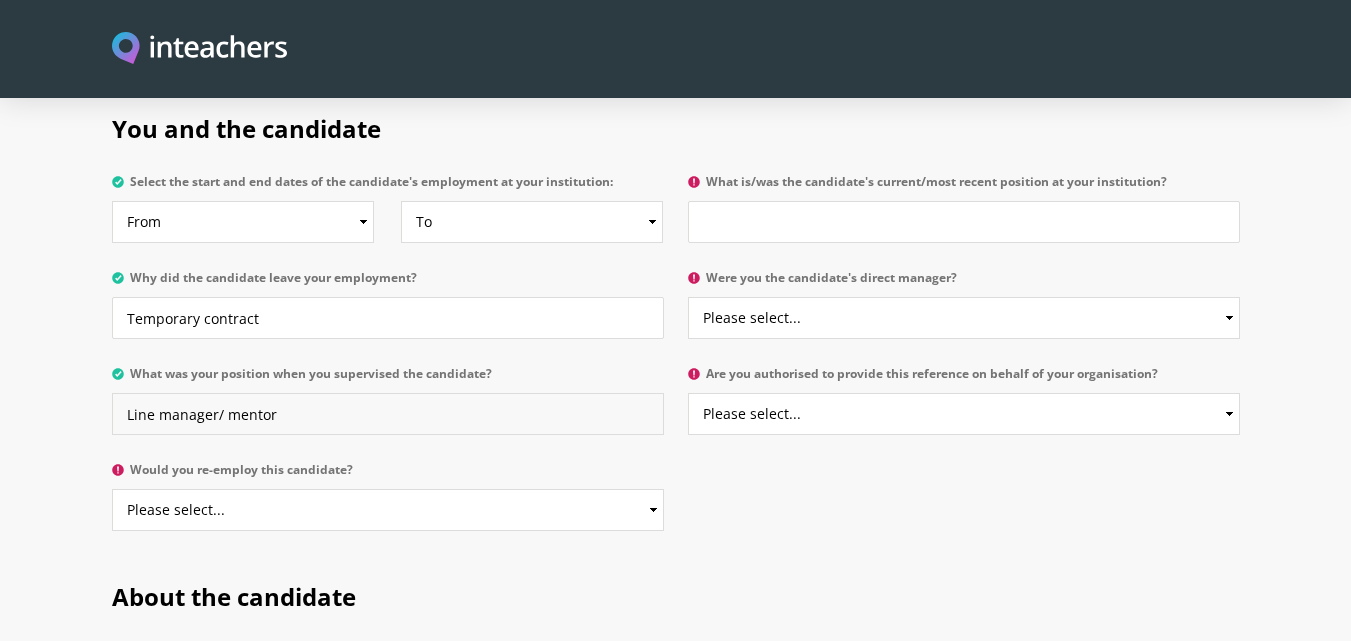 type on "Line manager/ mentor" 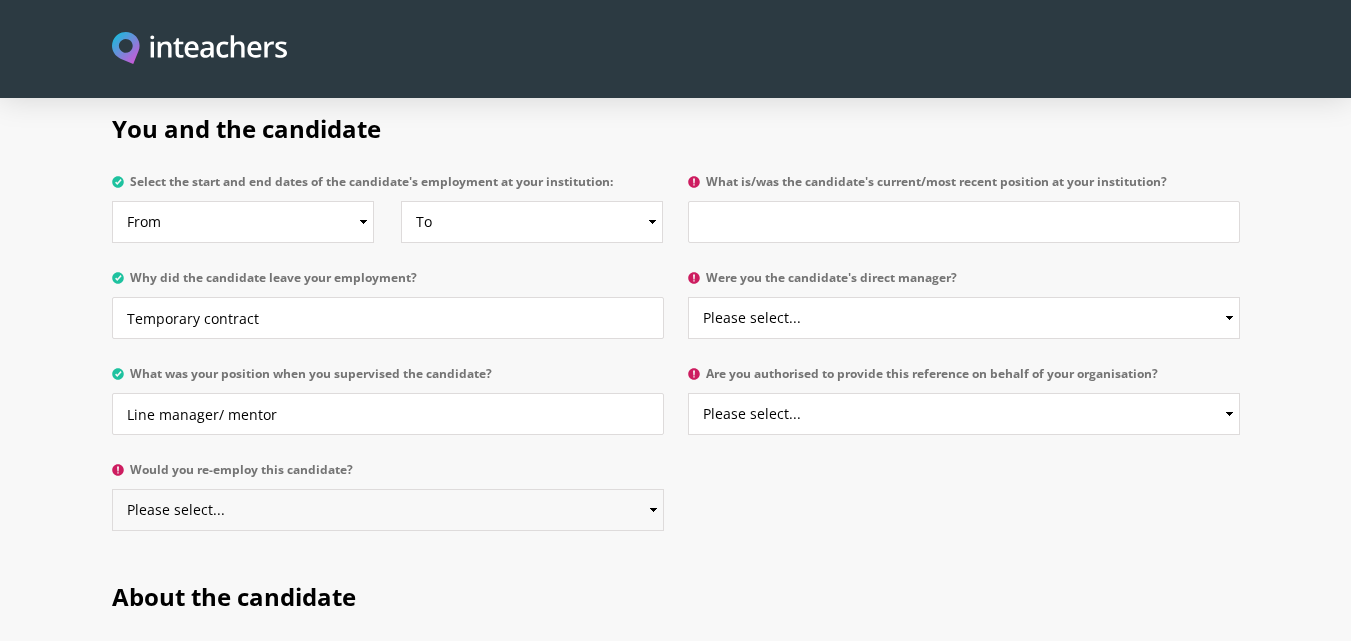 click on "Please select... Yes
No" at bounding box center [388, 510] 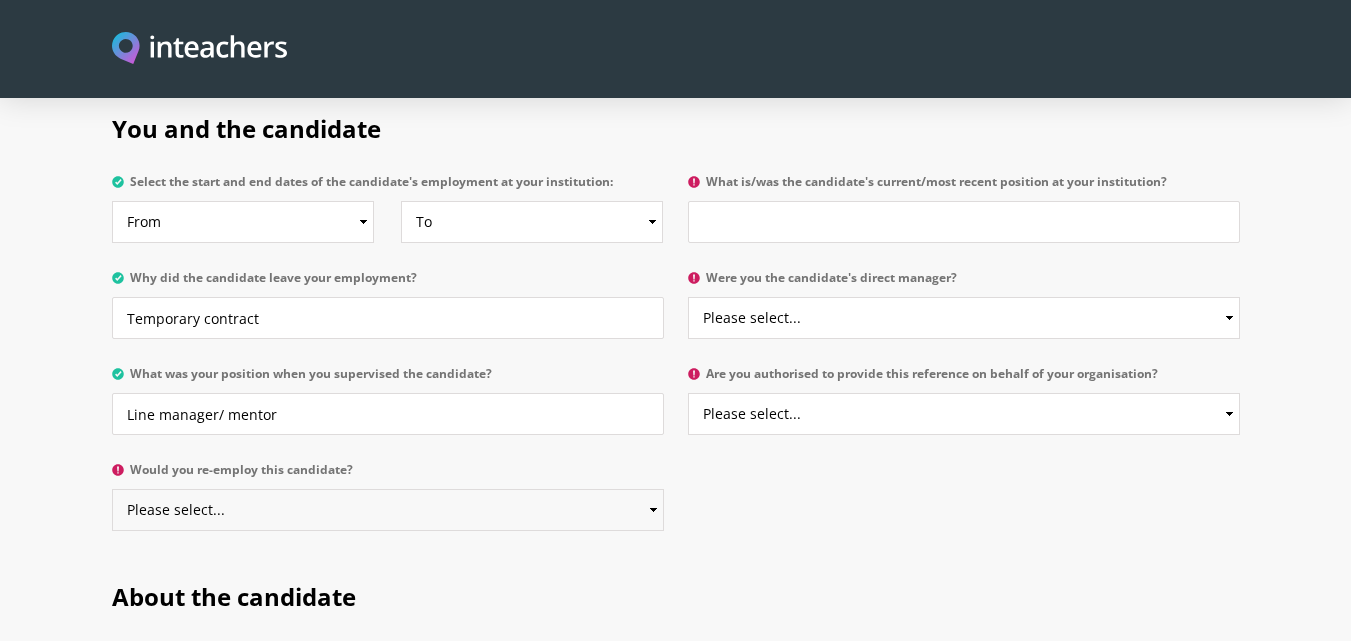 select on "Yes" 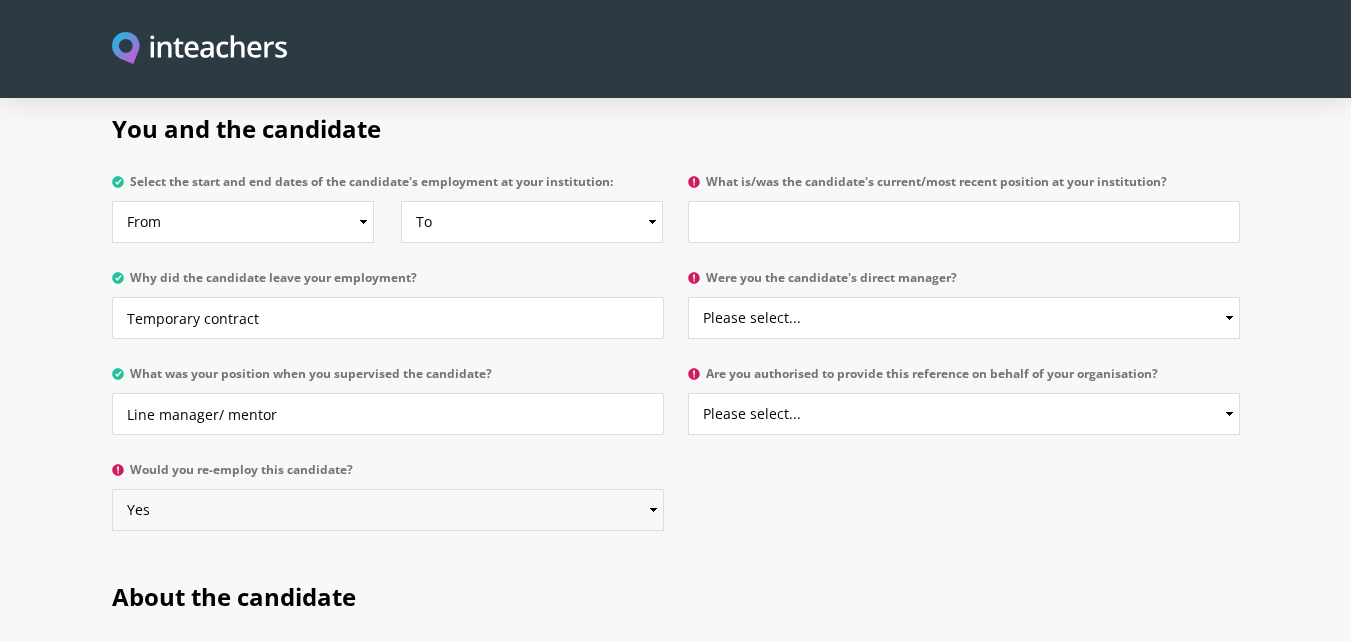 click on "Please select... Yes
No" at bounding box center [388, 510] 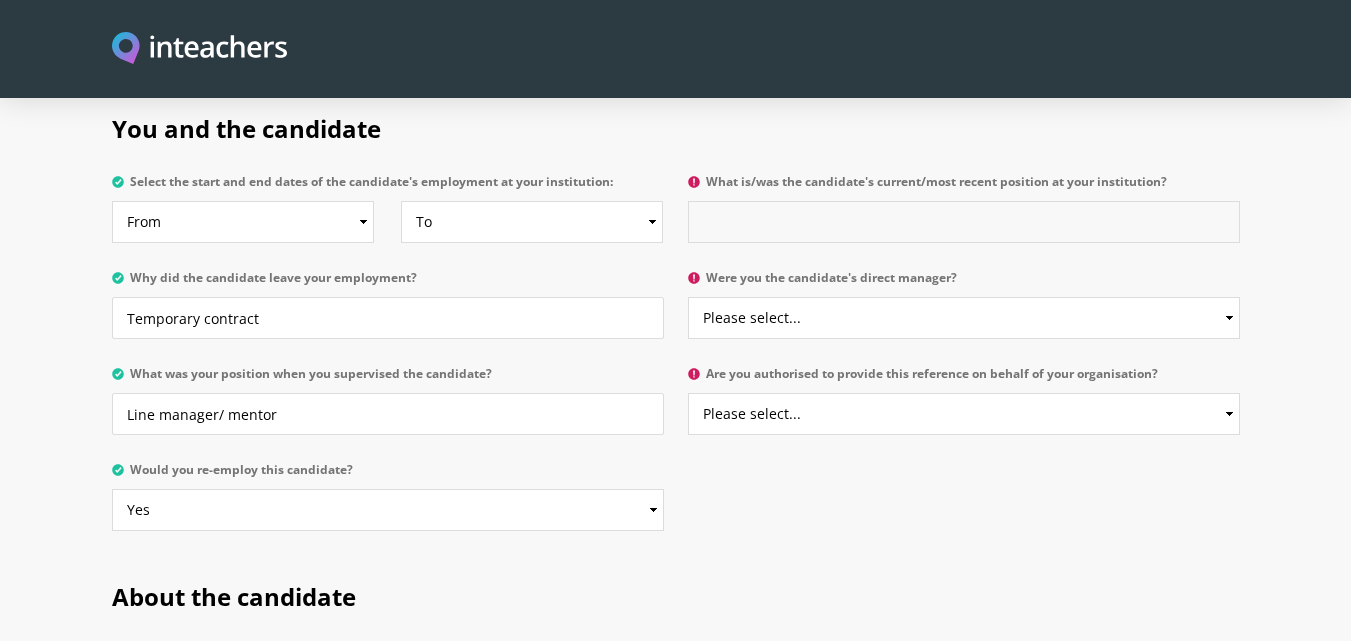 click on "What is/was the candidate's current/most recent position at your institution?" at bounding box center (964, 222) 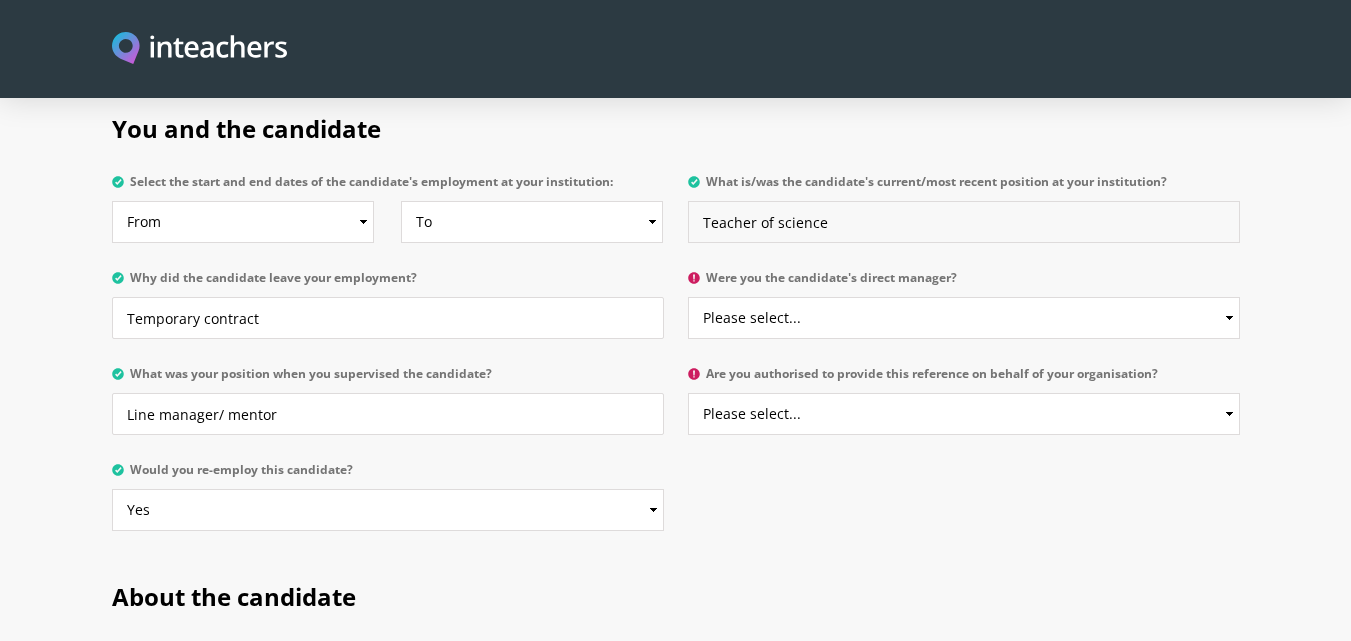 type on "Teacher of science" 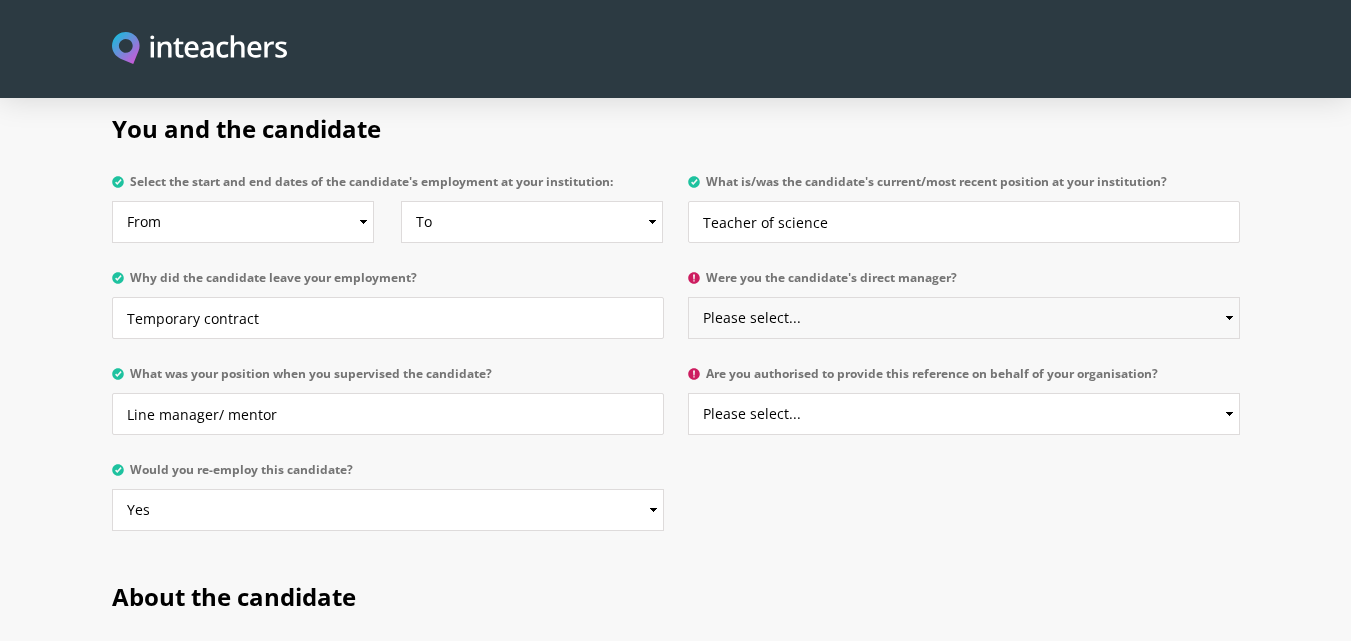 click on "Please select... Yes
No" at bounding box center [964, 318] 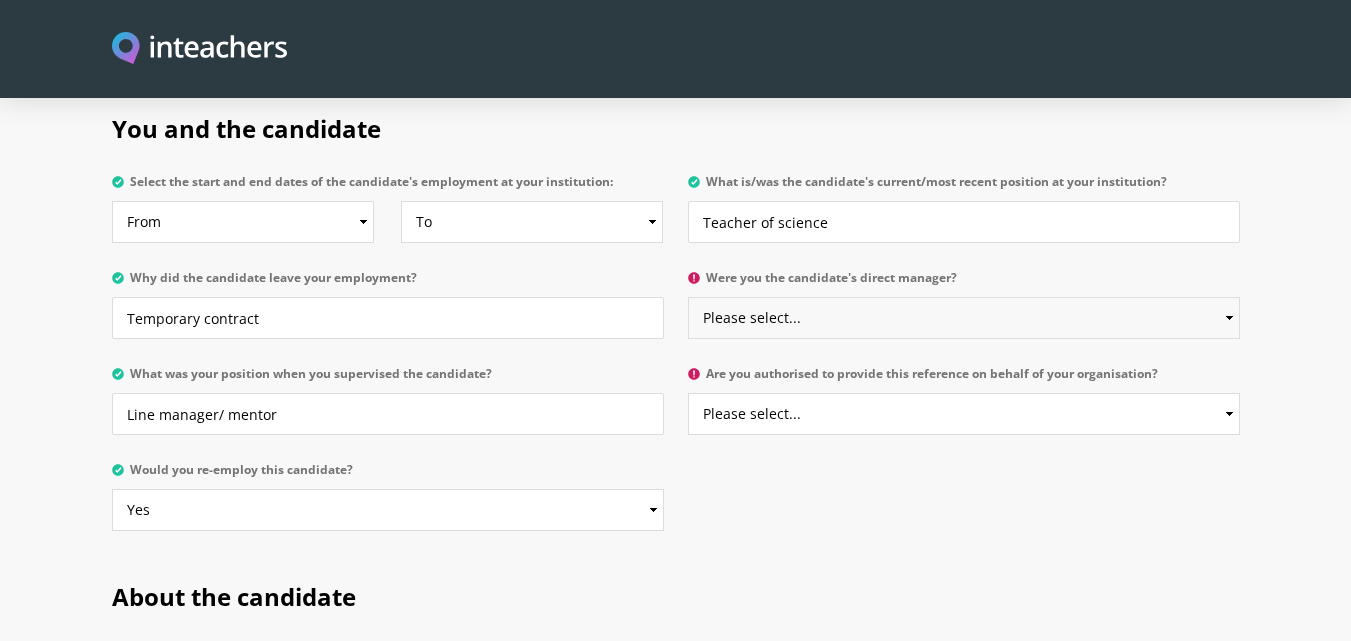 select on "Yes" 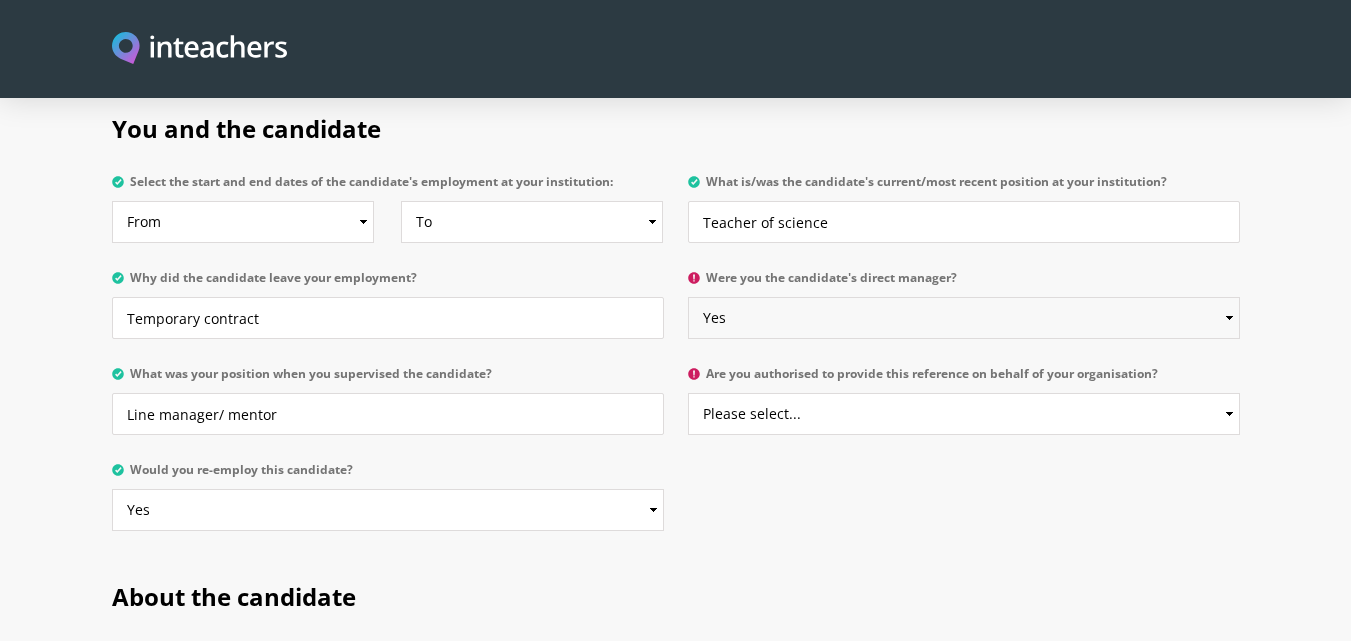 click on "Please select... Yes
No" at bounding box center [964, 318] 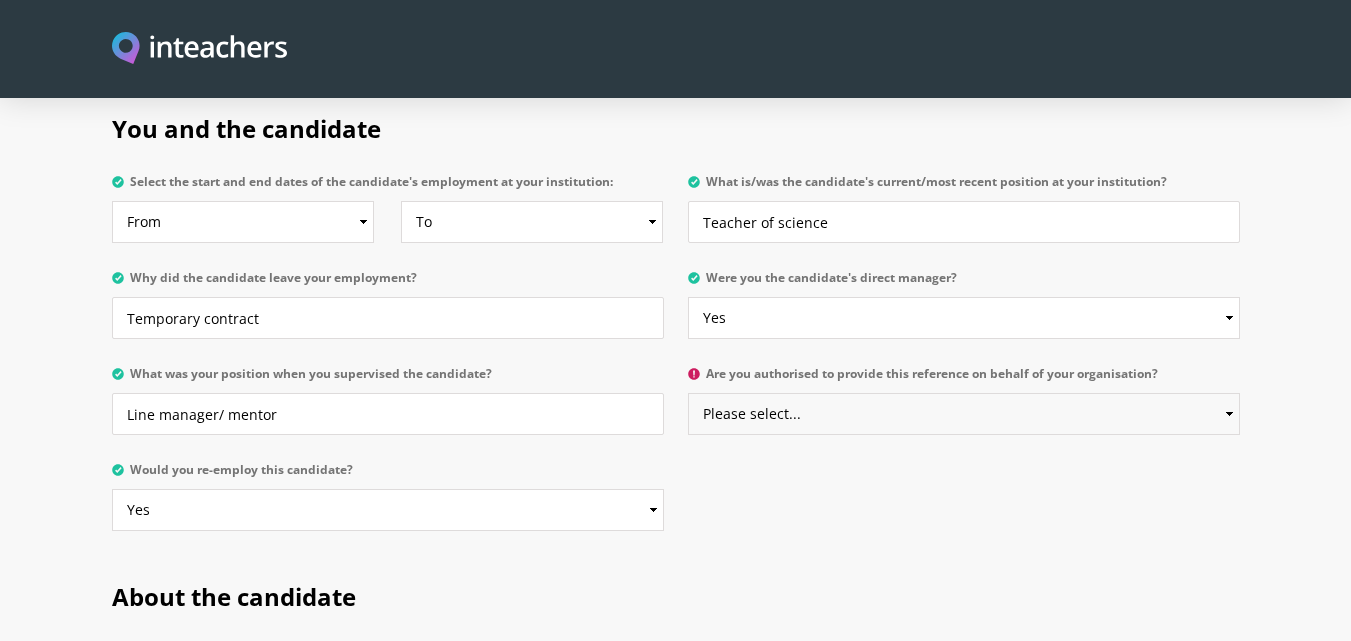 click on "Please select... Yes
No" at bounding box center (964, 414) 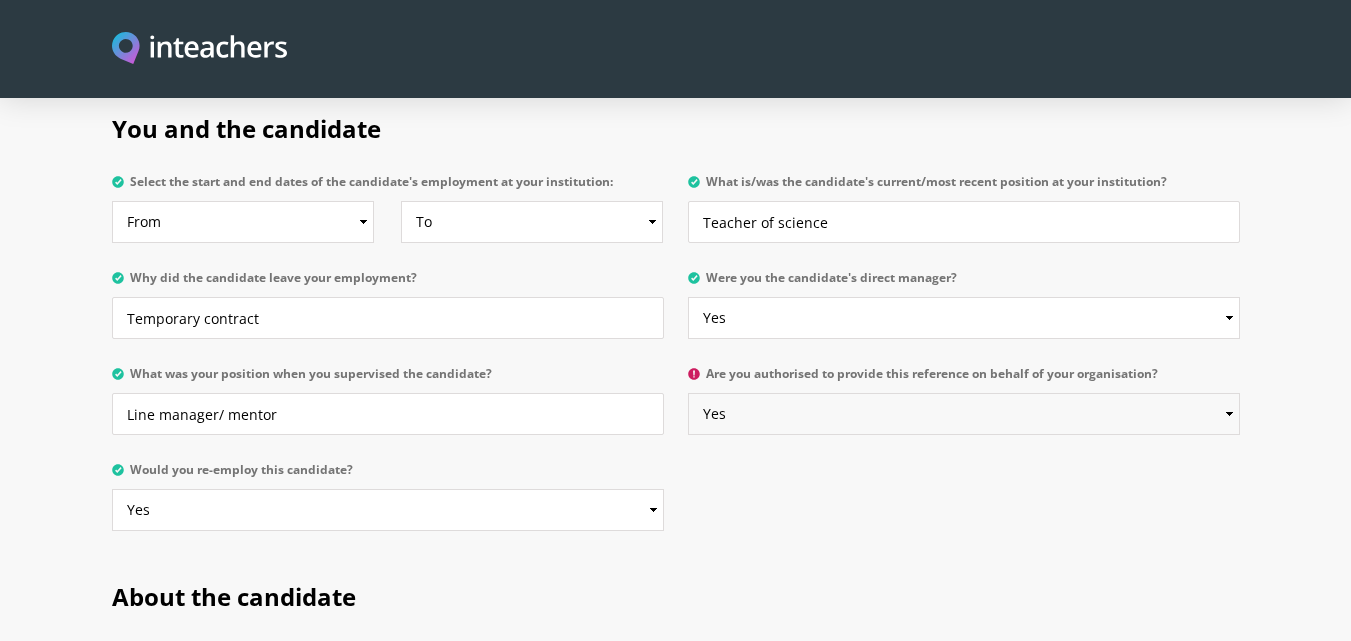 click on "Please select... Yes
No" at bounding box center (964, 414) 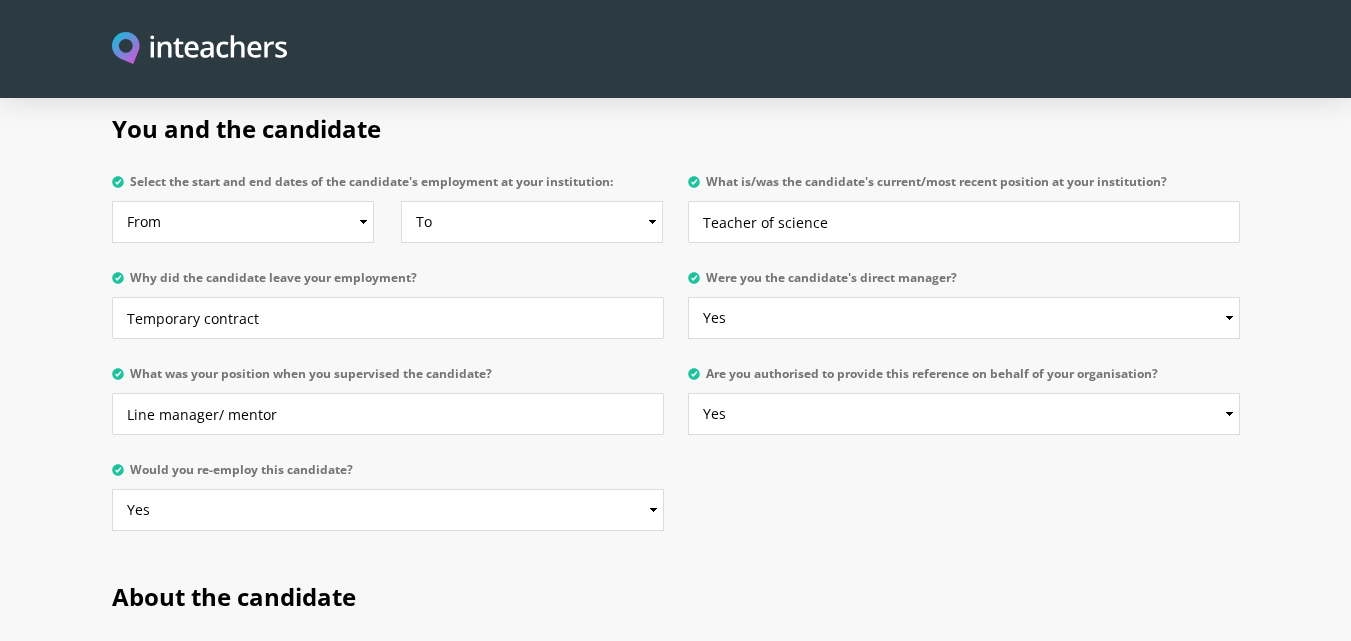 click on "About the candidate" at bounding box center [676, 125] 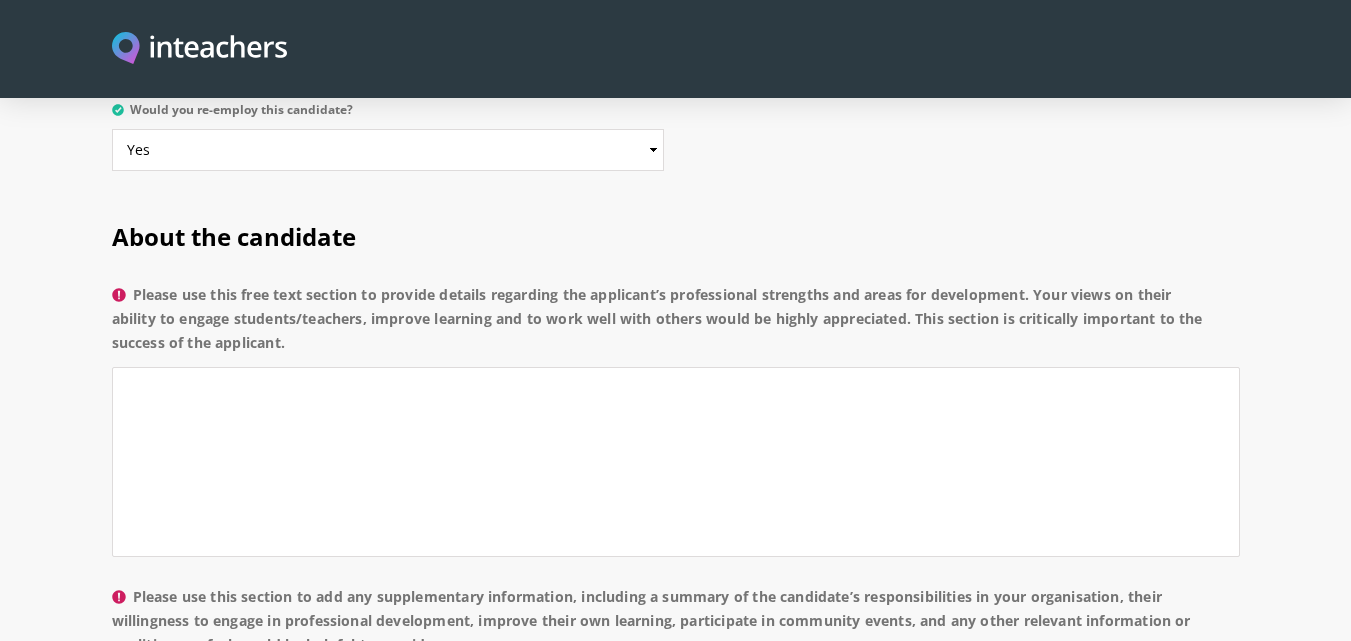 scroll, scrollTop: 1400, scrollLeft: 0, axis: vertical 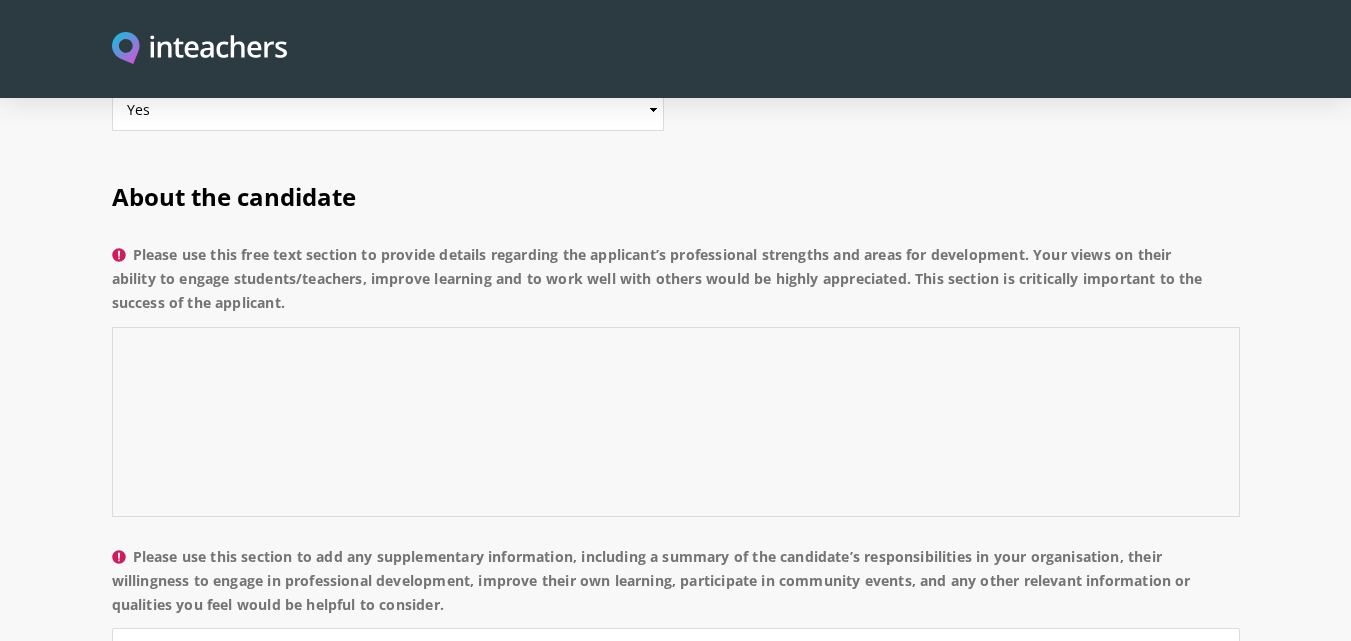 click on "Please use this free text section to provide details regarding the applicant’s professional strengths and areas for development. Your views on their ability to engage students/teachers, improve learning and to work well with others would be highly appreciated. This section is critically important to the success of the applicant." at bounding box center (676, 422) 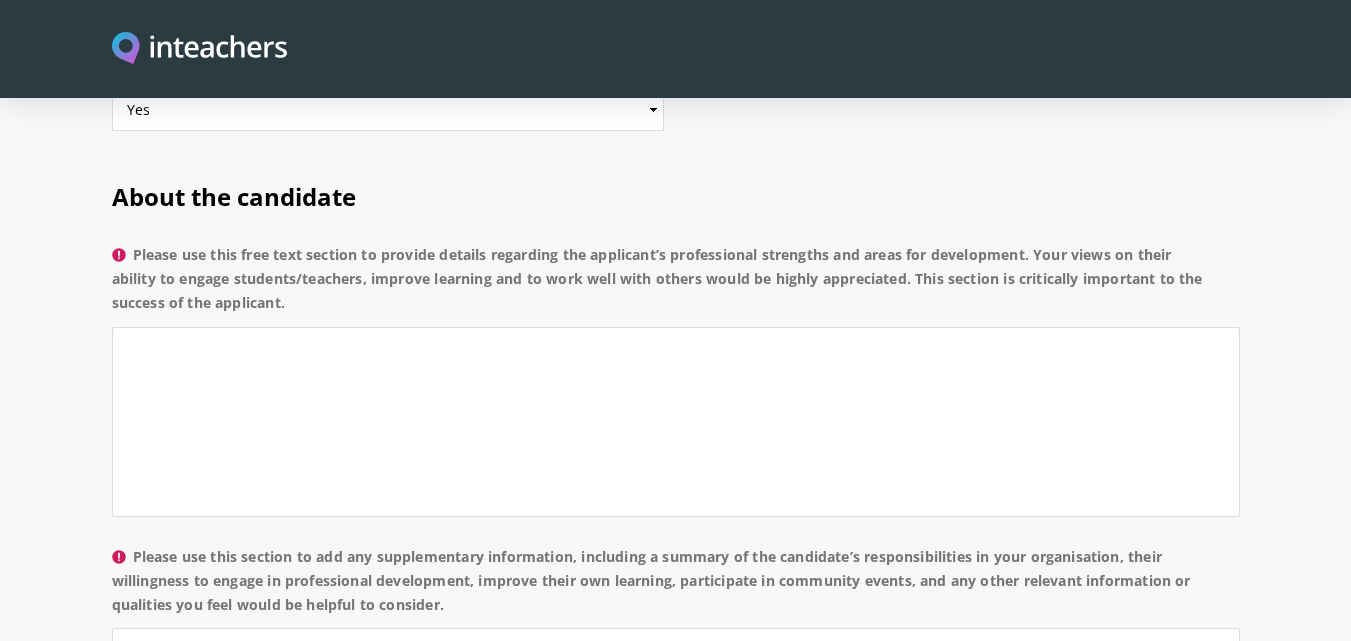 click on "About the candidate
Please use this free text section to provide details regarding the applicant’s professional strengths and areas for development. Your views on their ability to engage students/teachers, improve learning and to work well with others would be highly appreciated. This section is critically important to the success of the applicant.
Please use this section to add any supplementary information, including a summary of the candidate’s responsibilities in your organisation, their willingness to engage in professional development, improve their own learning, participate in community events, and any other relevant information or qualities you feel would be helpful to consider.
What three words spring to mind when this candidate’s name is mentioned?" at bounding box center [675, 612] 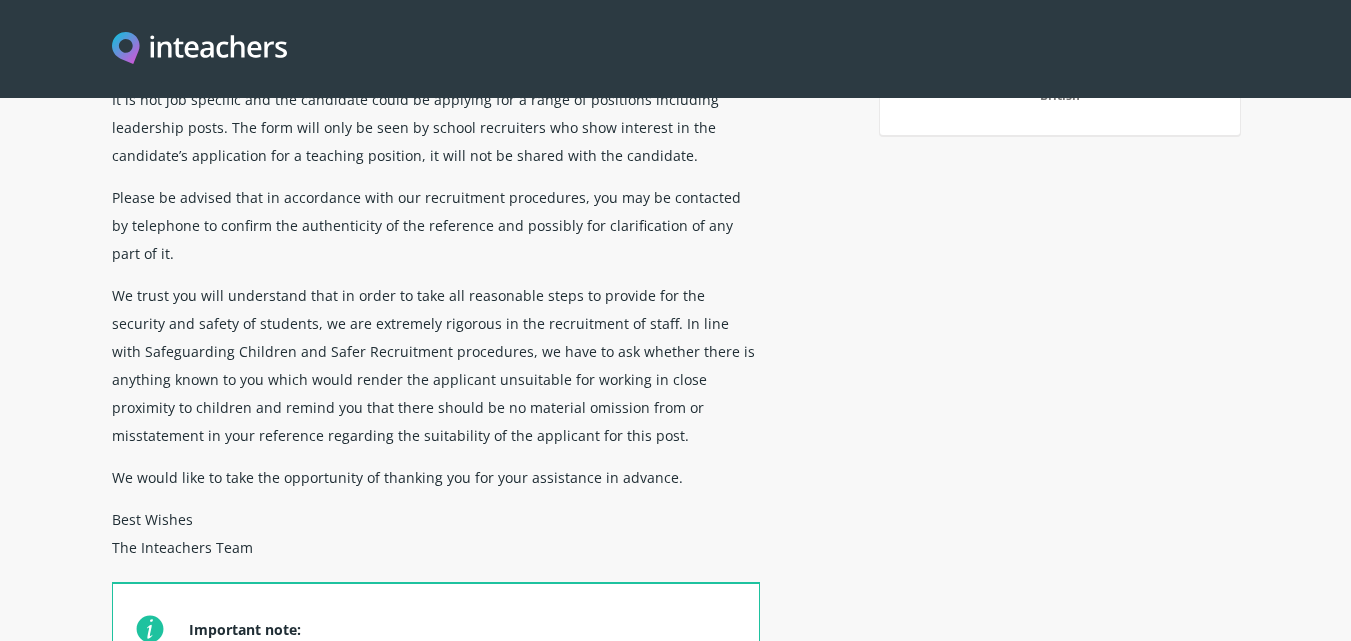 scroll, scrollTop: 0, scrollLeft: 0, axis: both 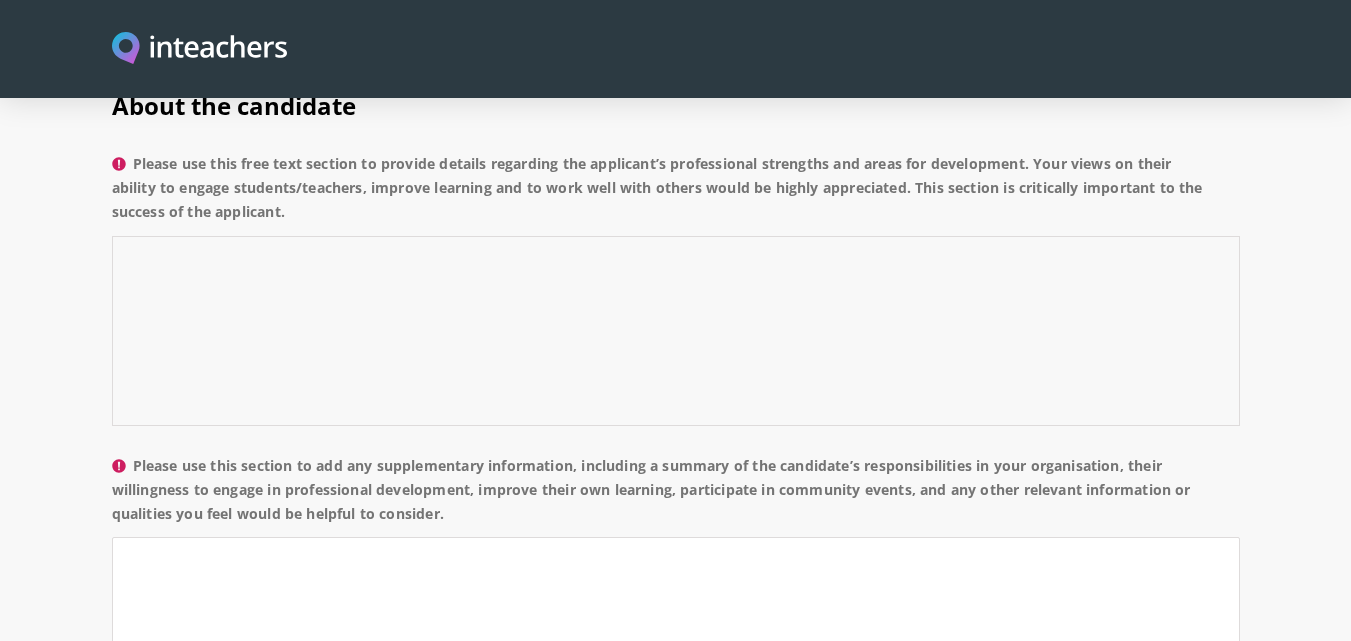 click on "Please use this free text section to provide details regarding the applicant’s professional strengths and areas for development. Your views on their ability to engage students/teachers, improve learning and to work well with others would be highly appreciated. This section is critically important to the success of the applicant." at bounding box center (676, 331) 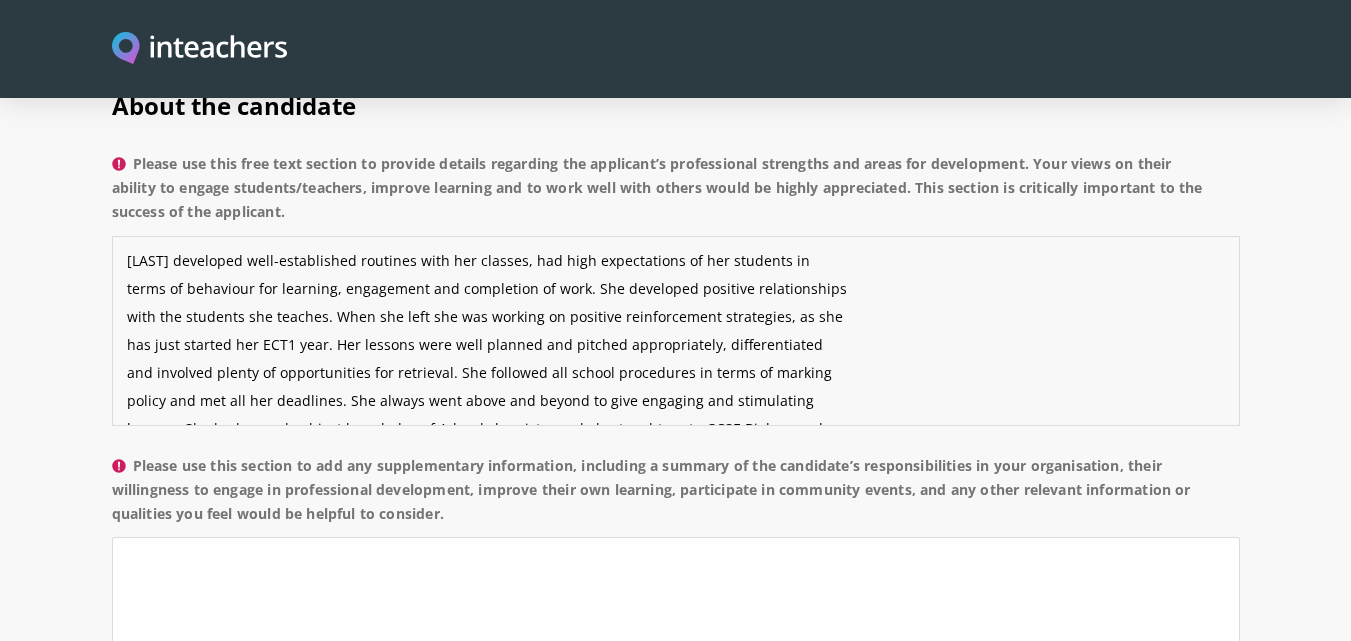 scroll, scrollTop: 97, scrollLeft: 0, axis: vertical 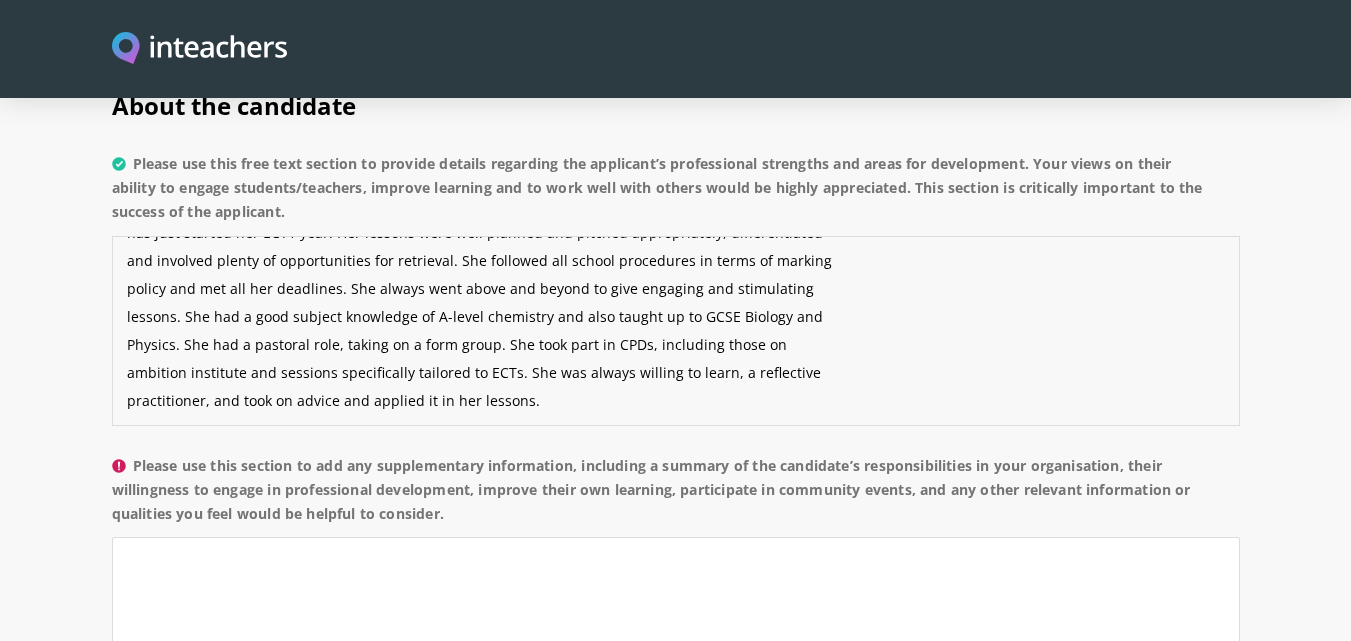 type on "[LAST] developed well-established routines with her classes, had high expectations of her students in
terms of behaviour for learning, engagement and completion of work. She developed positive relationships
with the students she teaches. When she left she was working on positive reinforcement strategies, as she
has just started her ECT1 year. Her lessons were well planned and pitched appropriately, differentiated
and involved plenty of opportunities for retrieval. She followed all school procedures in terms of marking
policy and met all her deadlines. She always went above and beyond to give engaging and stimulating
lessons. She had a good subject knowledge of A-level chemistry and also taught up to GCSE Biology and
Physics. She had a pastoral role, taking on a form group. She took part in CPDs, including those on
ambition institute and sessions specifically tailored to ECTs. She was always willing to learn, a reflective
practitioner, and took on advice and applied it in her lessons." 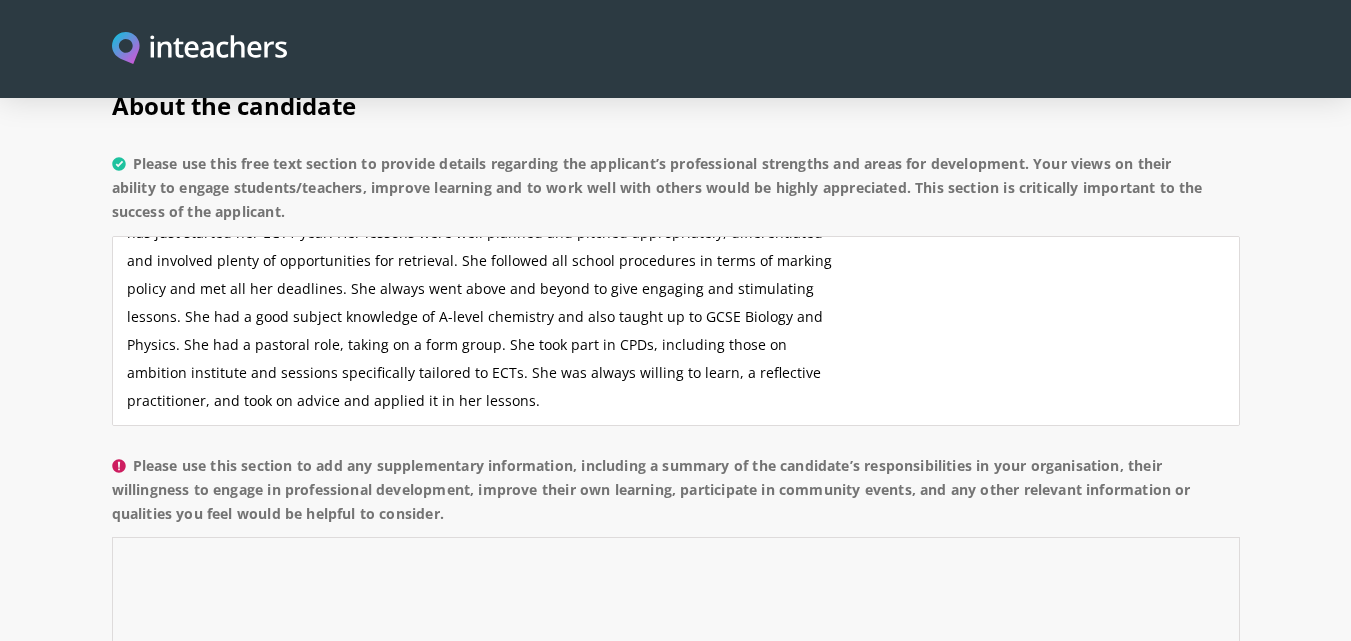 click on "Please use this section to add any supplementary information, including a summary of the candidate’s responsibilities in your organisation, their willingness to engage in professional development, improve their own learning, participate in community events, and any other relevant information or qualities you feel would be helpful to consider." at bounding box center (676, 632) 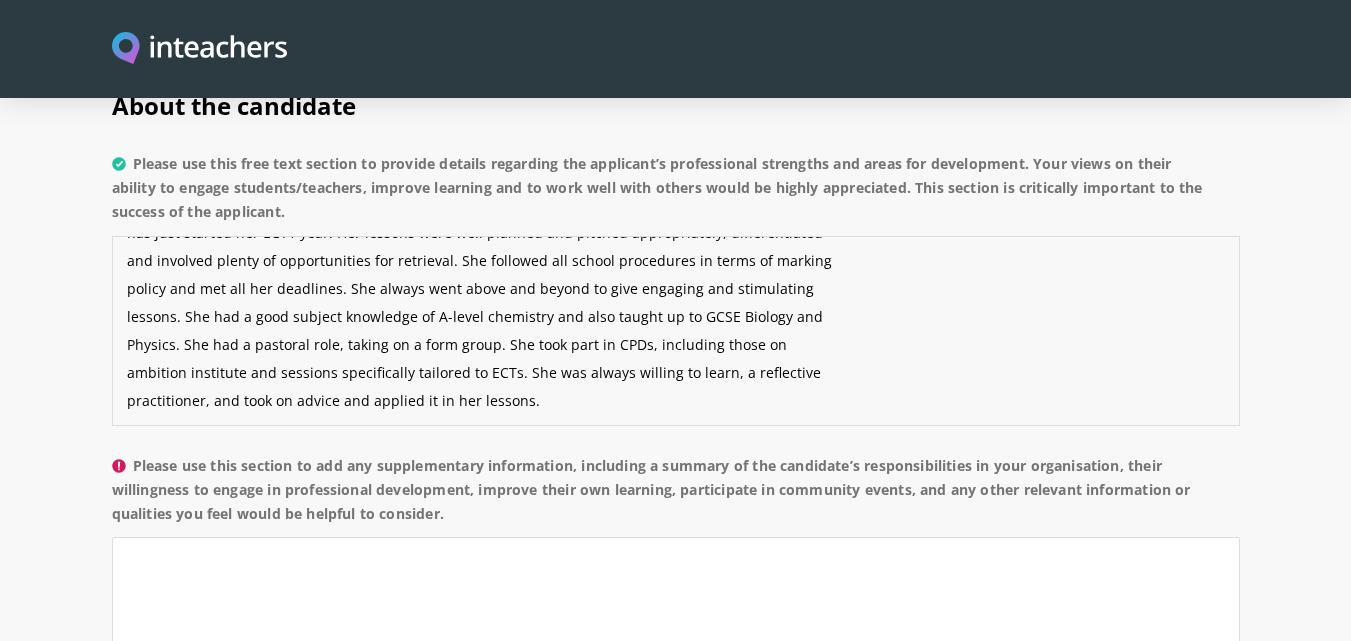 click on "[LAST] developed well-established routines with her classes, had high expectations of her students in
terms of behaviour for learning, engagement and completion of work. She developed positive relationships
with the students she teaches. When she left she was working on positive reinforcement strategies, as she
has just started her ECT1 year. Her lessons were well planned and pitched appropriately, differentiated
and involved plenty of opportunities for retrieval. She followed all school procedures in terms of marking
policy and met all her deadlines. She always went above and beyond to give engaging and stimulating
lessons. She had a good subject knowledge of A-level chemistry and also taught up to GCSE Biology and
Physics. She had a pastoral role, taking on a form group. She took part in CPDs, including those on
ambition institute and sessions specifically tailored to ECTs. She was always willing to learn, a reflective
practitioner, and took on advice and applied it in her lessons." at bounding box center [676, 331] 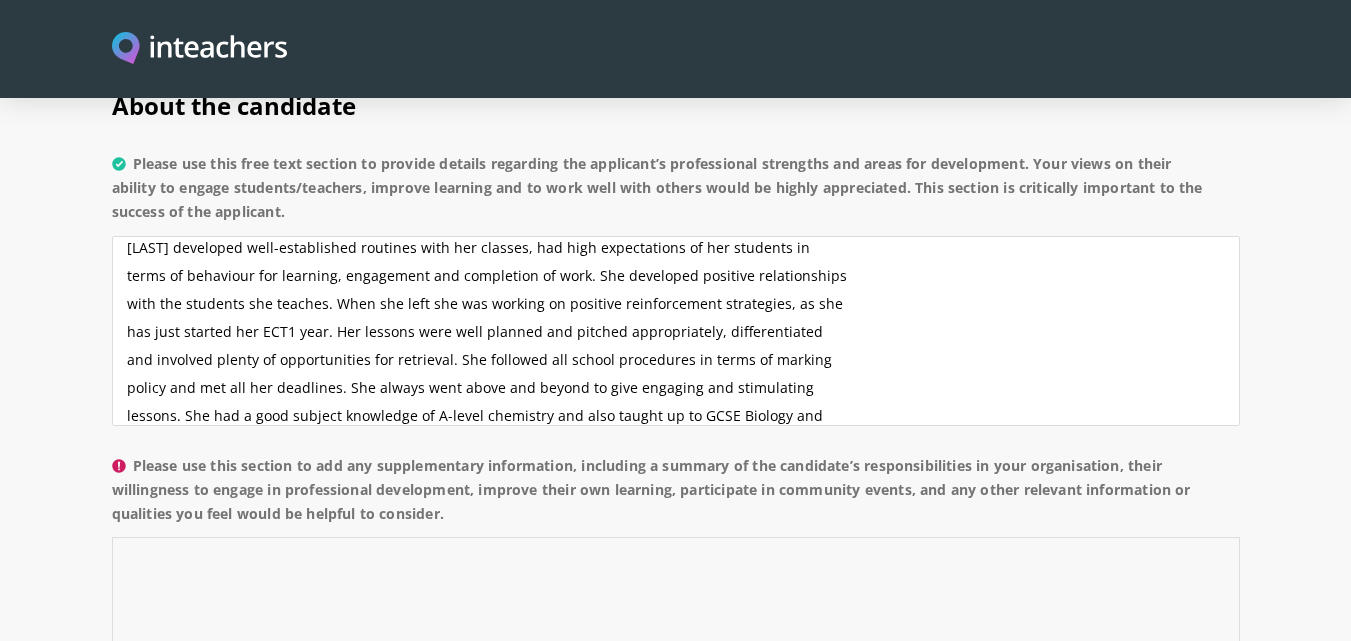 click on "Please use this section to add any supplementary information, including a summary of the candidate’s responsibilities in your organisation, their willingness to engage in professional development, improve their own learning, participate in community events, and any other relevant information or qualities you feel would be helpful to consider." at bounding box center (676, 632) 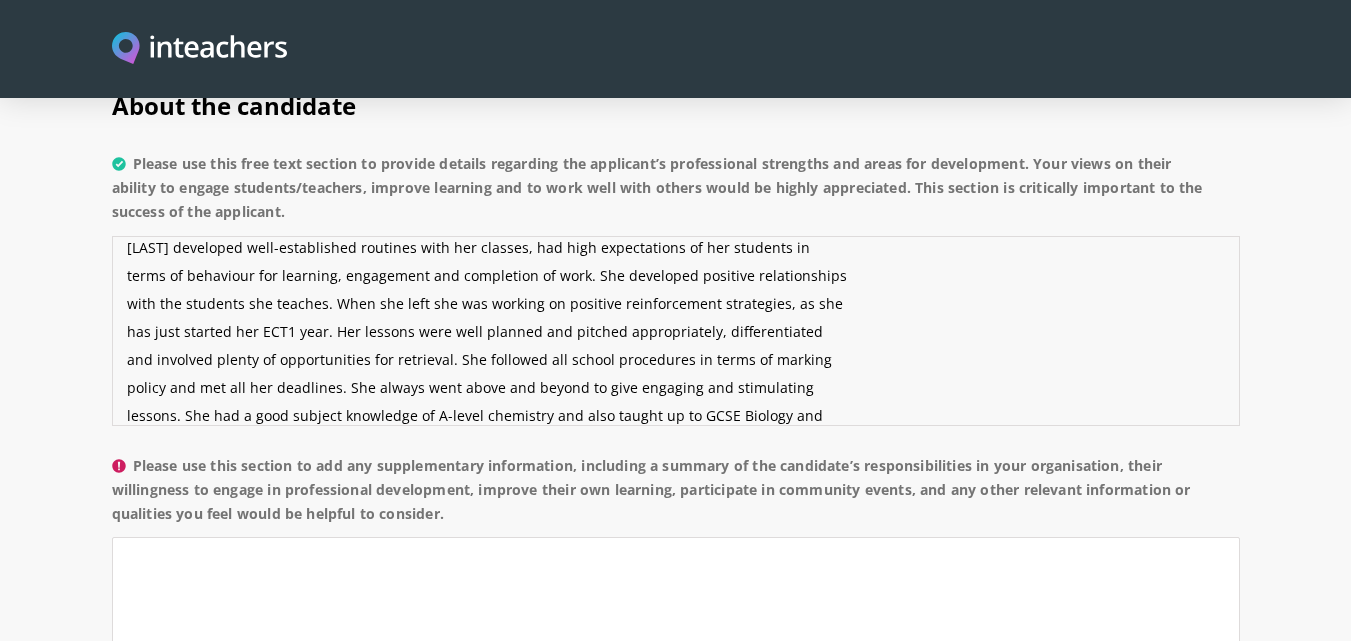 scroll, scrollTop: 0, scrollLeft: 0, axis: both 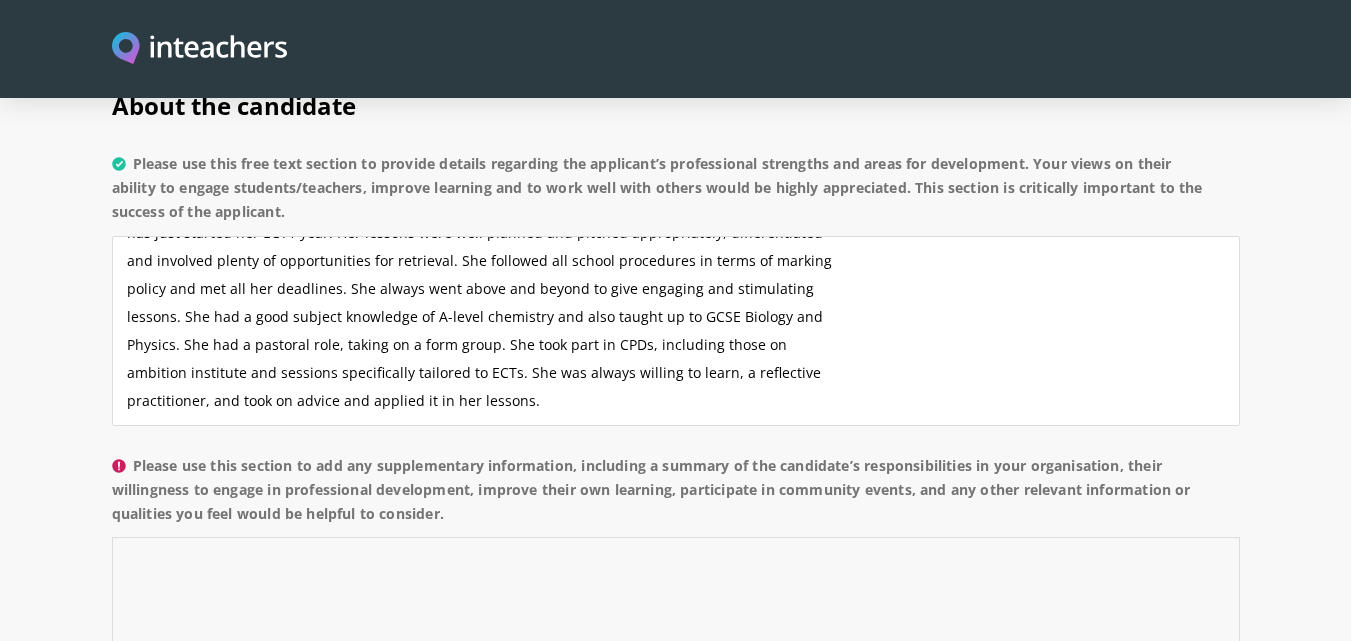 click on "Please use this section to add any supplementary information, including a summary of the candidate’s responsibilities in your organisation, their willingness to engage in professional development, improve their own learning, participate in community events, and any other relevant information or qualities you feel would be helpful to consider." at bounding box center (676, 632) 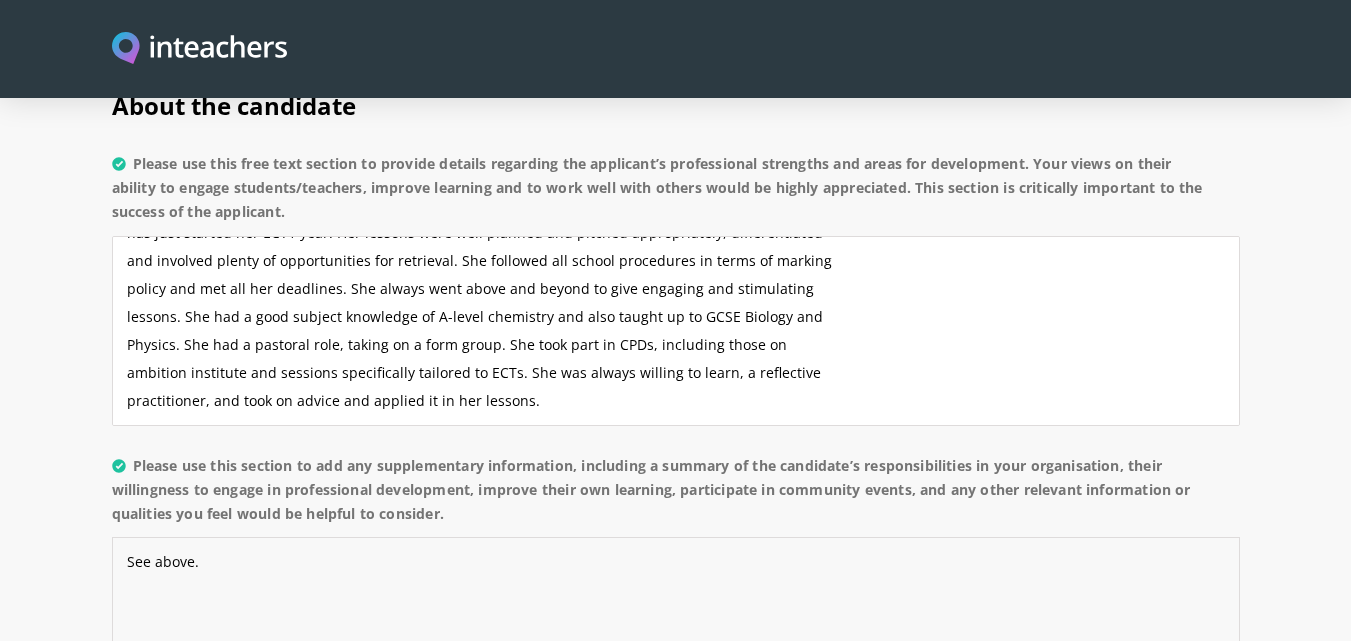 type on "See above." 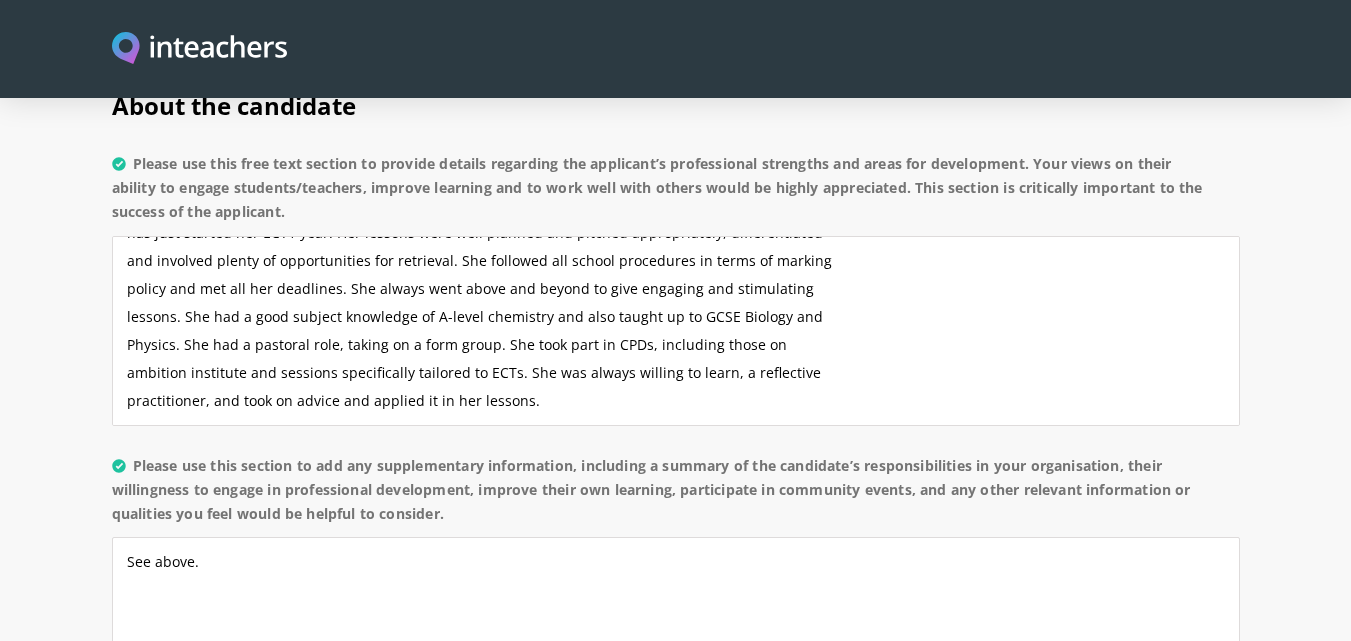 click on "About the candidate
Please use this free text section to provide details regarding the applicant’s professional strengths and areas for development. Your views on their ability to engage students/teachers, improve learning and to work well with others would be highly appreciated. This section is critically important to the success of the applicant.
Please use this section to add any supplementary information, including a summary of the candidate’s responsibilities in your organisation, their willingness to engage in professional development, improve their own learning, participate in community events, and any other relevant information or qualities you feel would be helpful to consider.
See above.
What three words spring to mind when this candidate’s name is mentioned?" at bounding box center [675, 521] 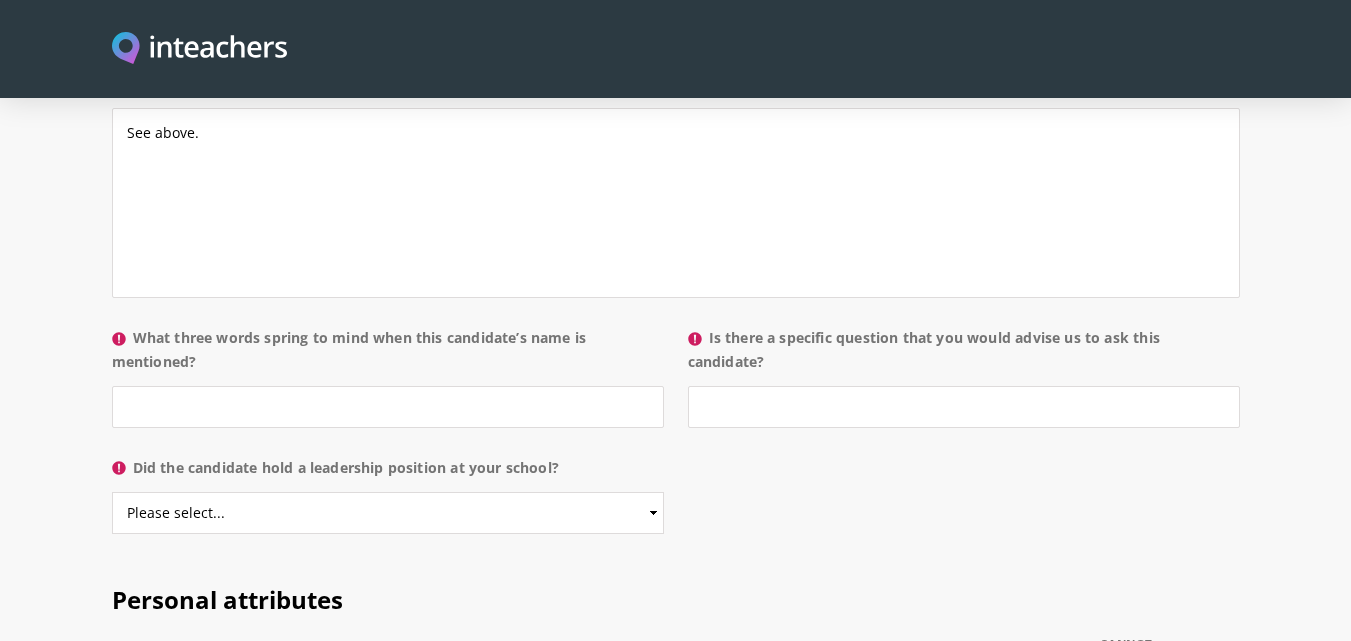 scroll, scrollTop: 1931, scrollLeft: 0, axis: vertical 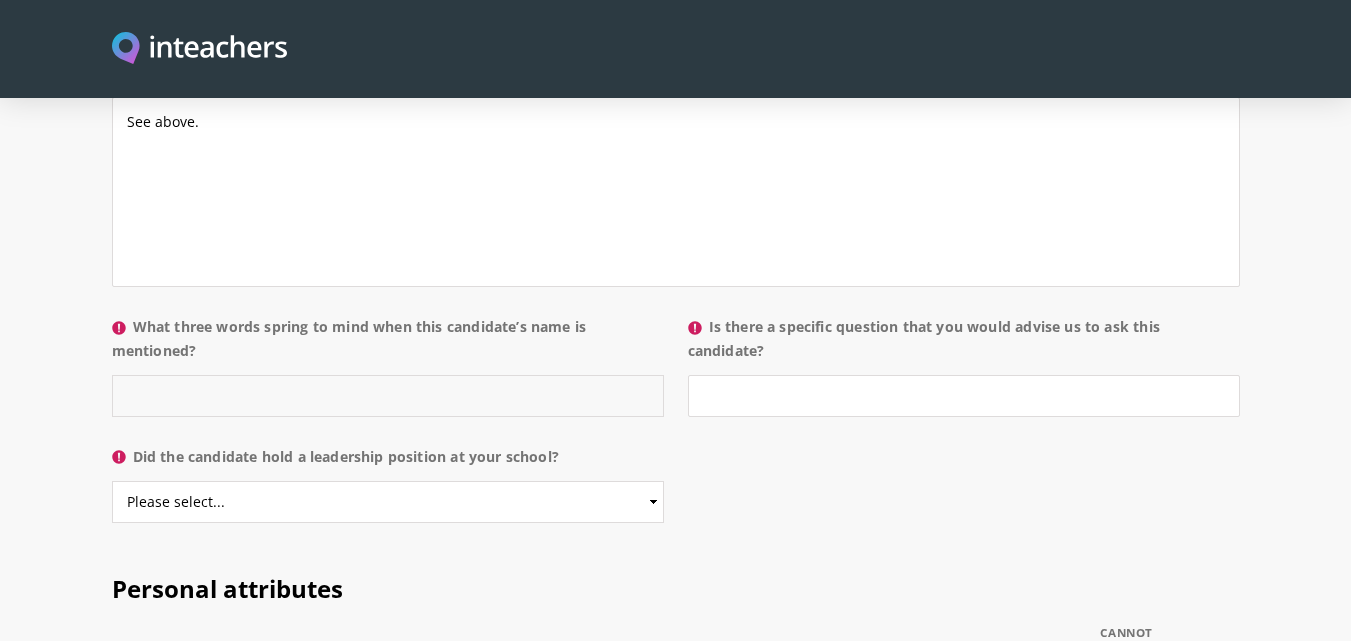 click on "What three words spring to mind when this candidate’s name is mentioned?" at bounding box center [388, 396] 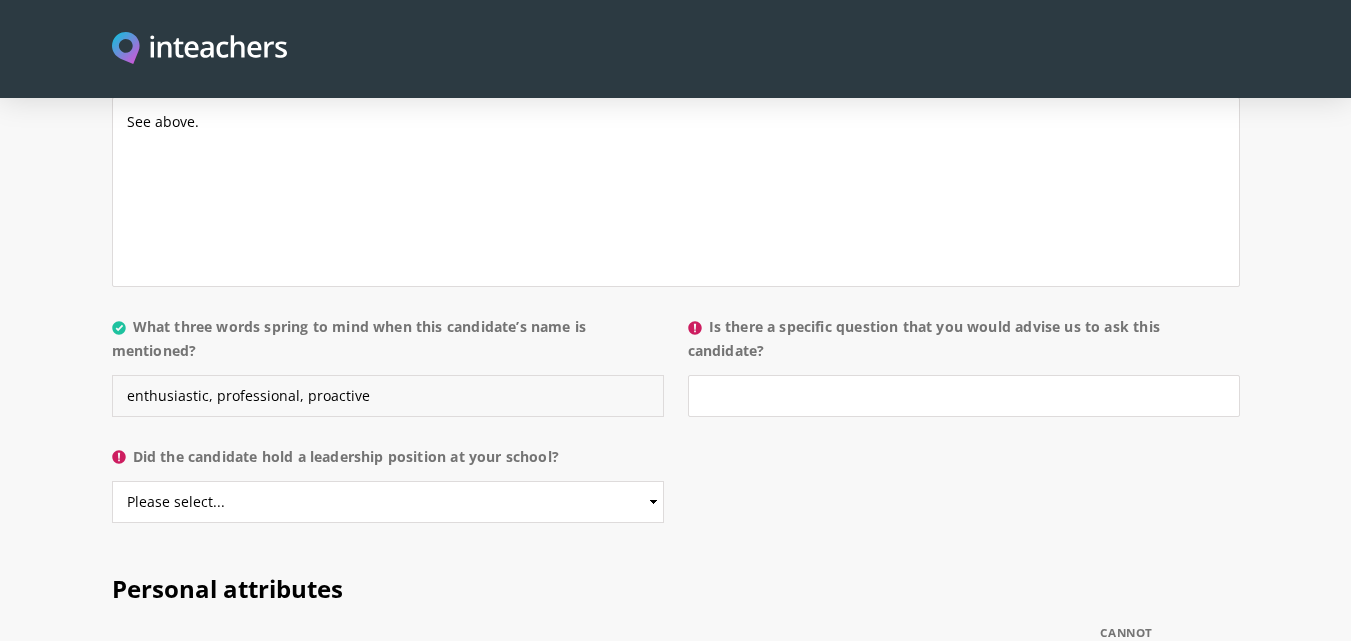 type on "enthusiastic, professional, proactive" 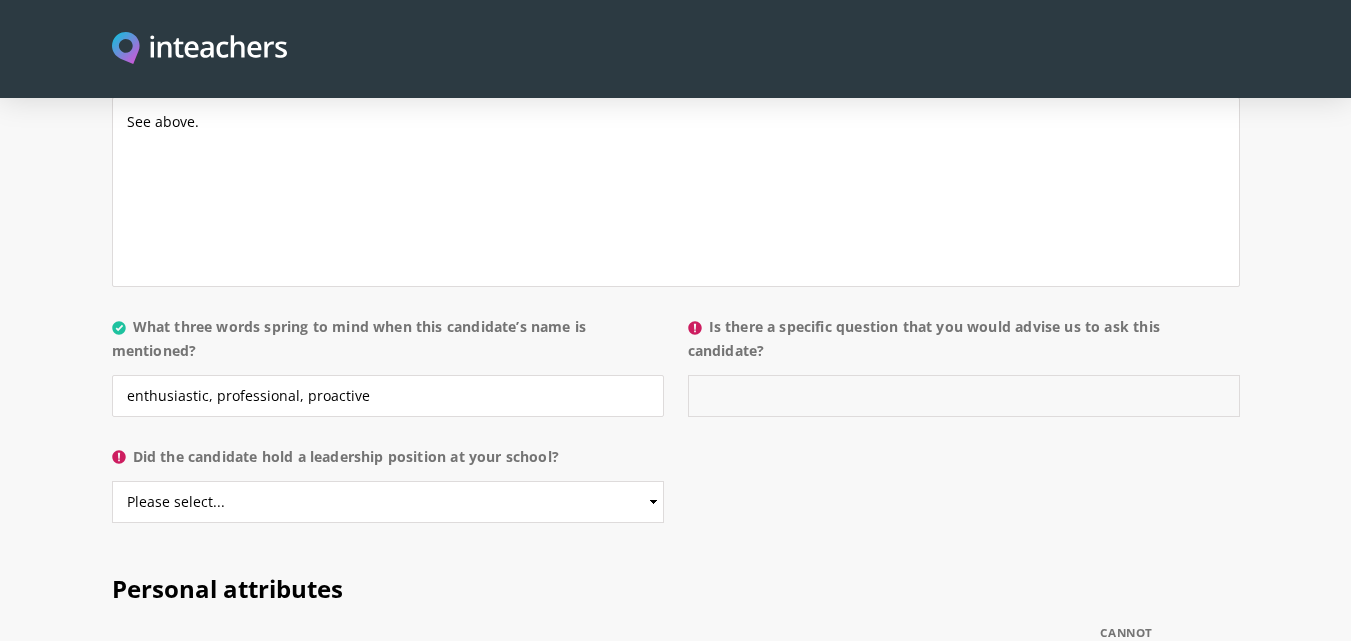 click on "Is there a specific question that you would advise us to ask this candidate?" at bounding box center [964, 396] 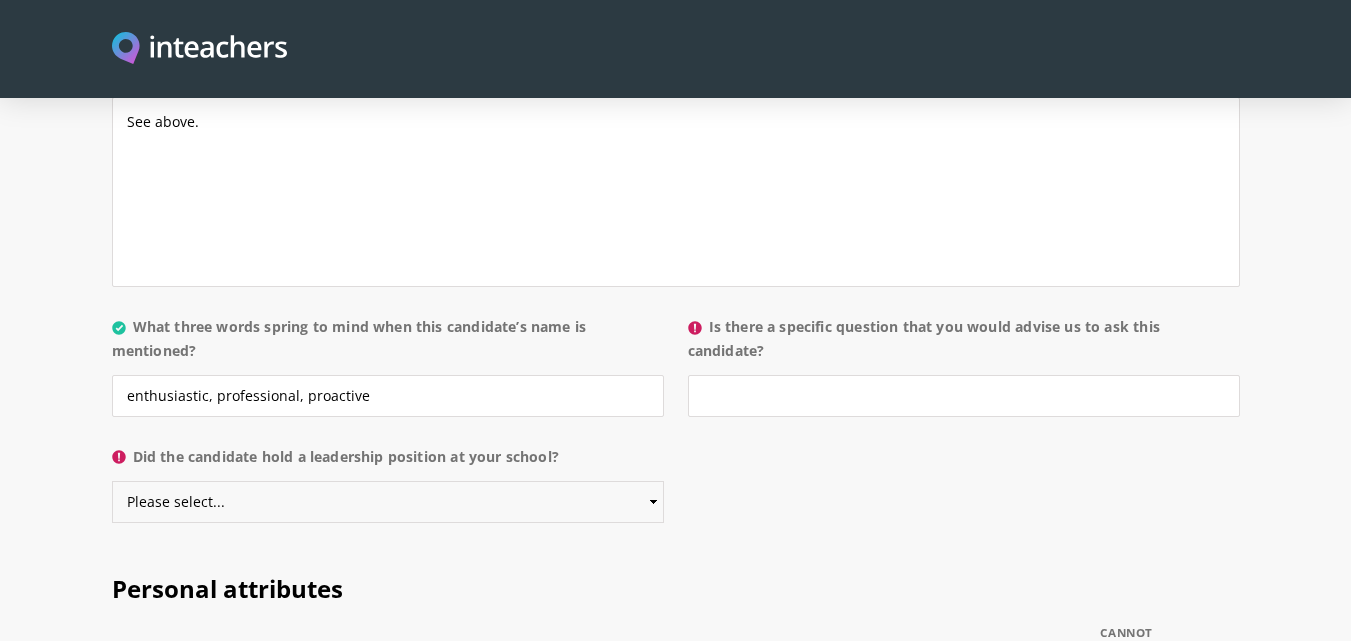 click on "Please select... Yes
No" at bounding box center (388, 502) 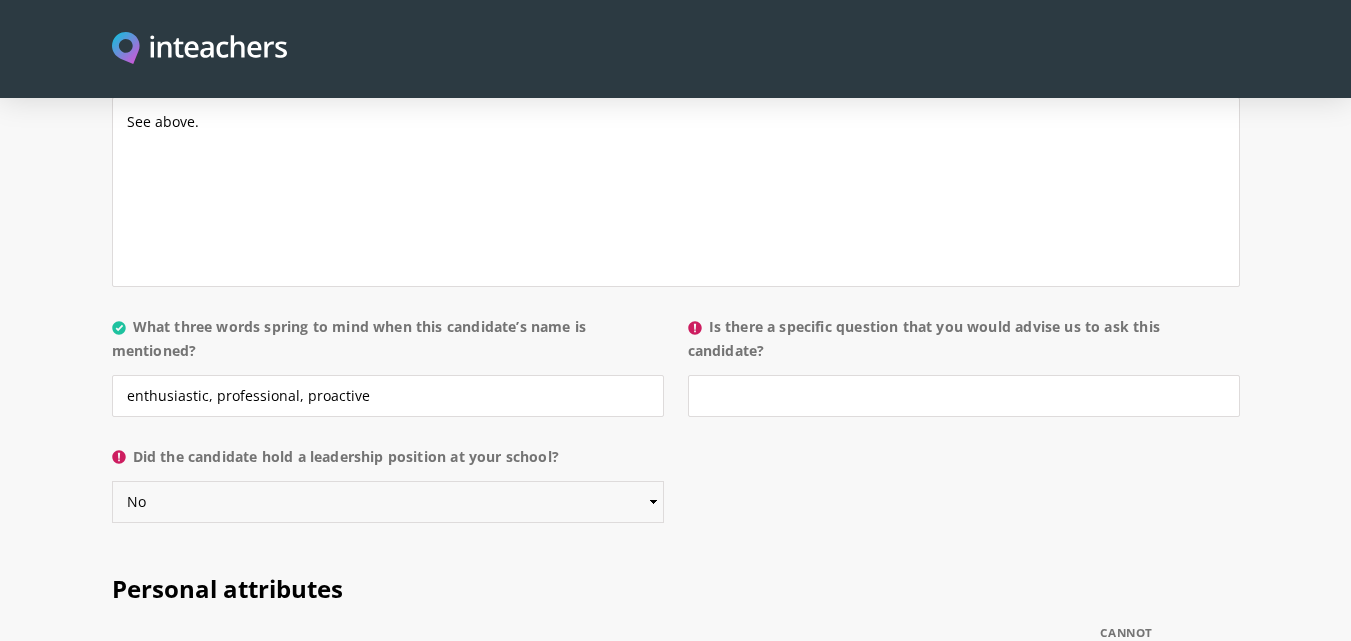 click on "Please select... Yes
No" at bounding box center (388, 502) 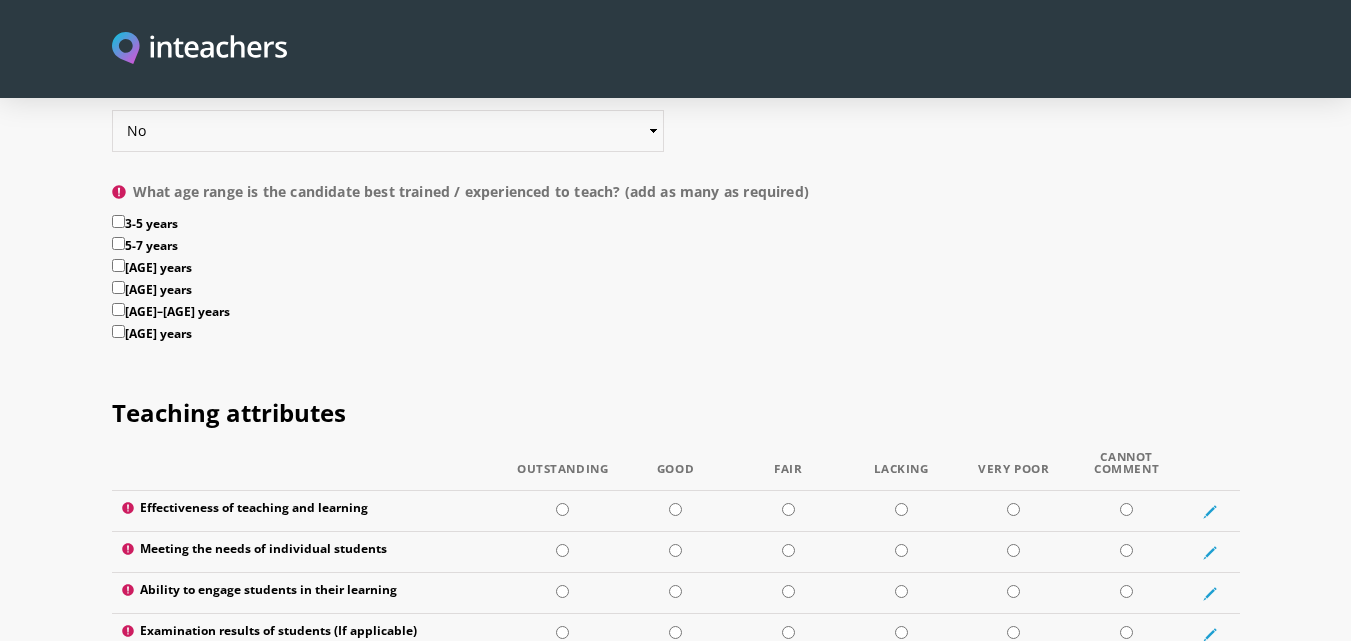 scroll, scrollTop: 2292, scrollLeft: 0, axis: vertical 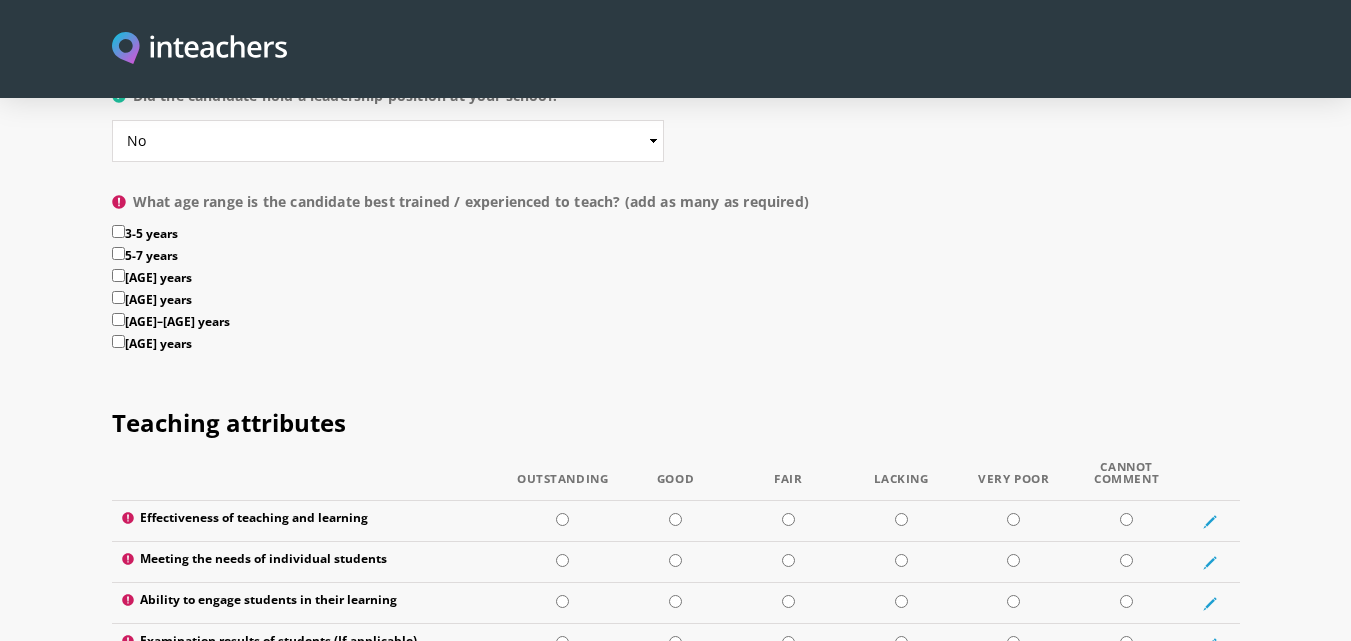 click on "[AGE] years" at bounding box center [118, 341] 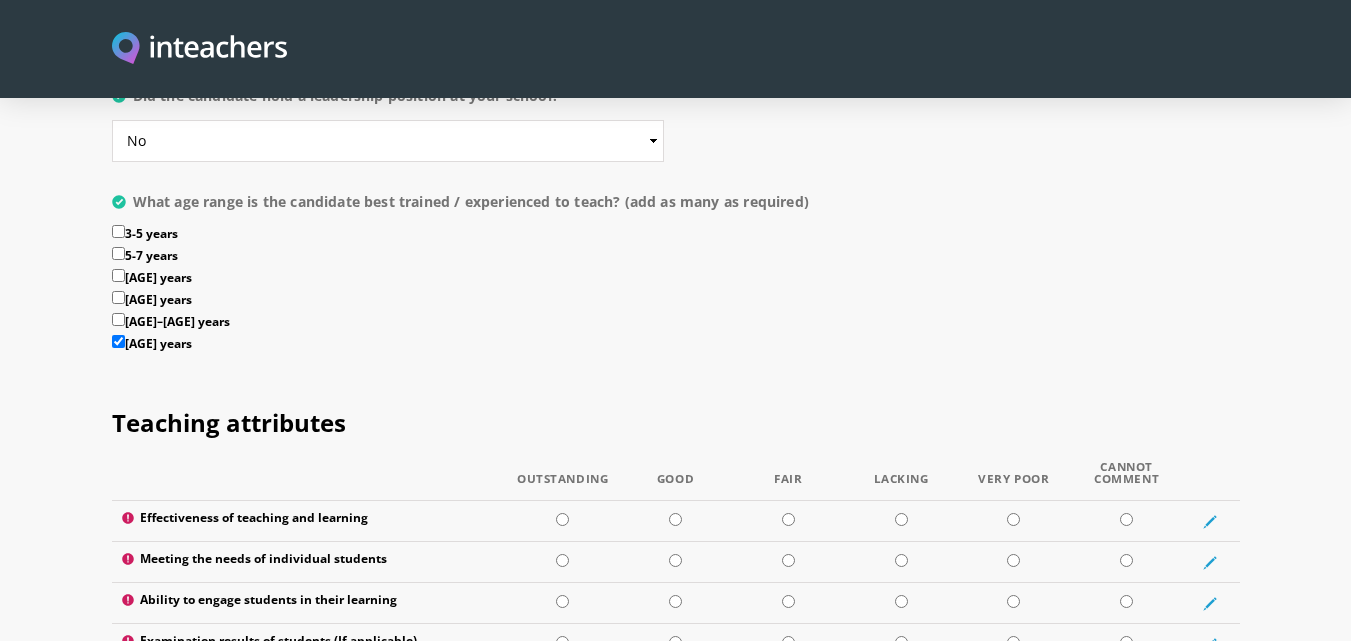 click on "[AGE] years" at bounding box center [676, 302] 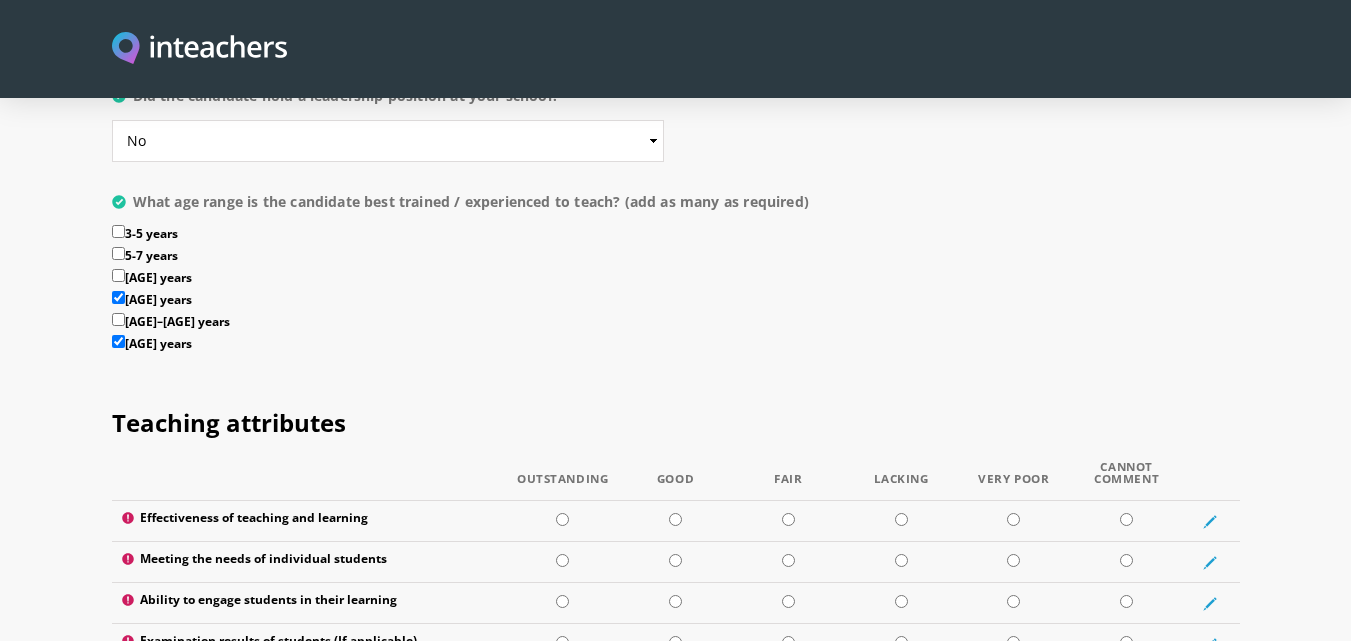 click on "[AGE]–[AGE] years" at bounding box center (118, 319) 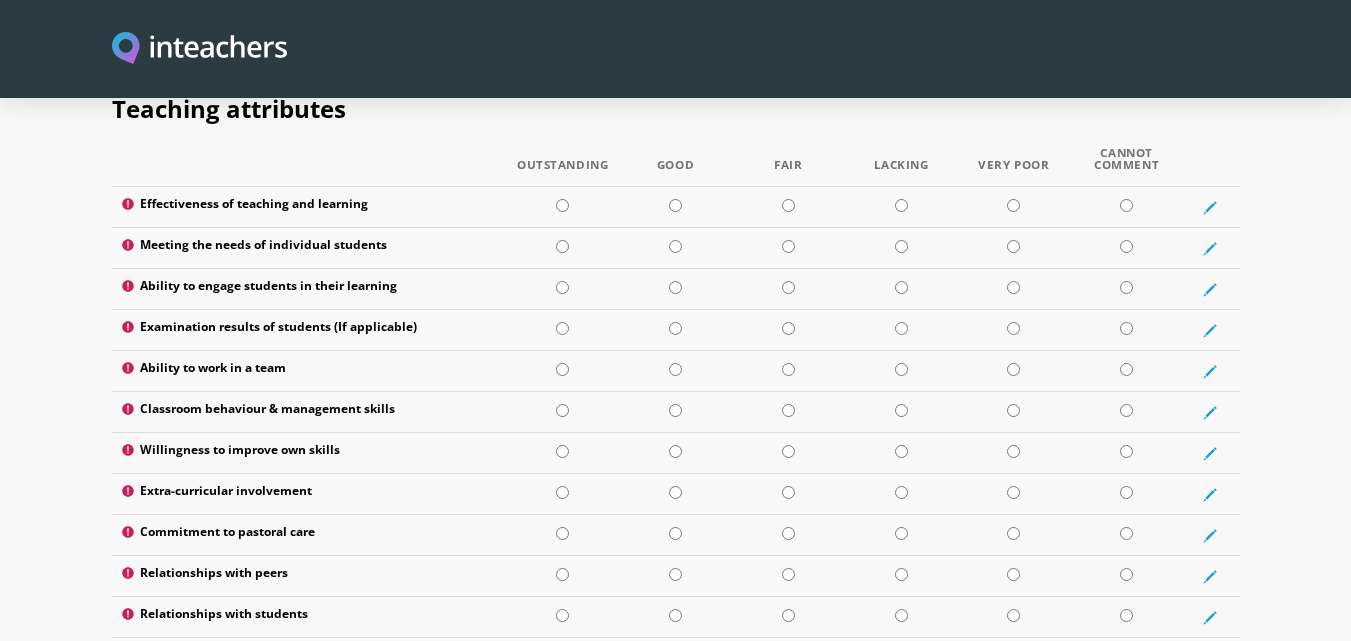 scroll, scrollTop: 2615, scrollLeft: 0, axis: vertical 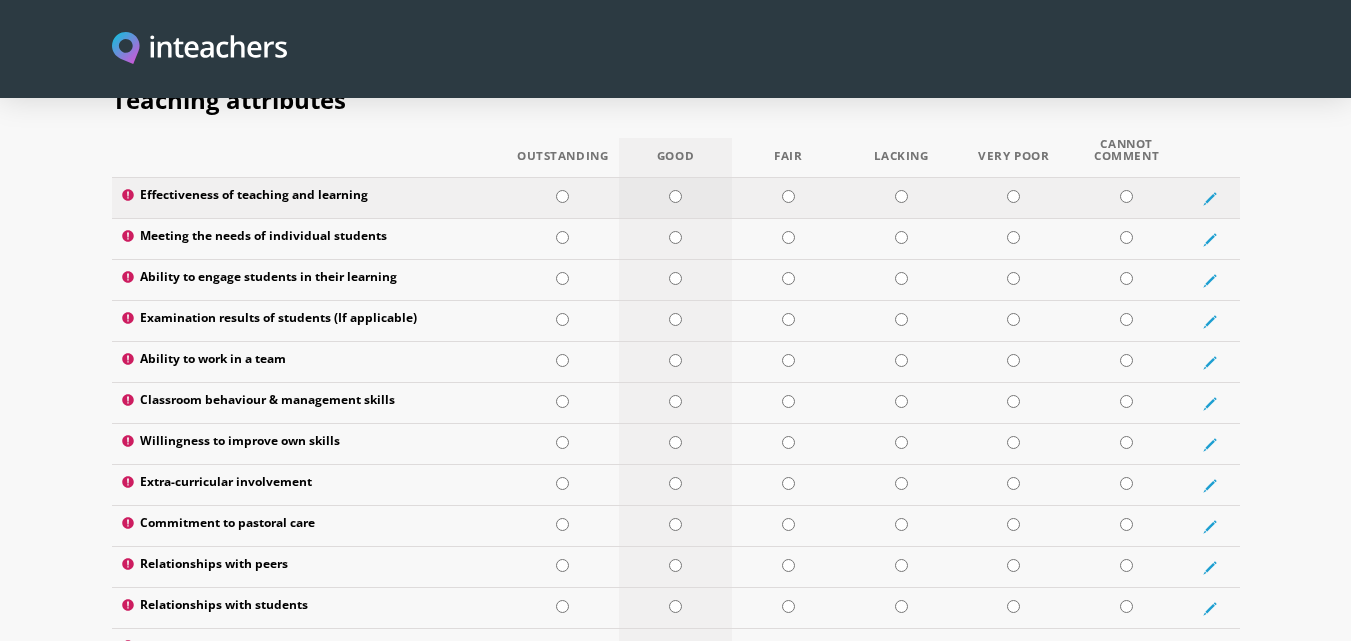 click at bounding box center [675, 196] 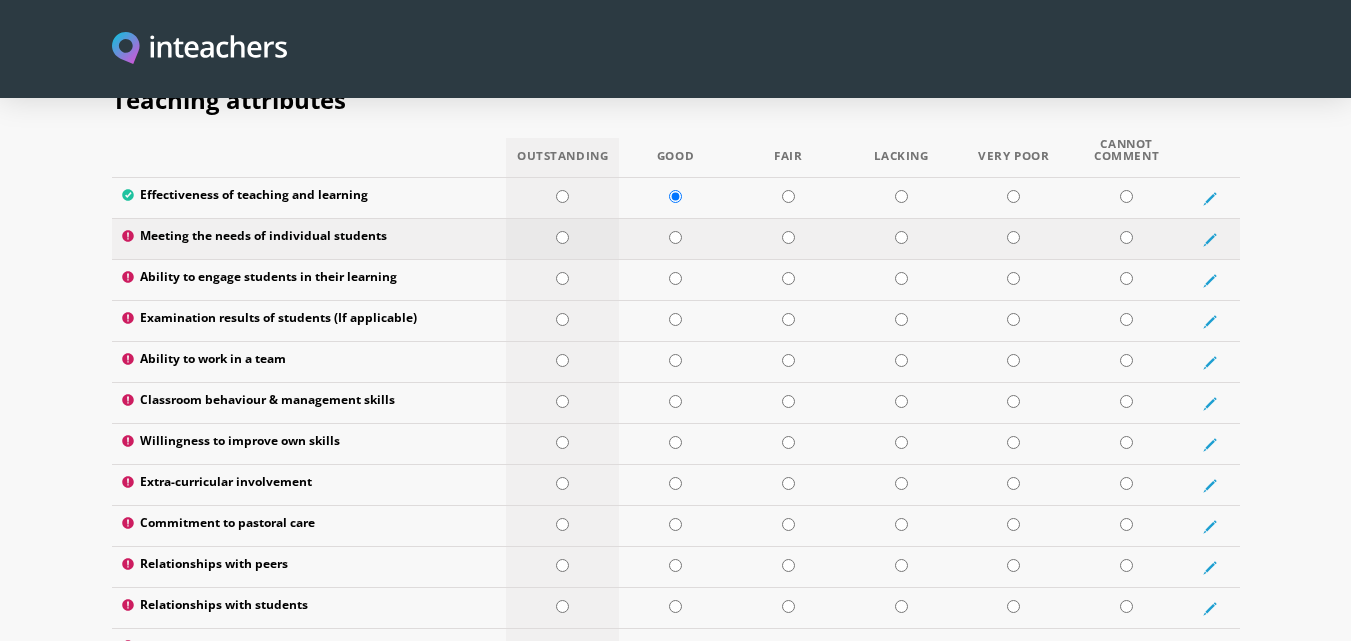 click at bounding box center [562, 237] 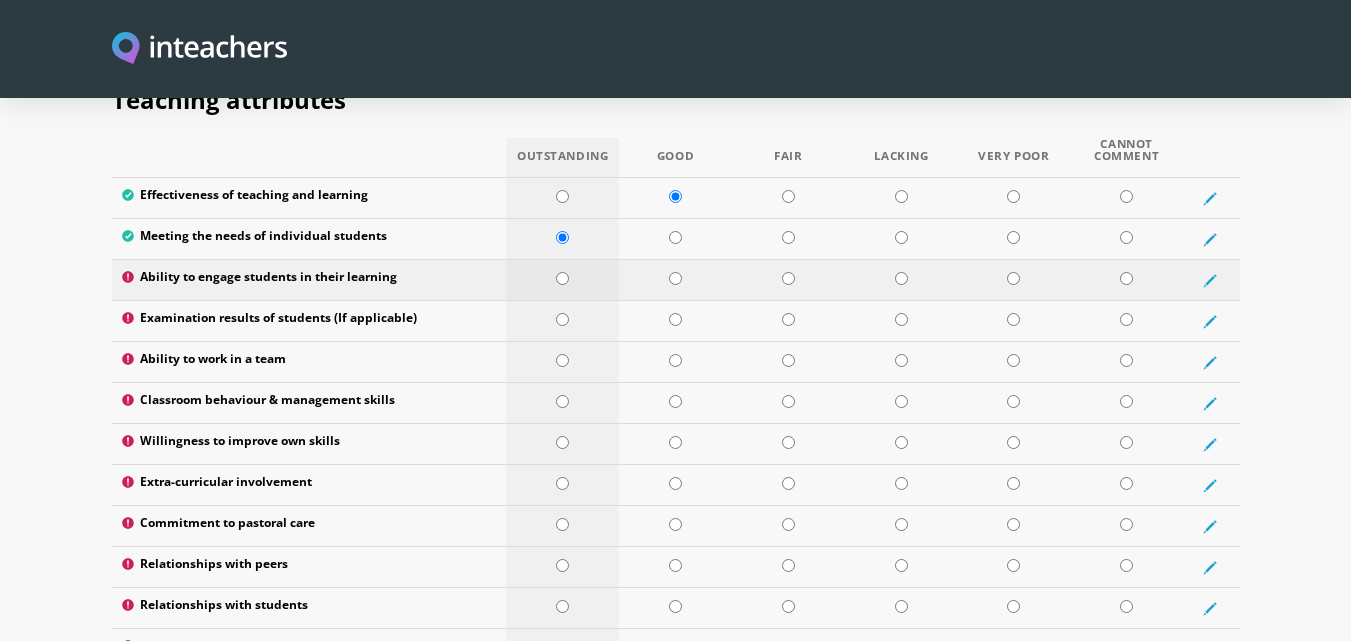 click at bounding box center [562, 278] 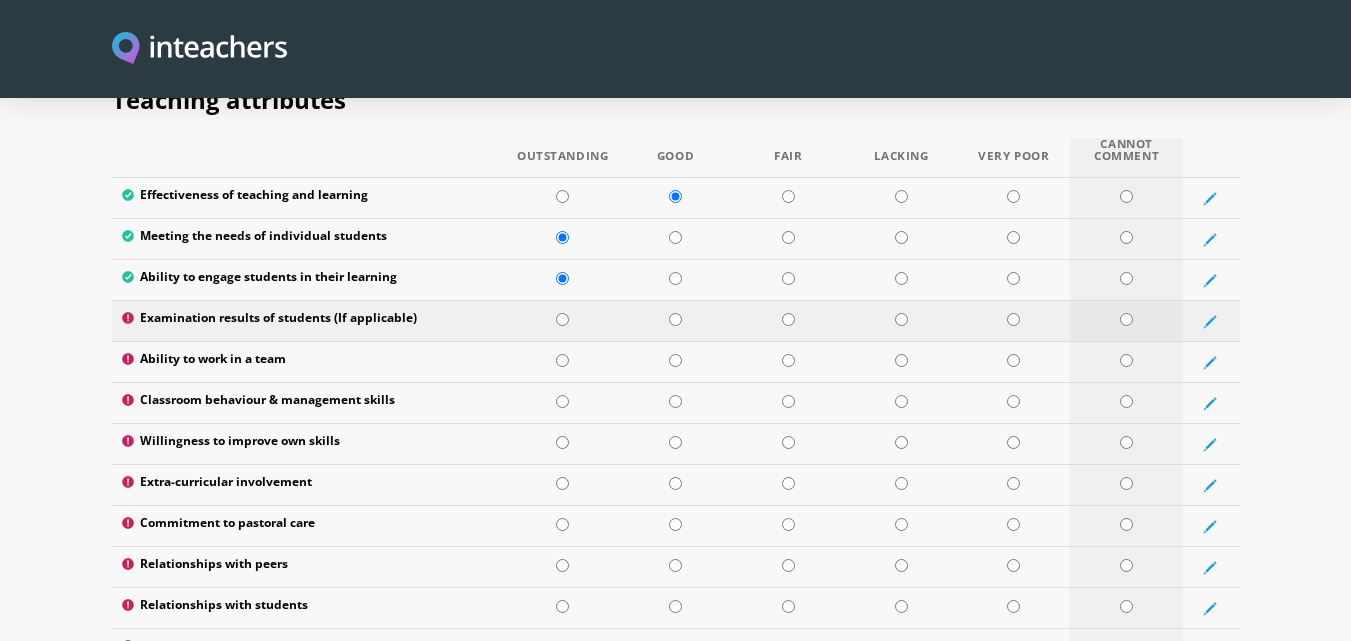 click at bounding box center (1126, 319) 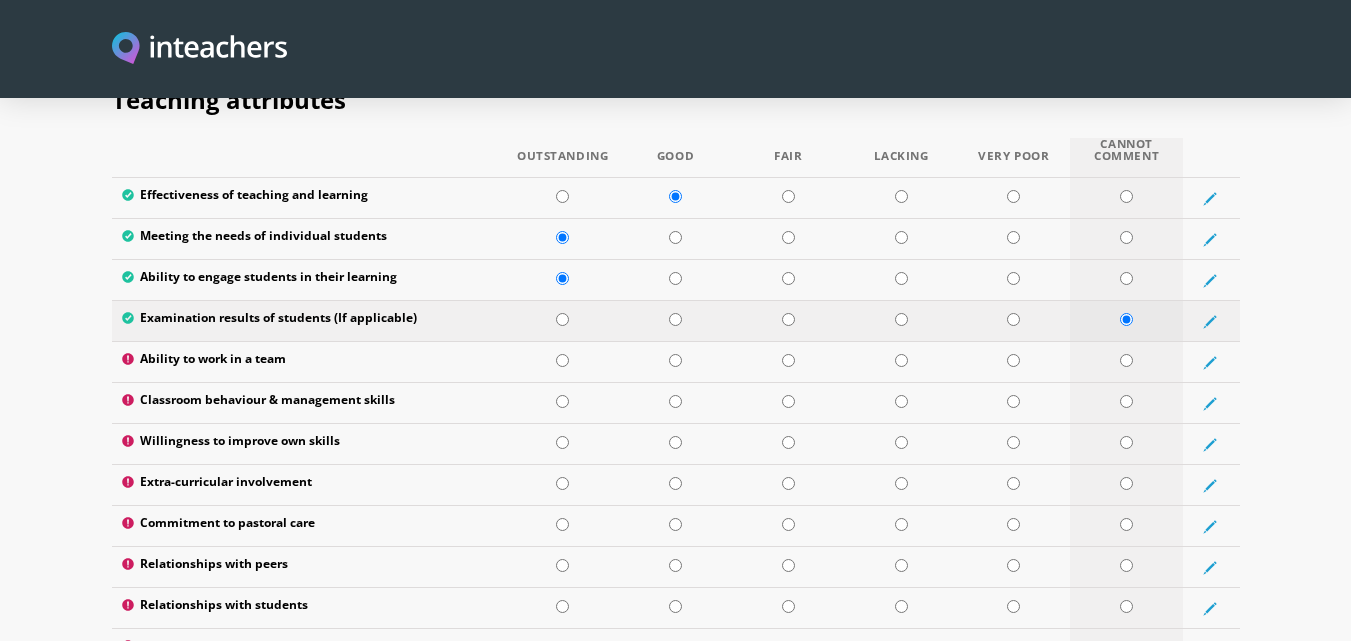 click at bounding box center (1126, 319) 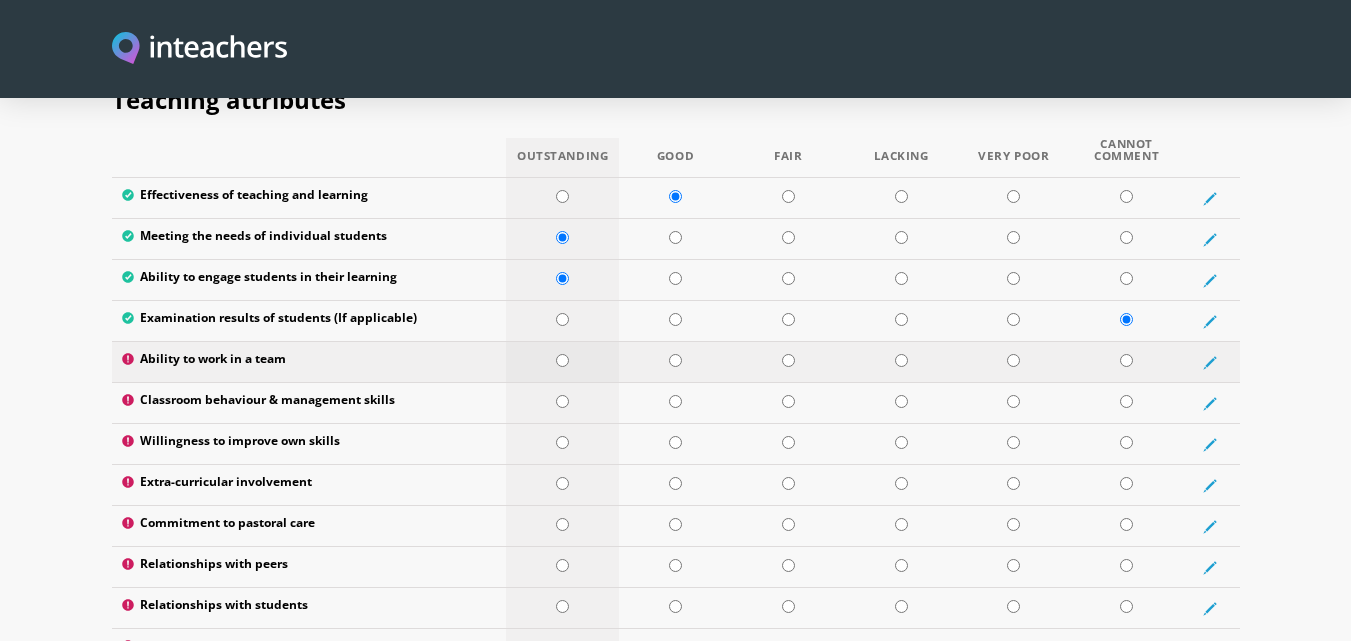 click at bounding box center [562, 360] 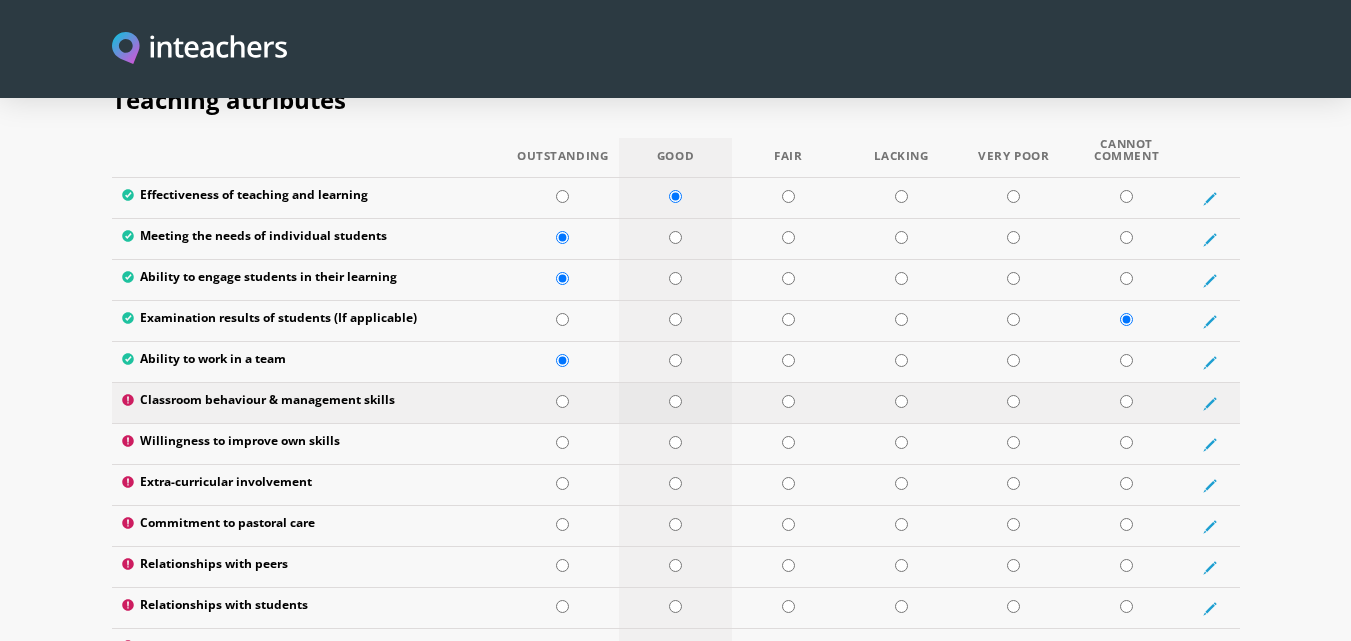 click at bounding box center (675, 401) 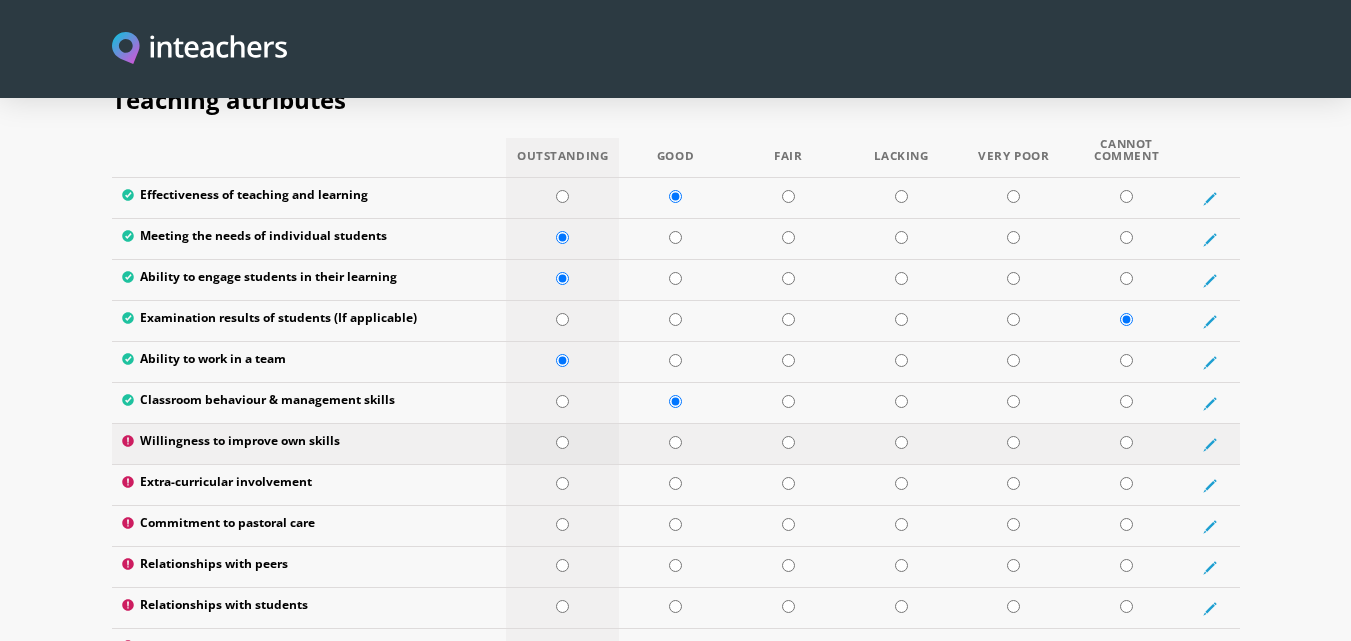 click at bounding box center (562, 442) 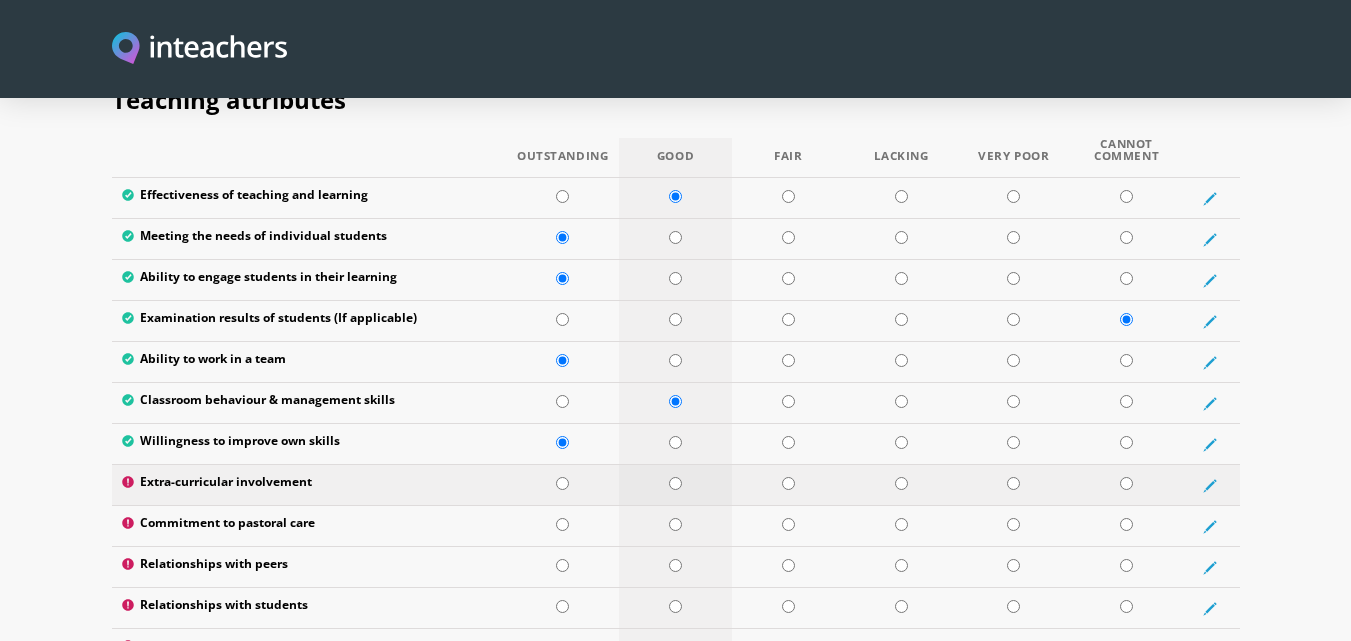 click at bounding box center (675, 483) 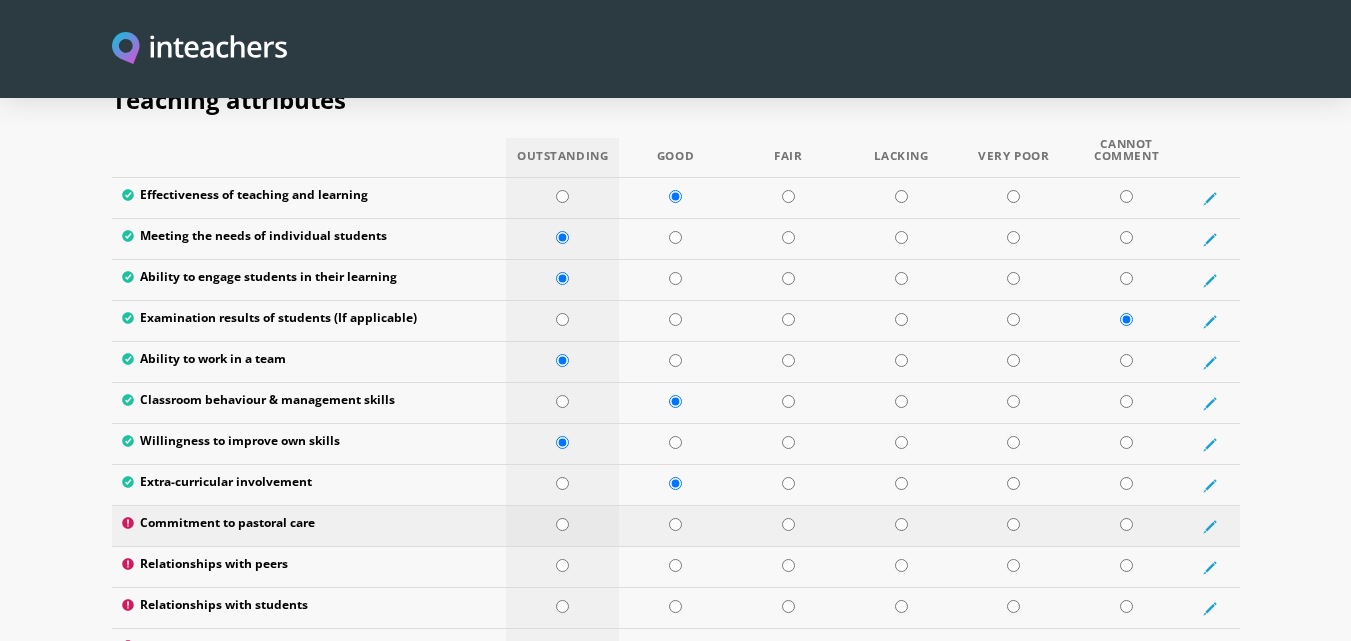 click at bounding box center (562, 524) 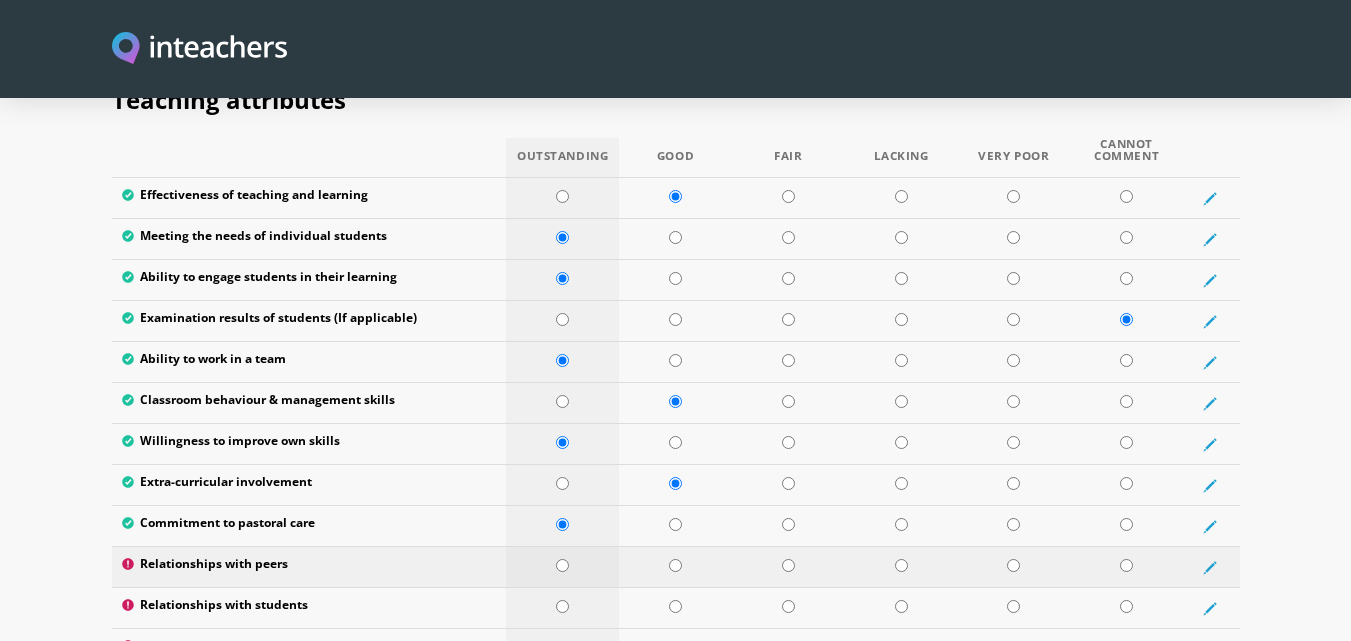 click at bounding box center [562, 565] 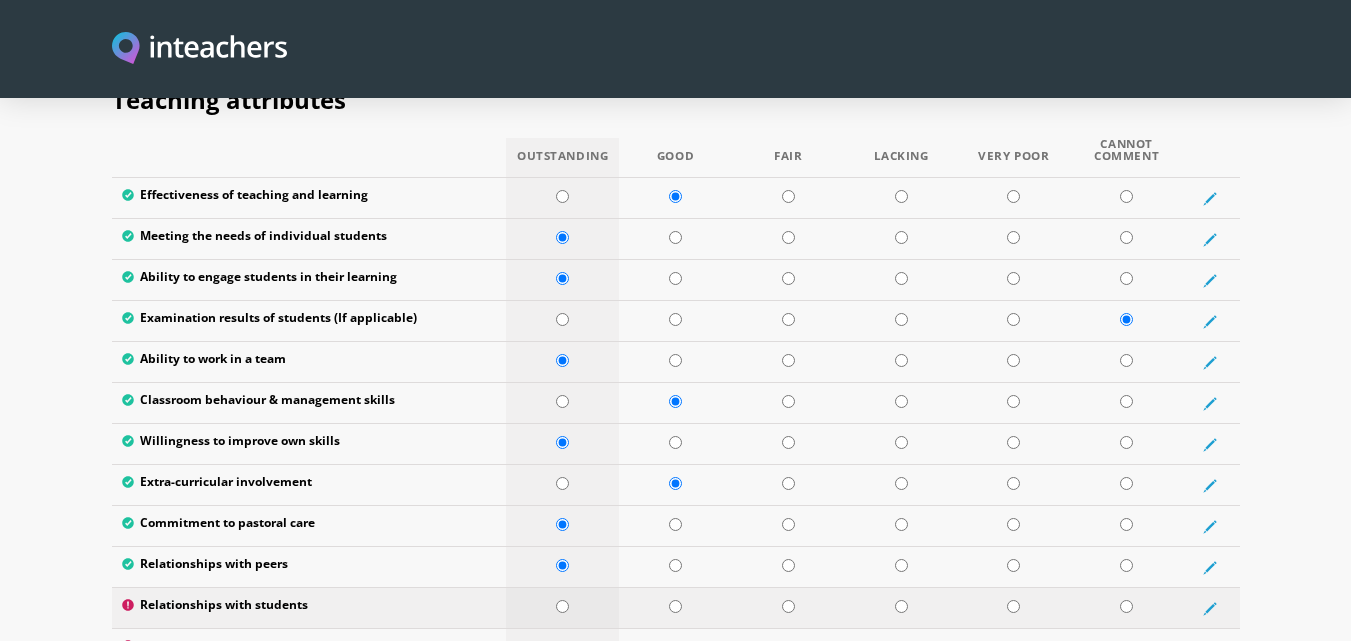 click at bounding box center [562, 606] 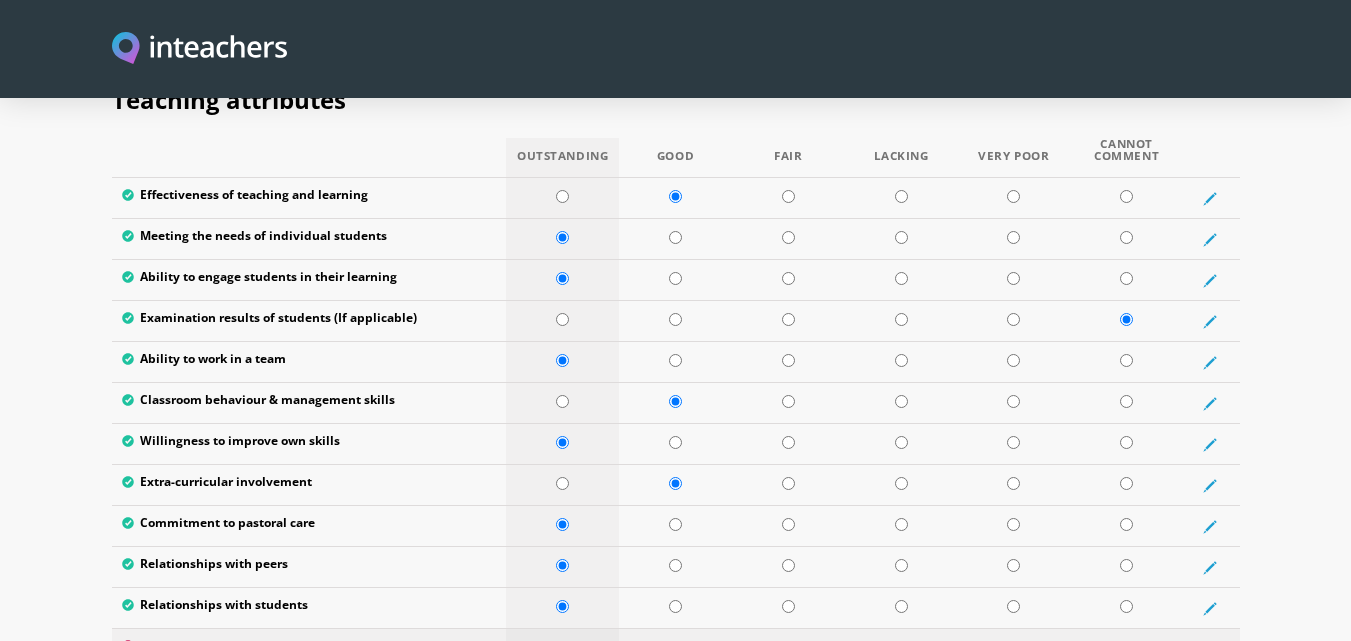 click at bounding box center (562, 647) 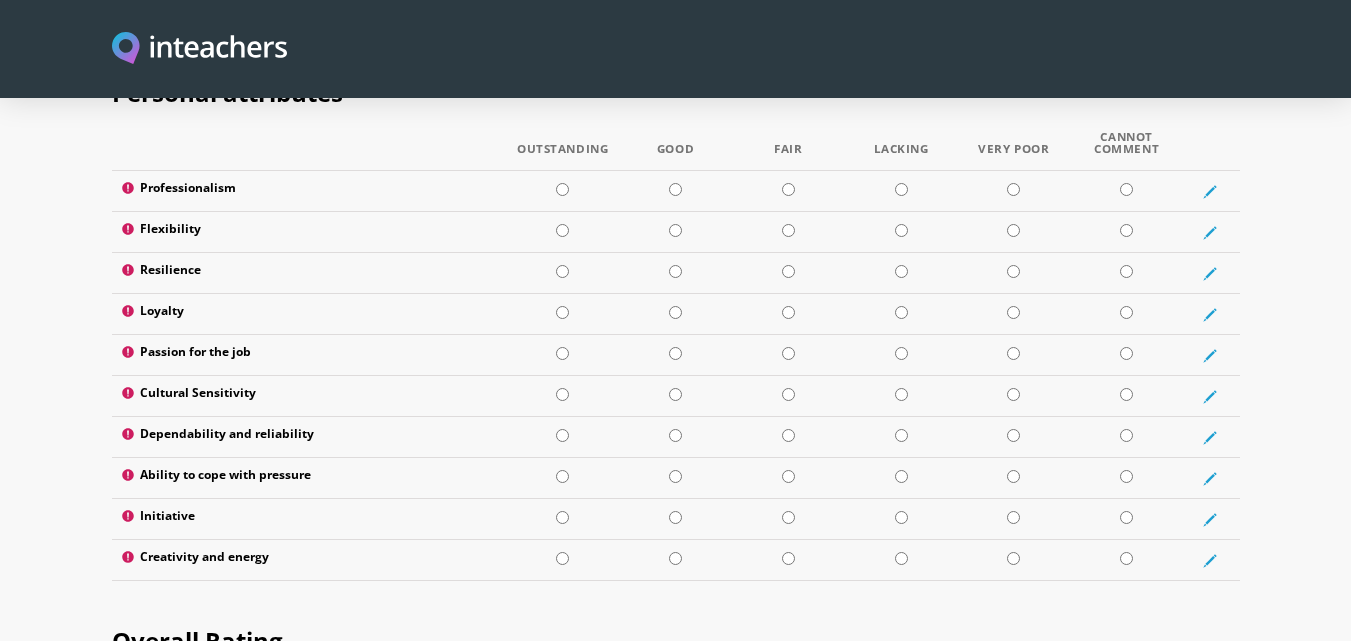 scroll, scrollTop: 3233, scrollLeft: 0, axis: vertical 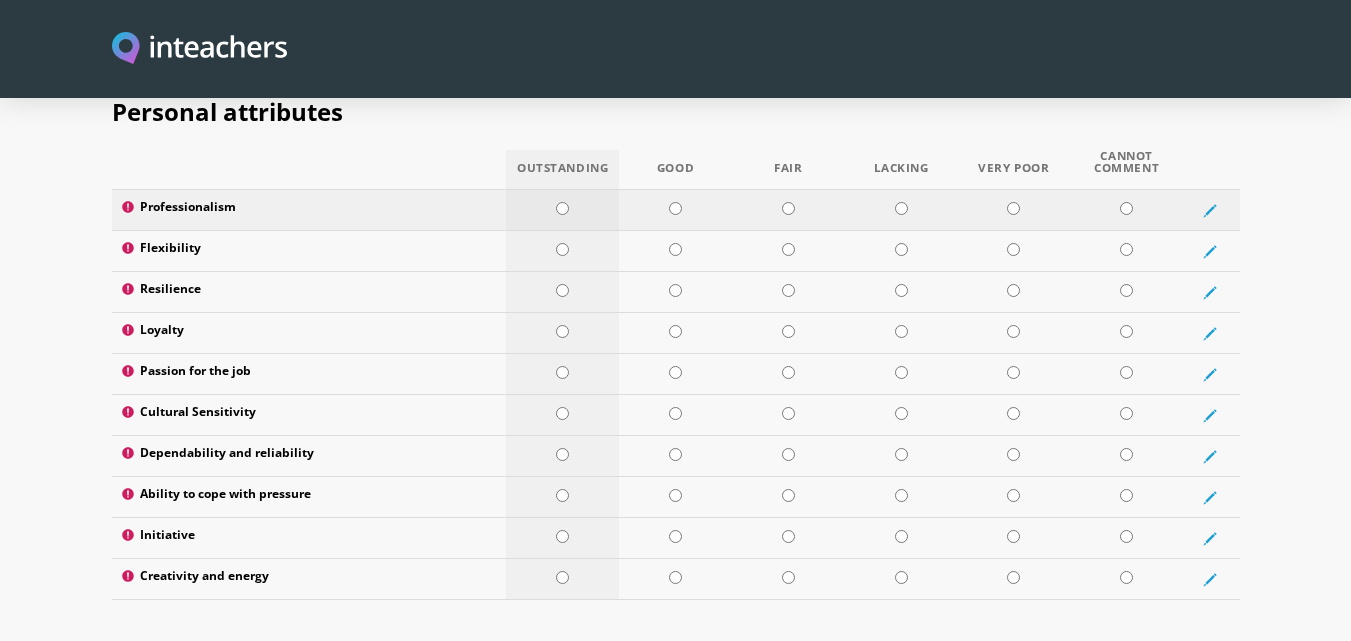 click at bounding box center (562, 208) 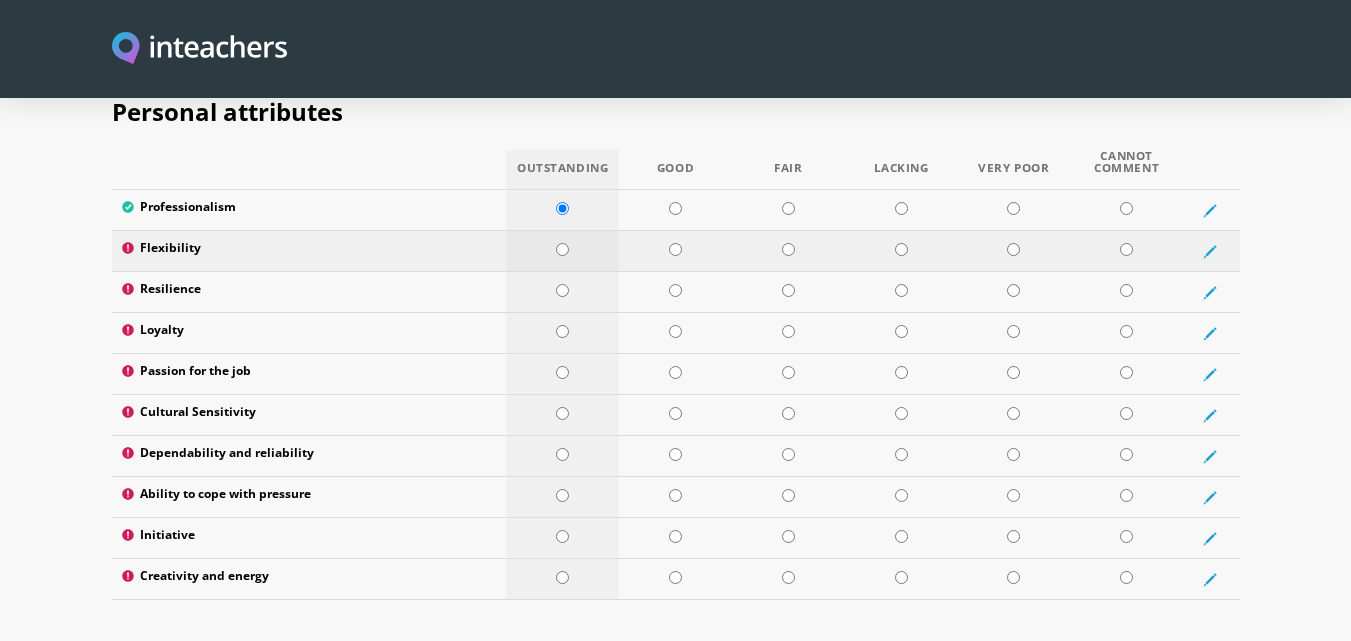 click at bounding box center (562, 249) 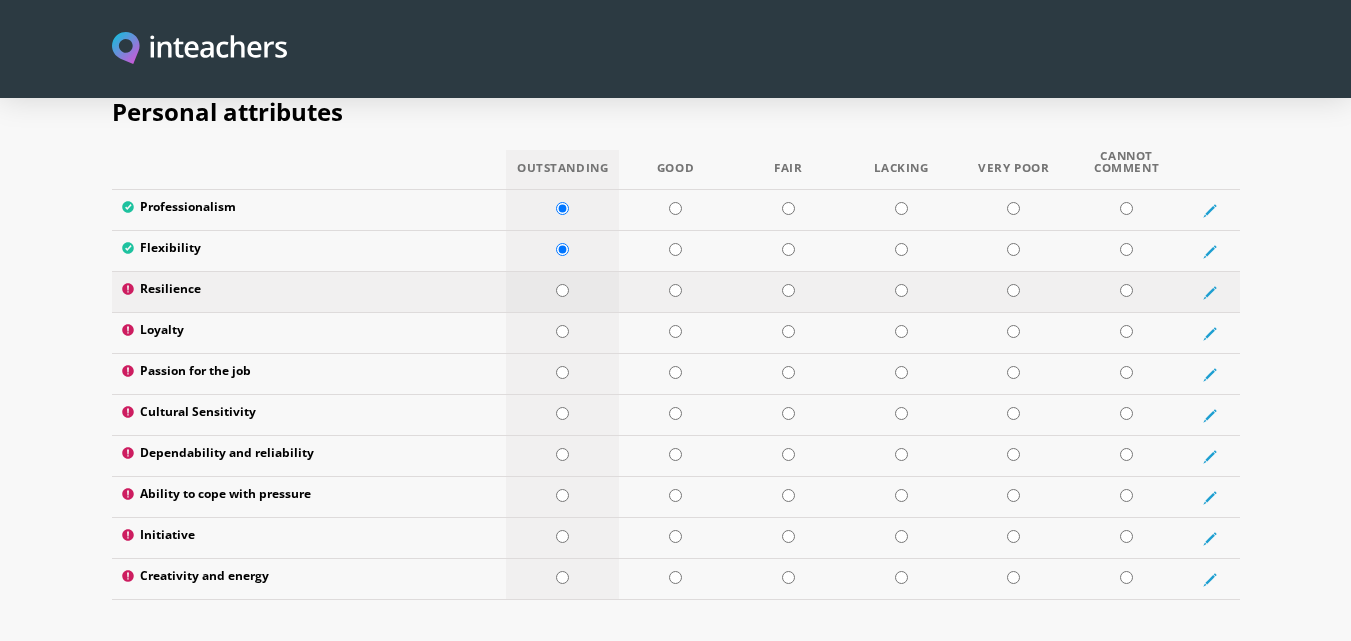 click at bounding box center [562, 292] 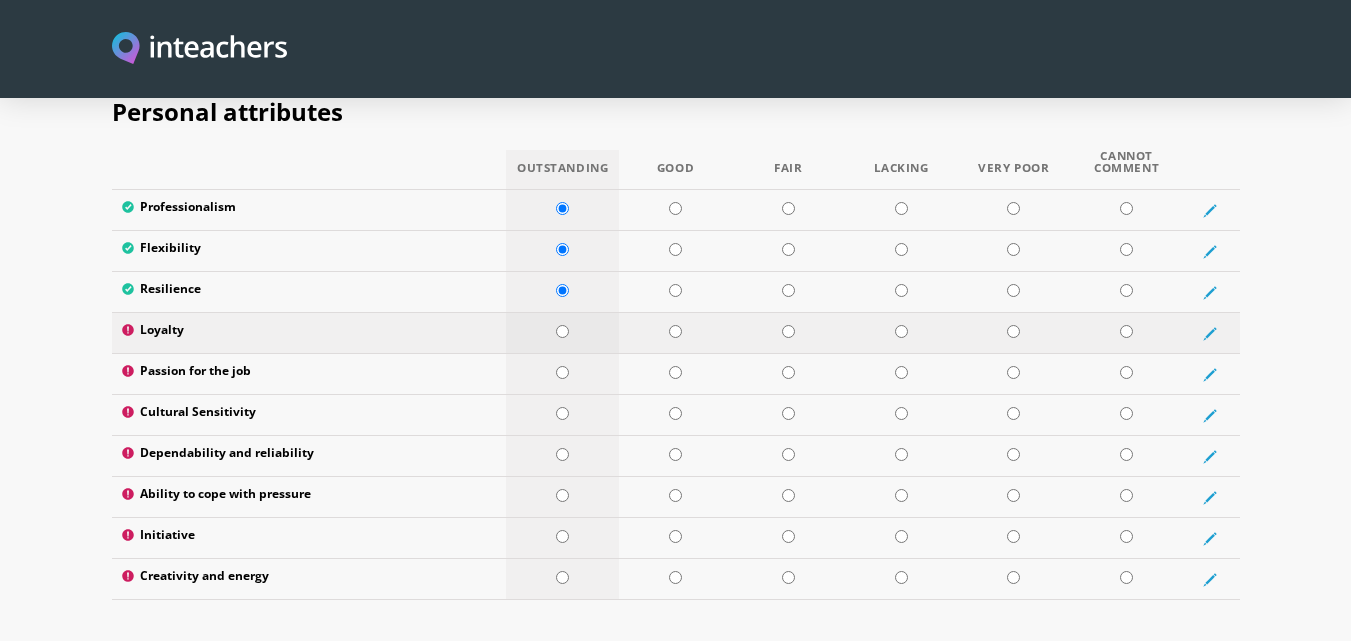click at bounding box center [562, 331] 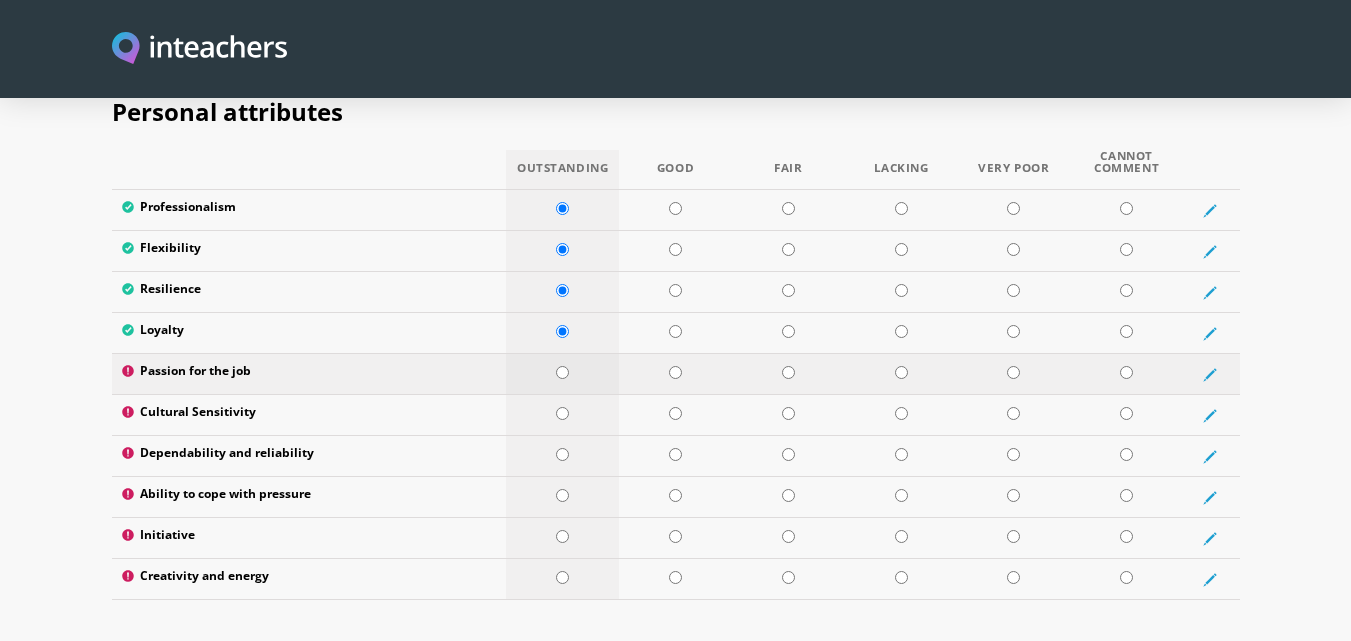 click at bounding box center [562, 372] 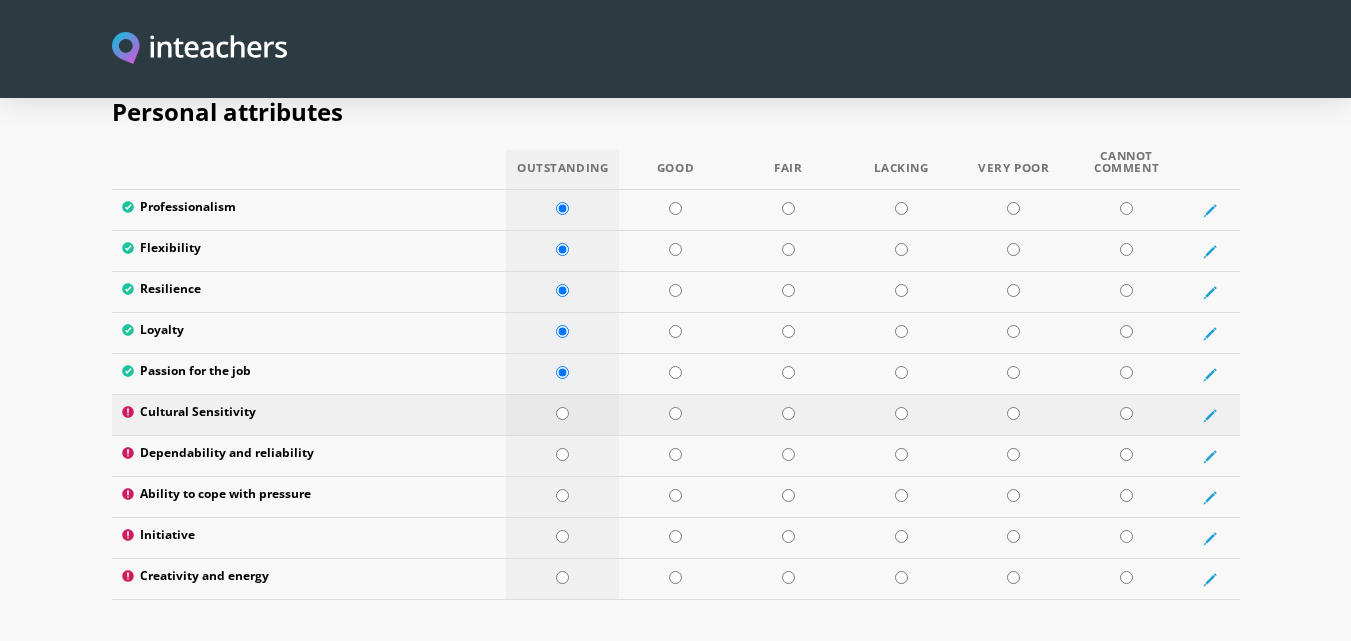 click at bounding box center [562, 413] 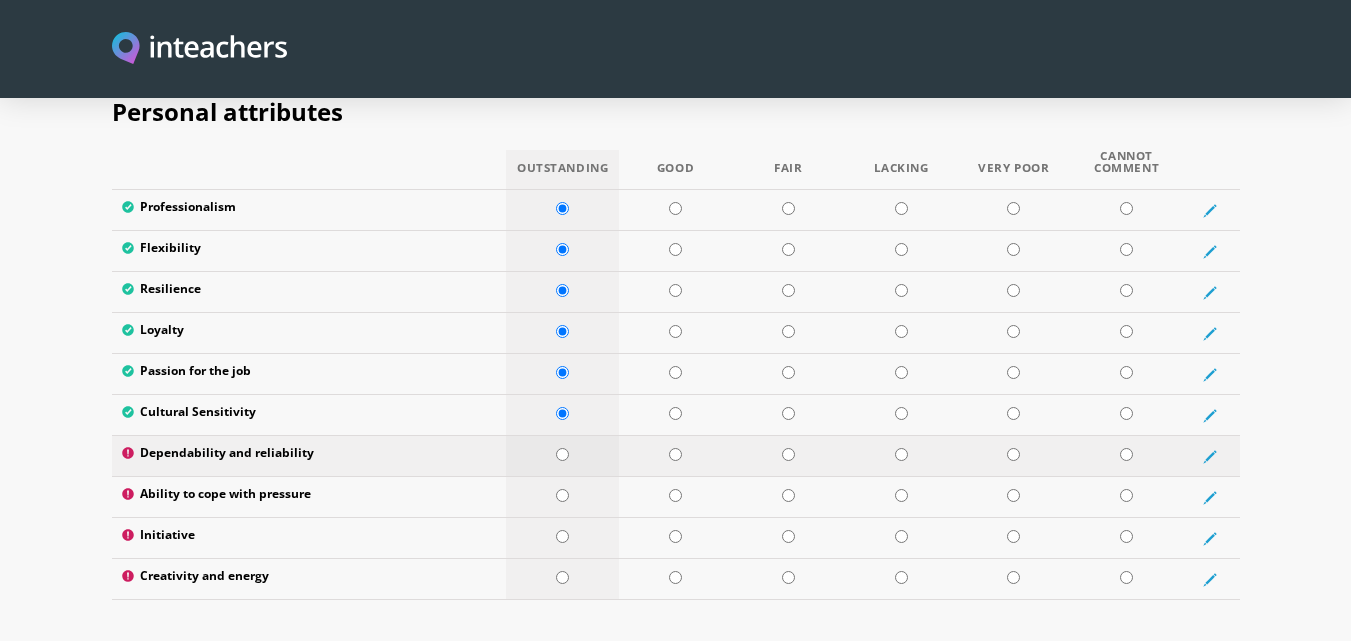 click at bounding box center [562, 454] 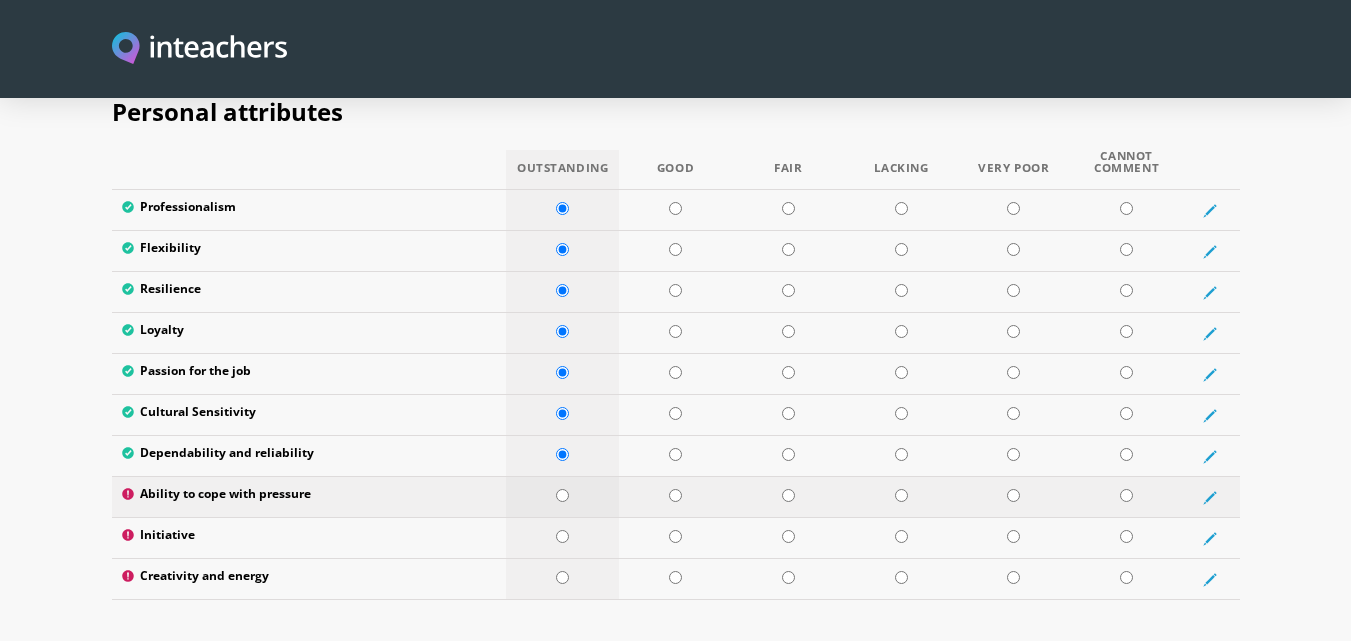 click at bounding box center (562, 495) 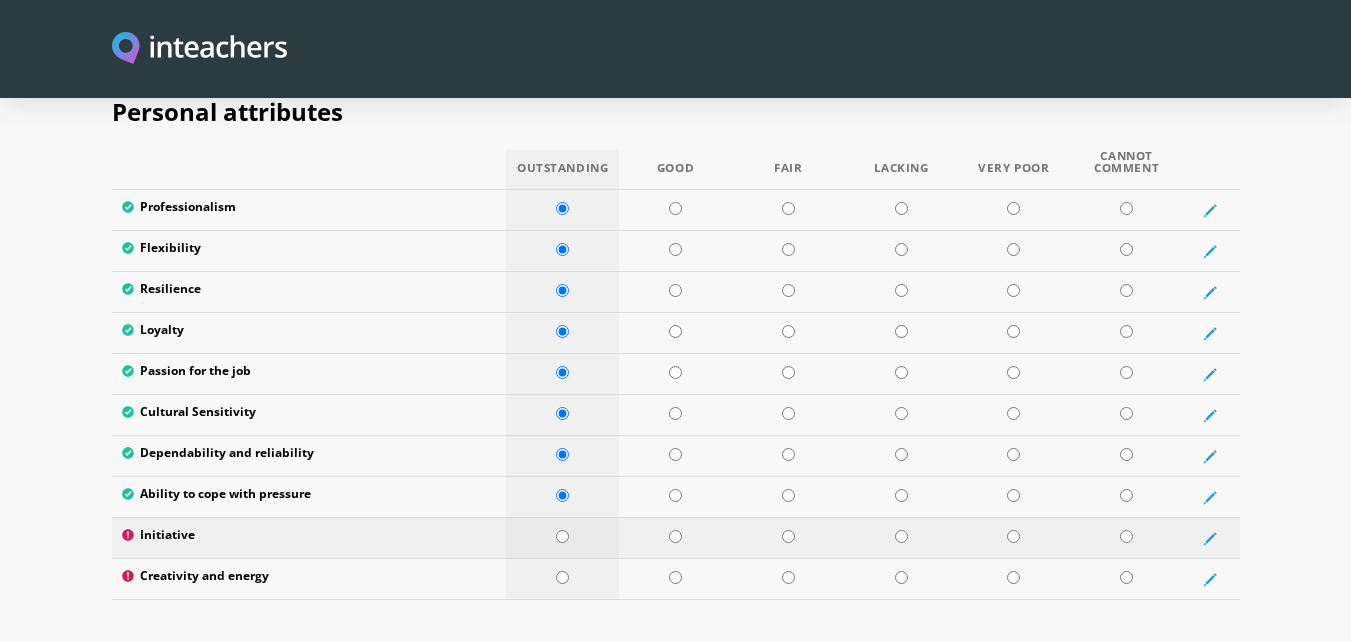 click at bounding box center [562, 538] 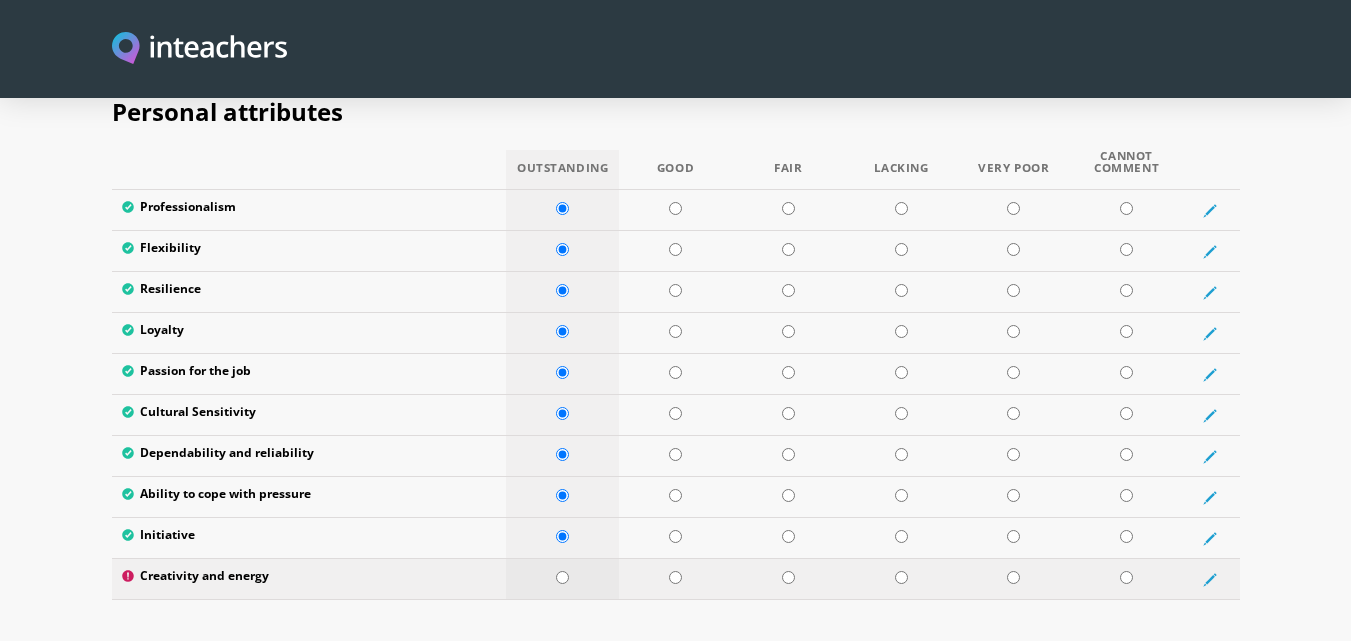 click at bounding box center [562, 577] 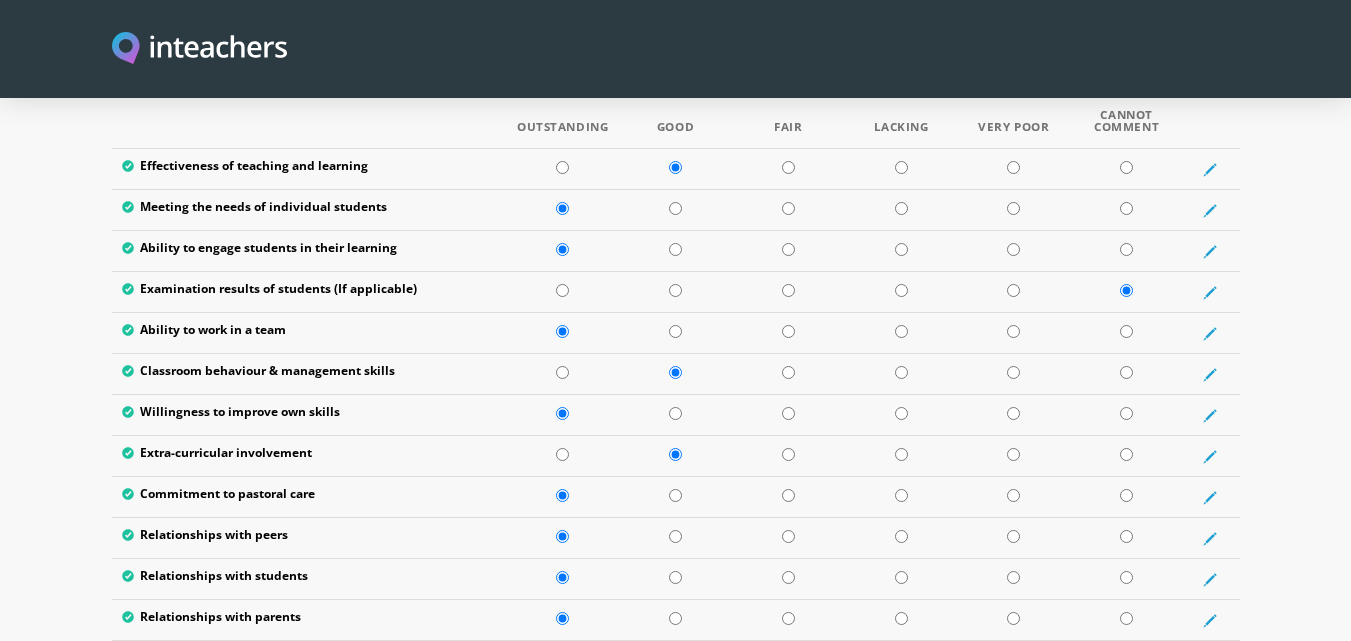 scroll, scrollTop: 2615, scrollLeft: 0, axis: vertical 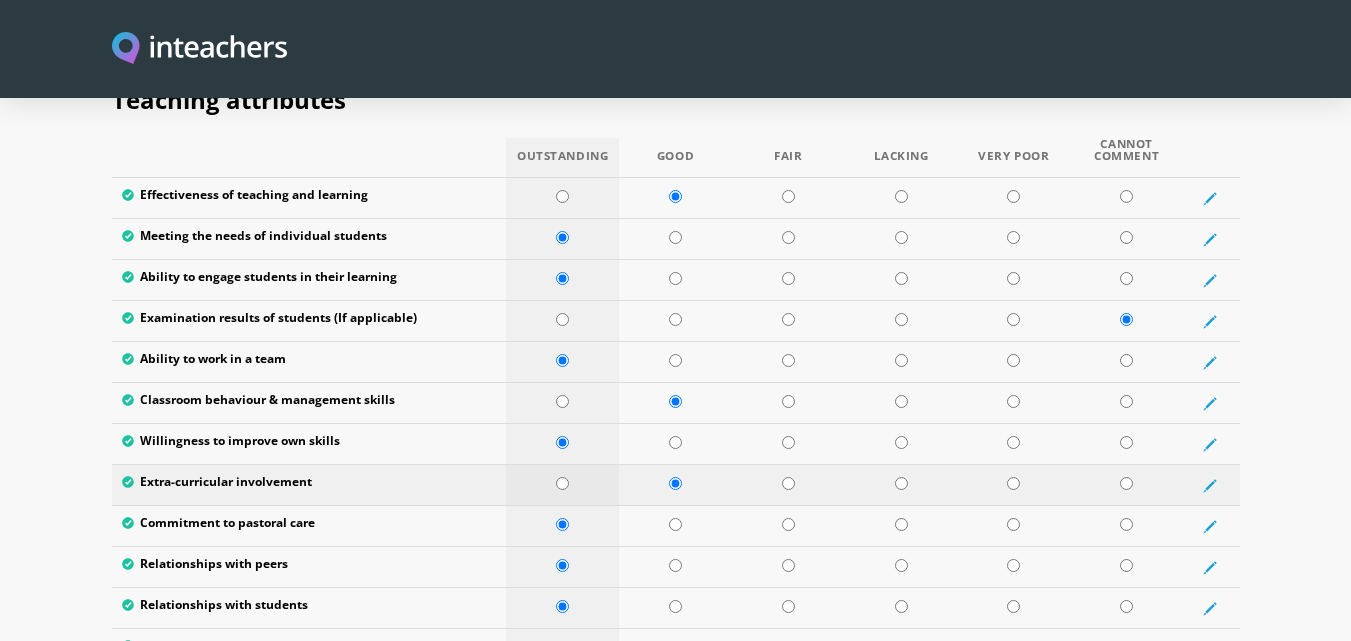 click at bounding box center (562, 483) 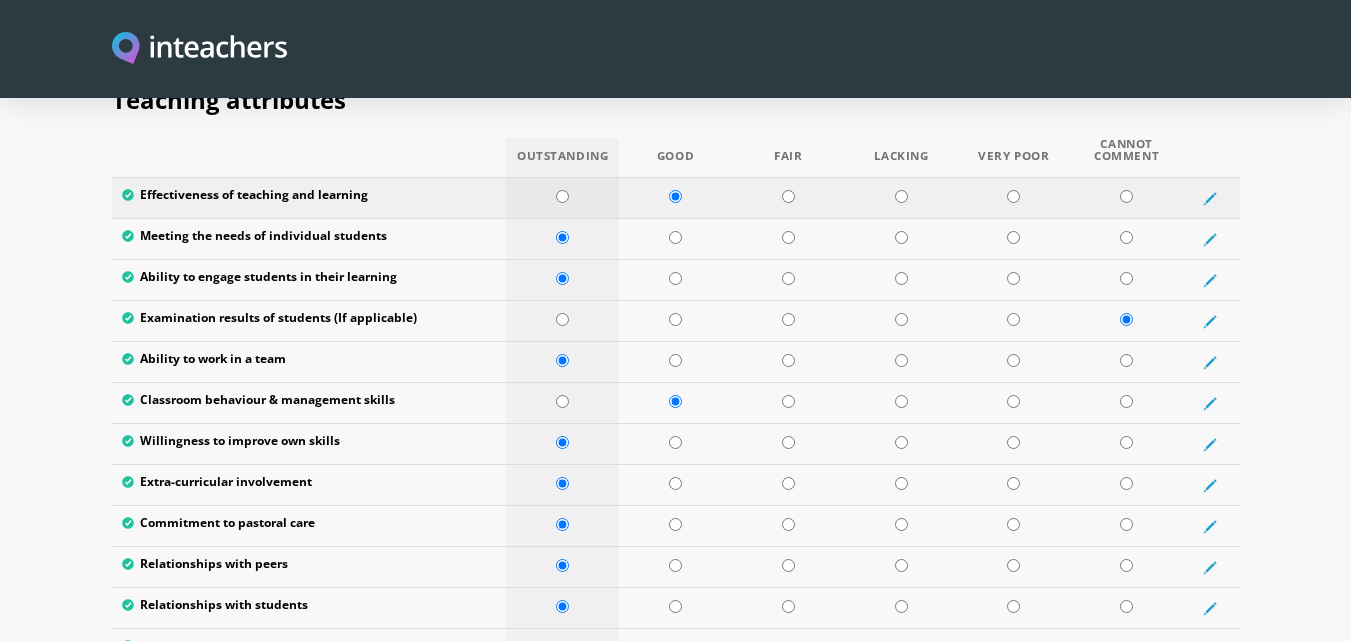 click at bounding box center [562, 196] 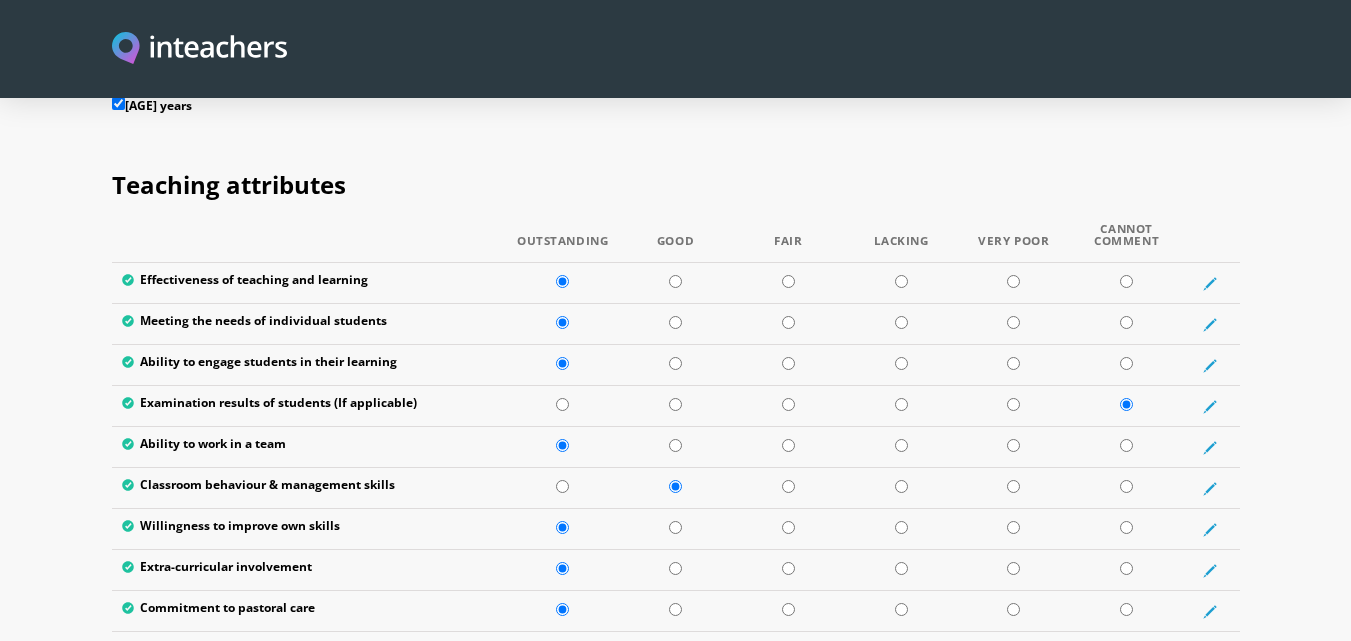 scroll, scrollTop: 2539, scrollLeft: 0, axis: vertical 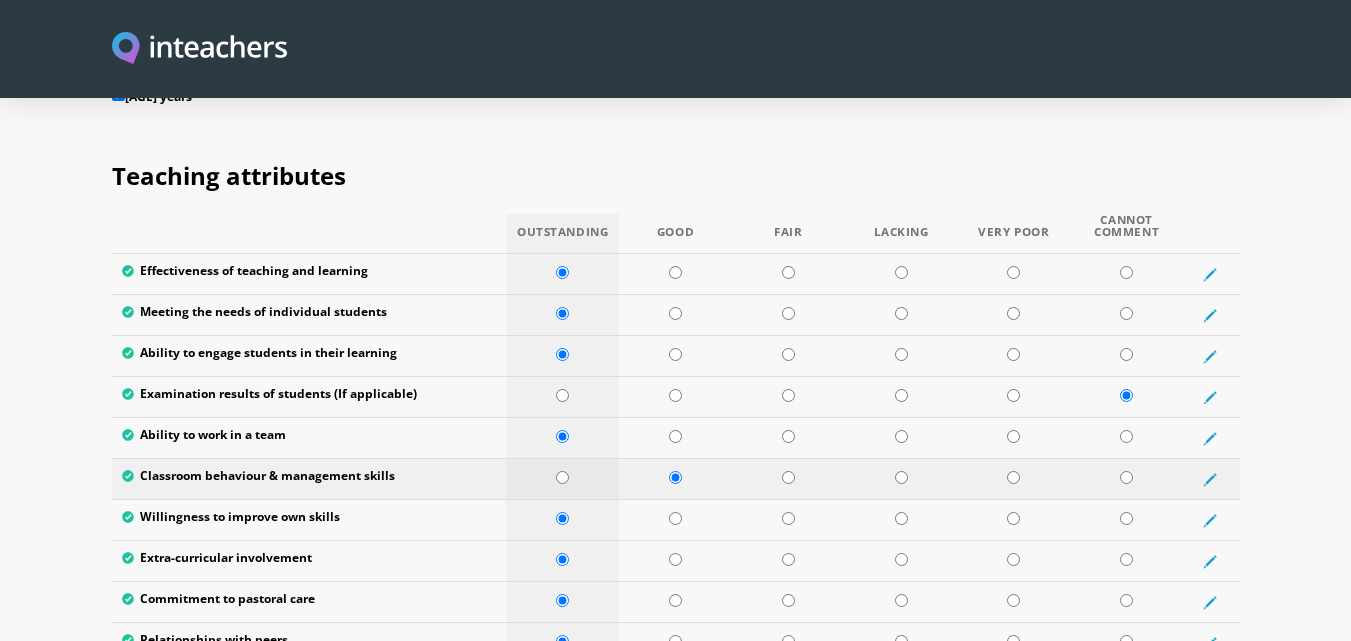 click at bounding box center [562, 477] 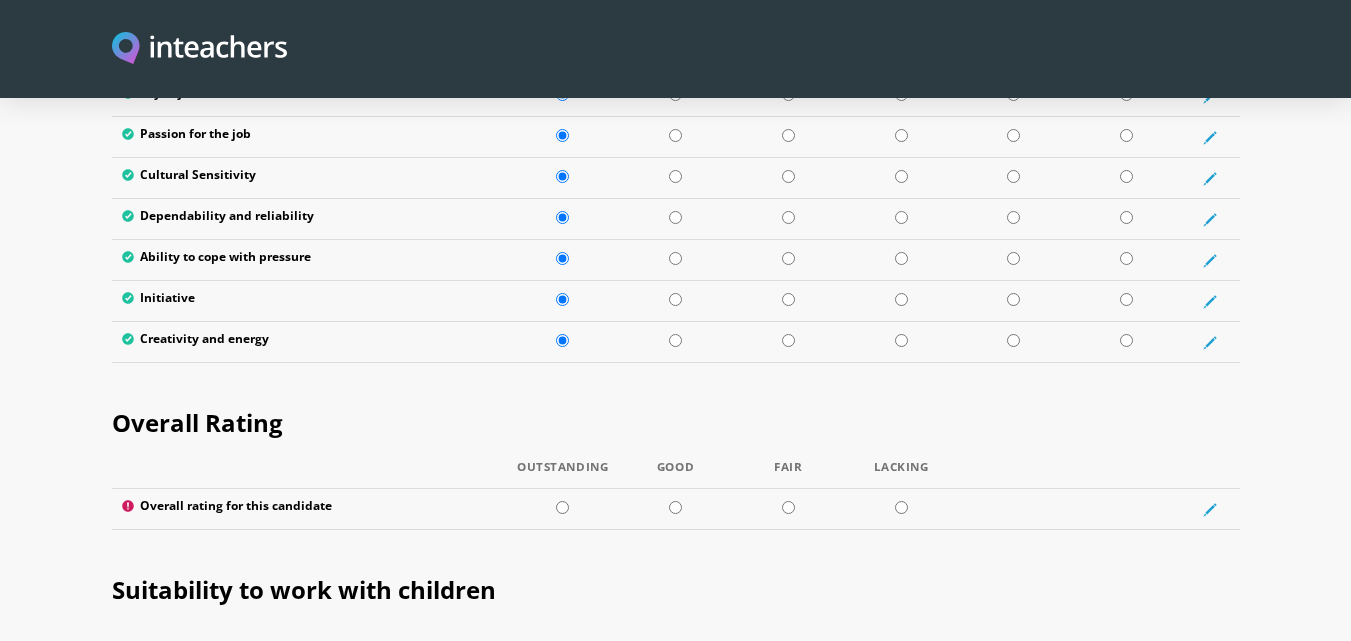 scroll, scrollTop: 3480, scrollLeft: 0, axis: vertical 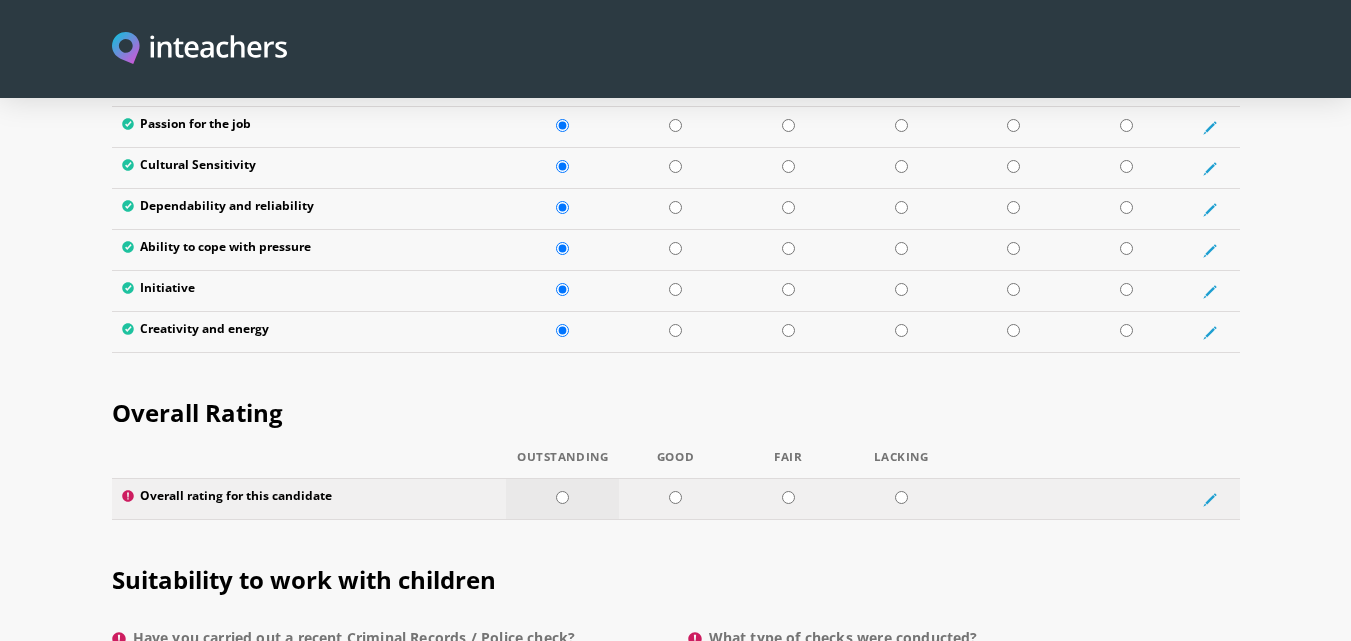 click at bounding box center (562, 497) 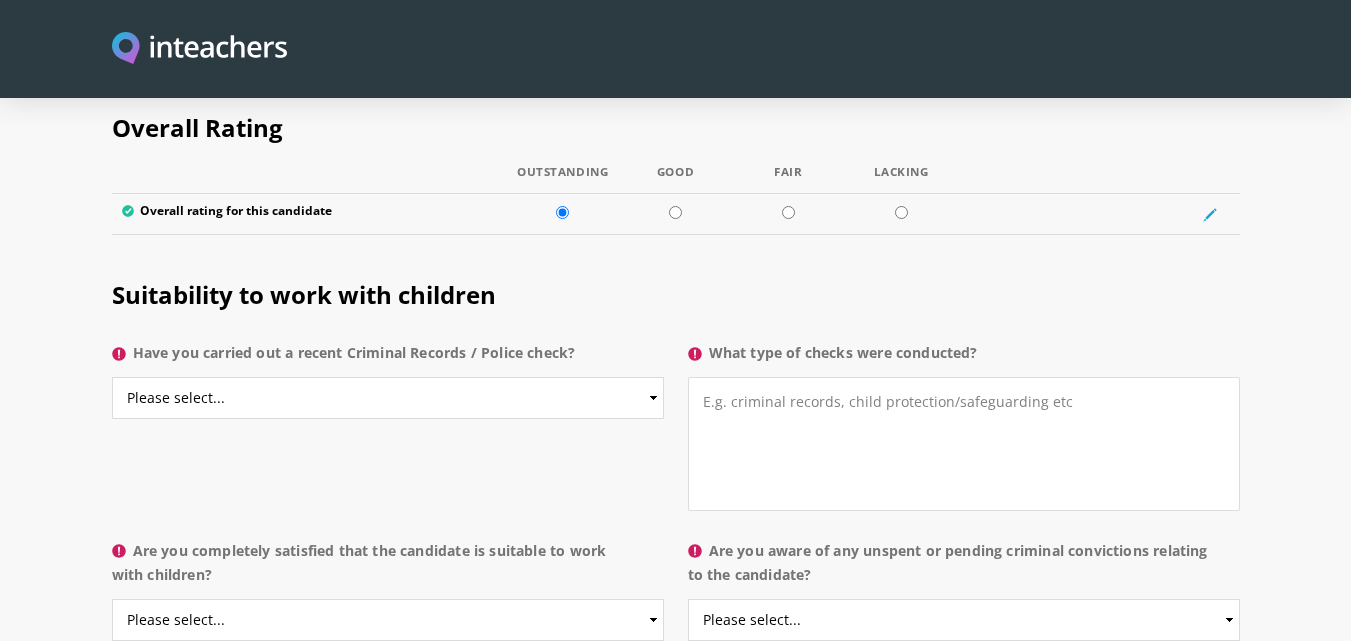 scroll, scrollTop: 3831, scrollLeft: 0, axis: vertical 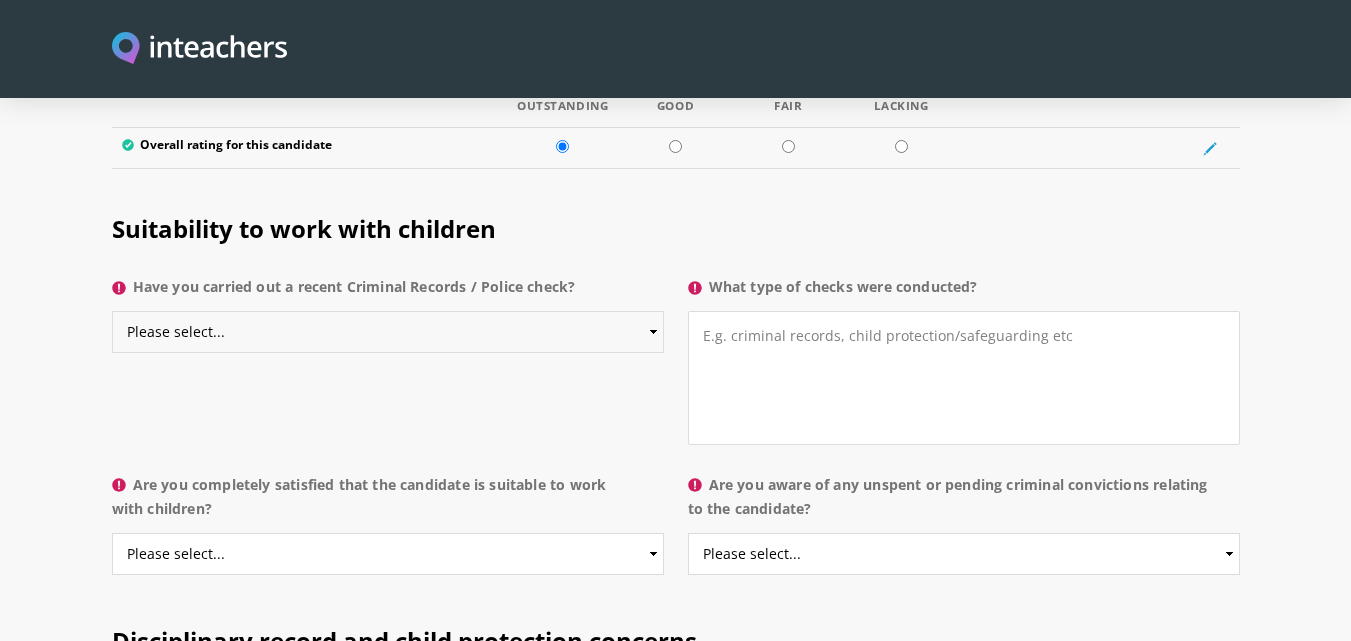 click on "Please select... Yes
No
Do not know" at bounding box center (388, 332) 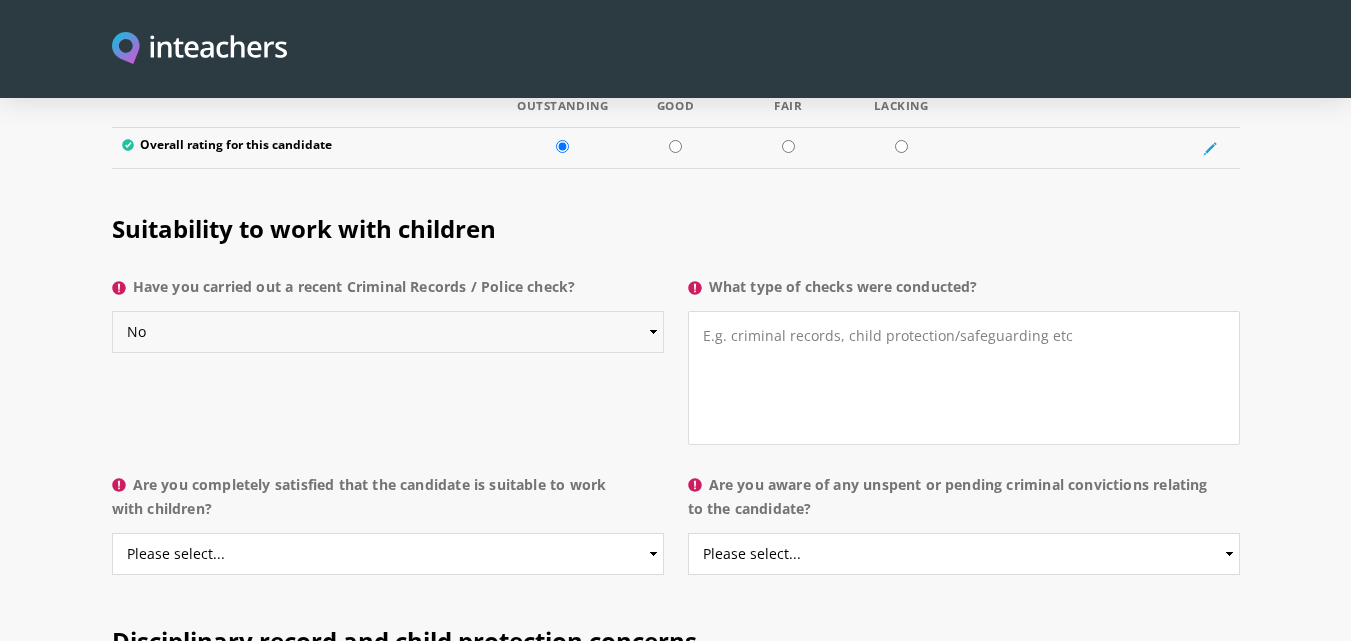 click on "Please select... Yes
No
Do not know" at bounding box center [388, 332] 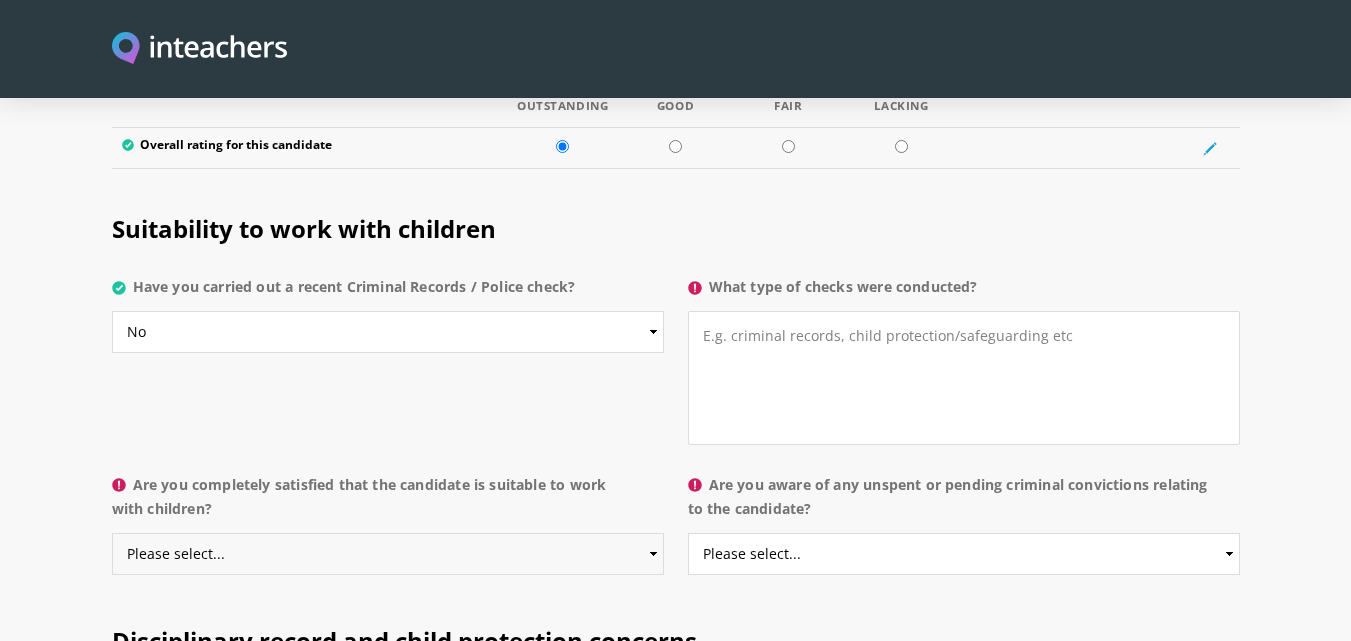 click on "Please select... Yes
No
Do not know" at bounding box center [388, 554] 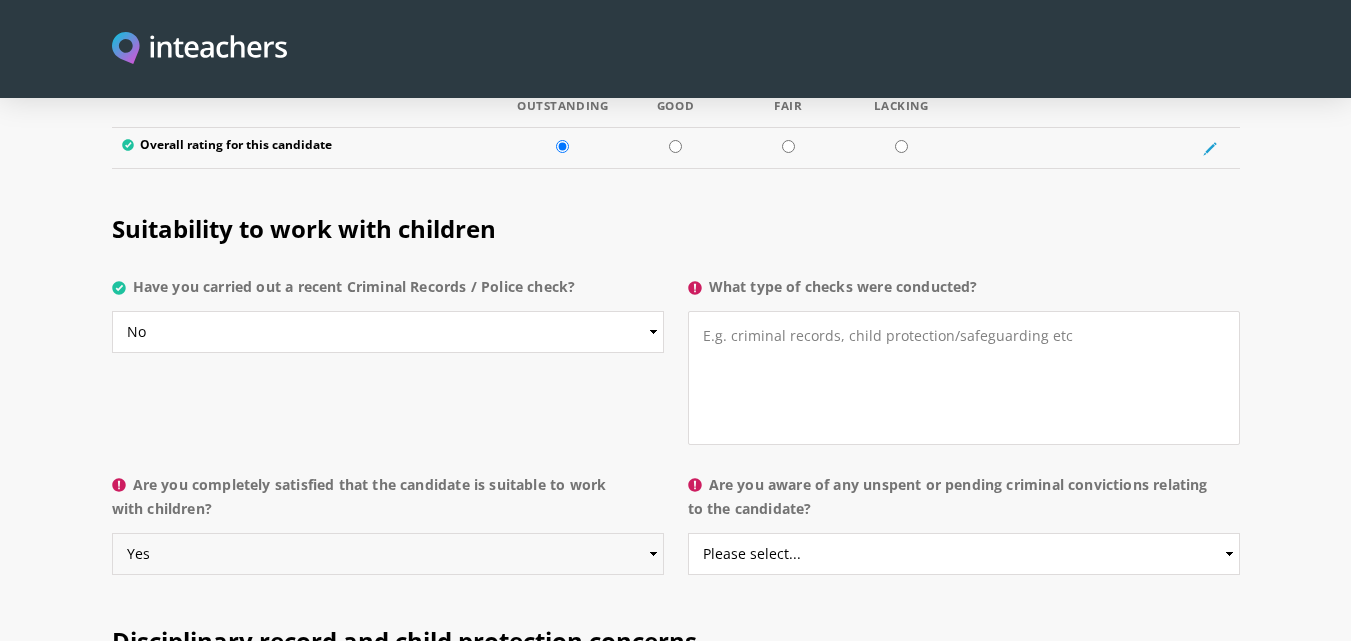 click on "Please select... Yes
No
Do not know" at bounding box center (388, 554) 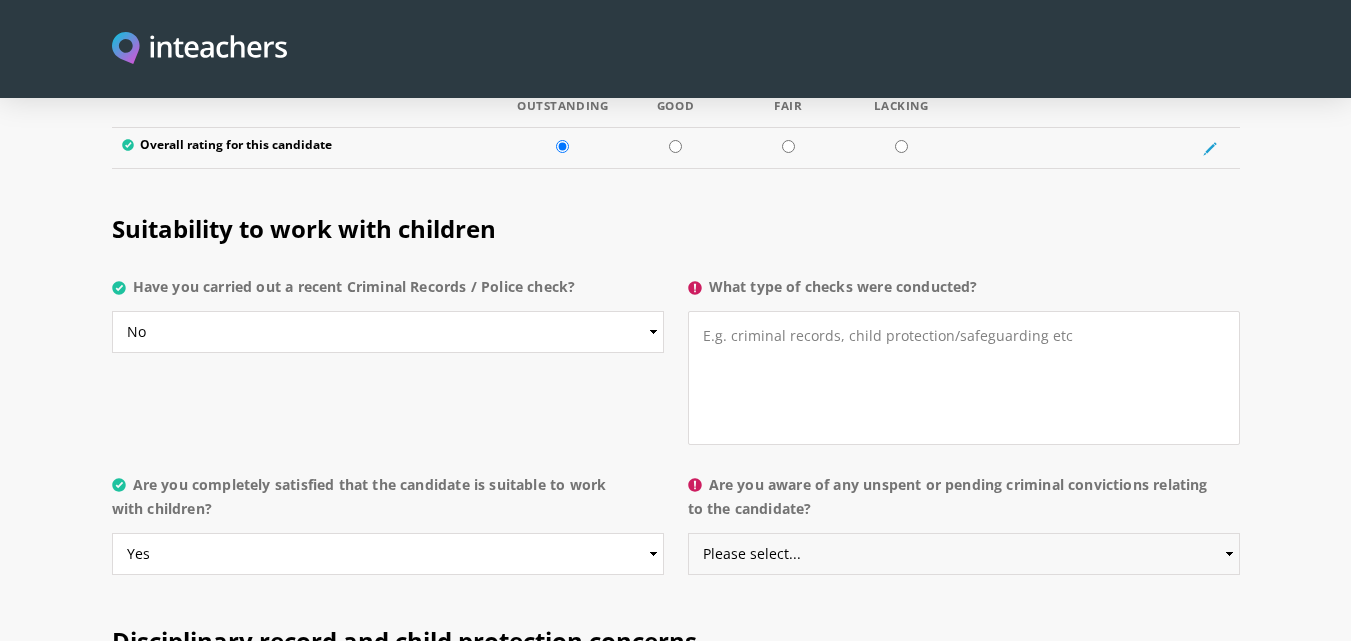click on "Please select... Yes
No
Do not know" at bounding box center [964, 554] 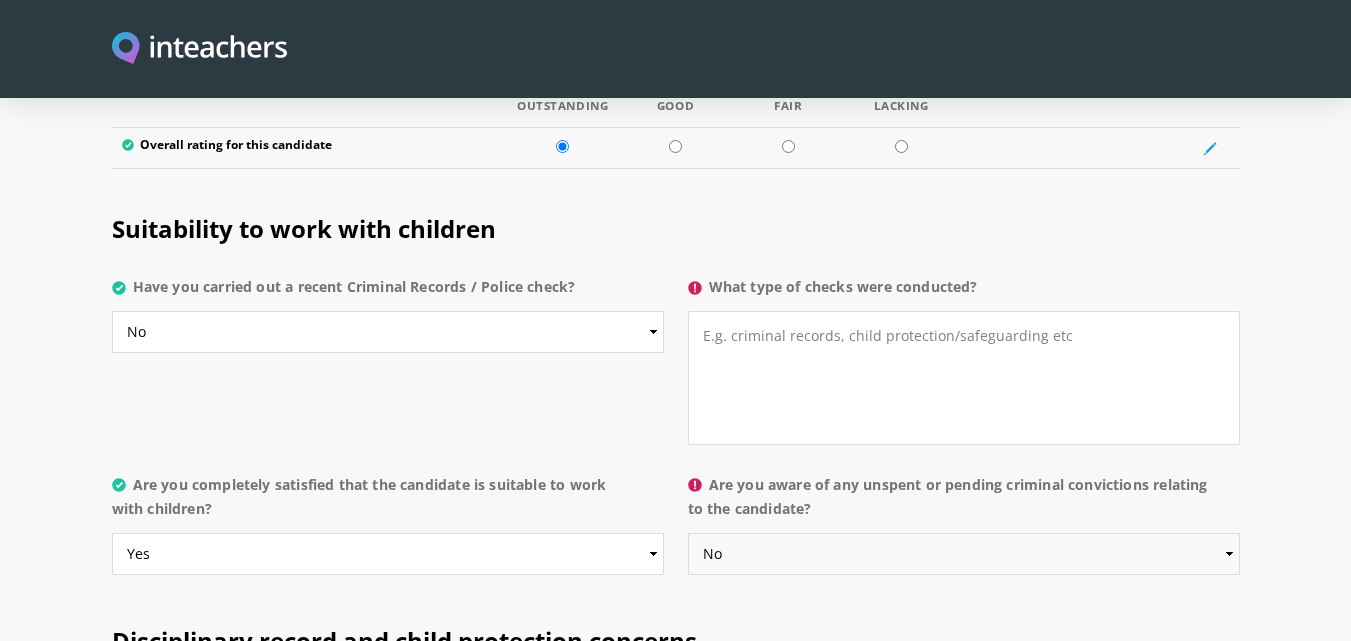 click on "Please select... Yes
No
Do not know" at bounding box center (964, 554) 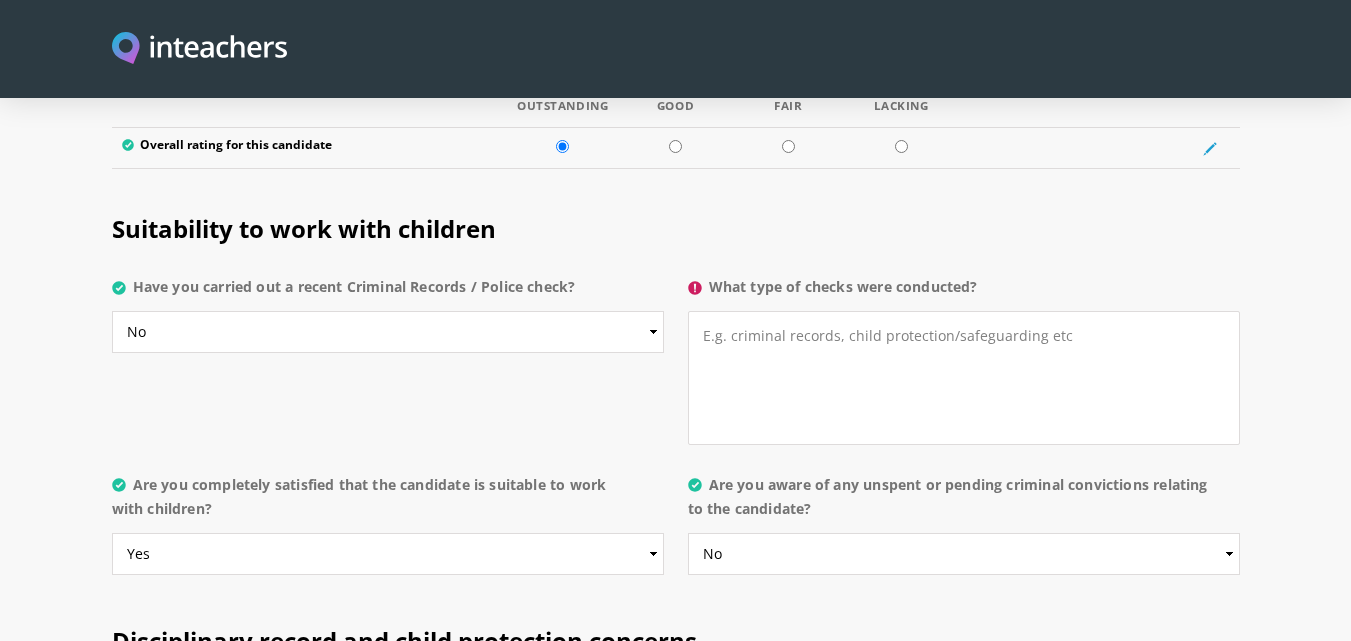 click on "Are you aware of any unspent or pending criminal convictions relating to the candidate?" at bounding box center (964, 503) 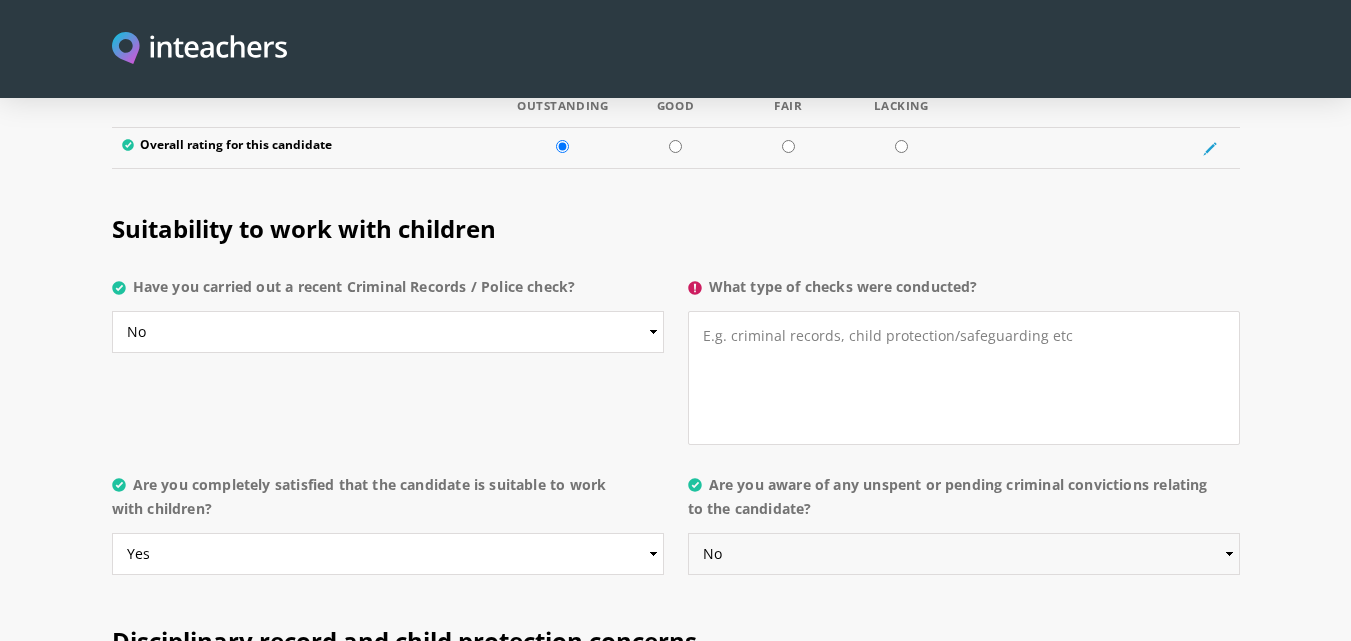 click on "Please select... Yes
No
Do not know" at bounding box center [964, 554] 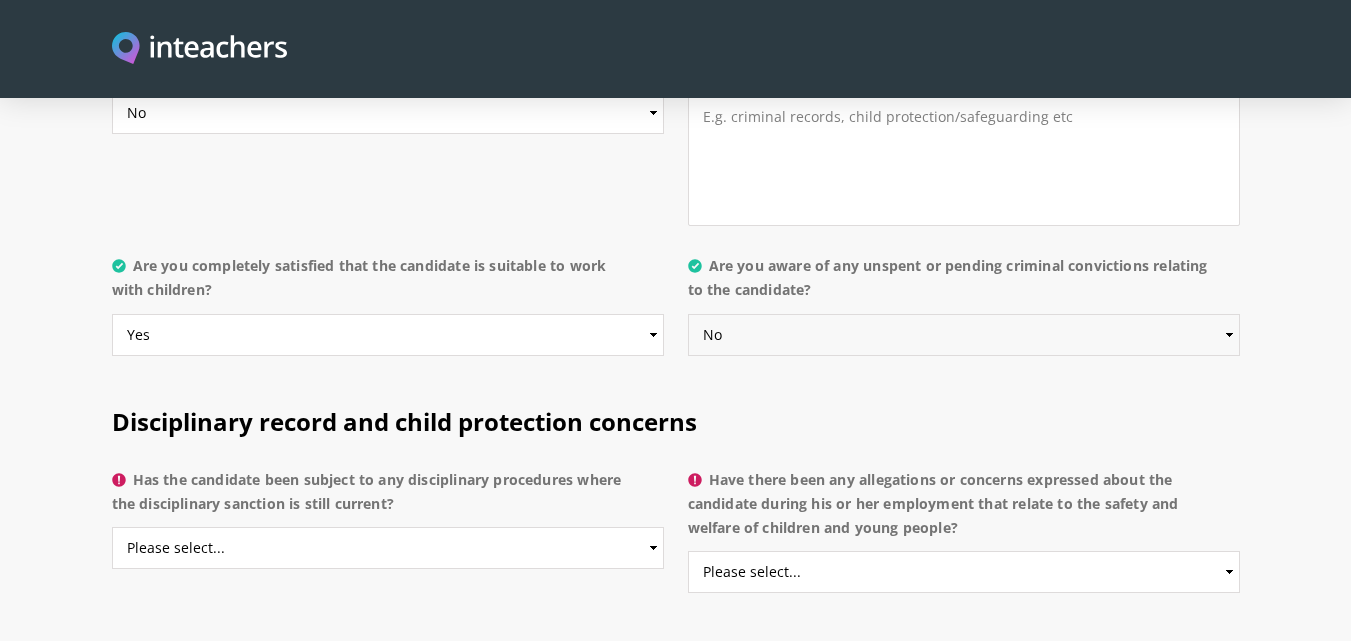 scroll, scrollTop: 4107, scrollLeft: 0, axis: vertical 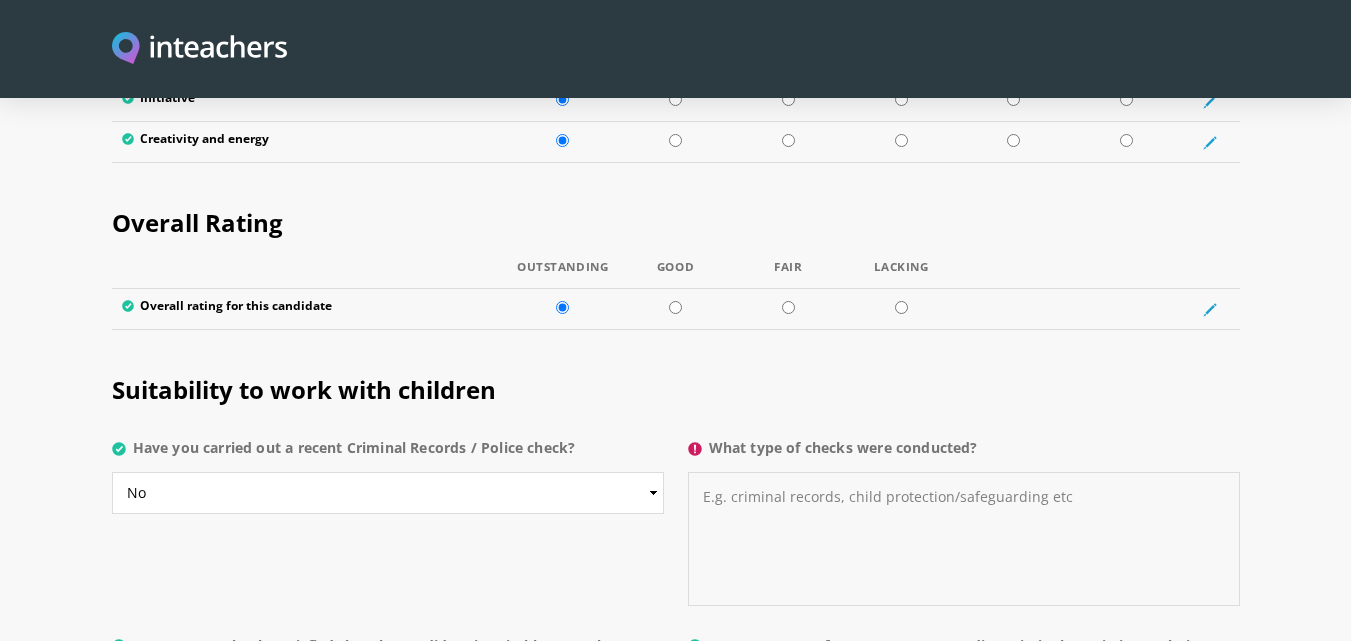 click on "What type of checks were conducted?" at bounding box center (964, 539) 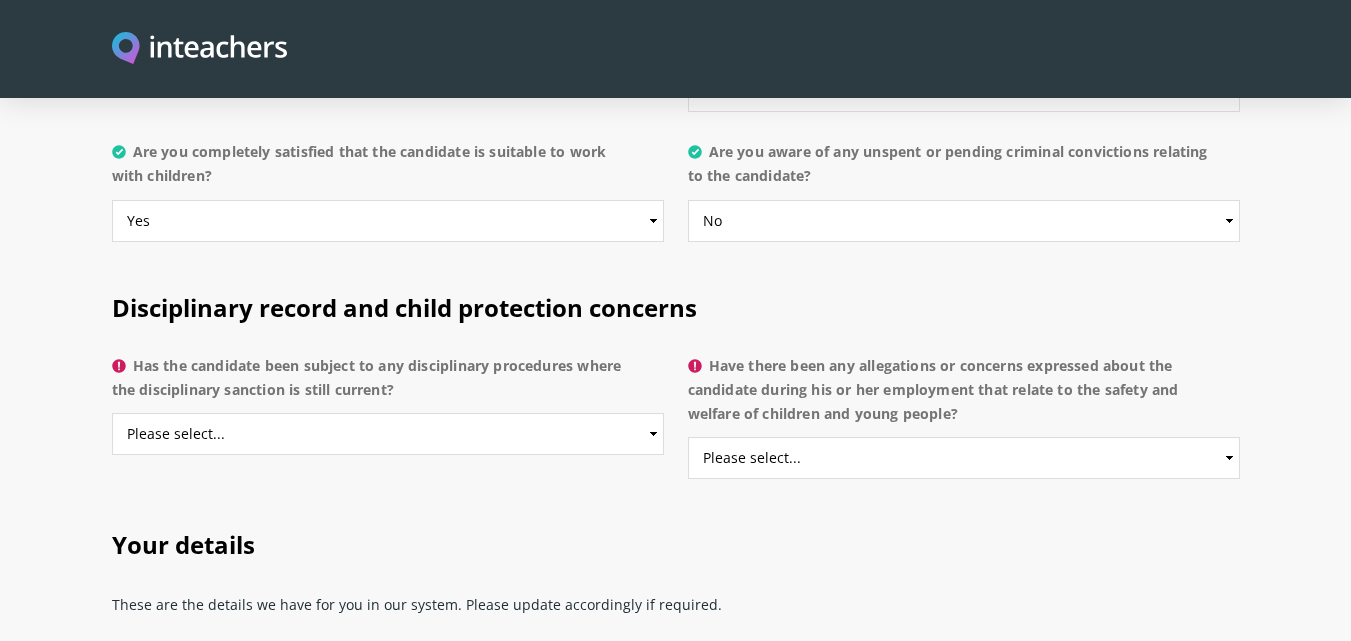 scroll, scrollTop: 4173, scrollLeft: 0, axis: vertical 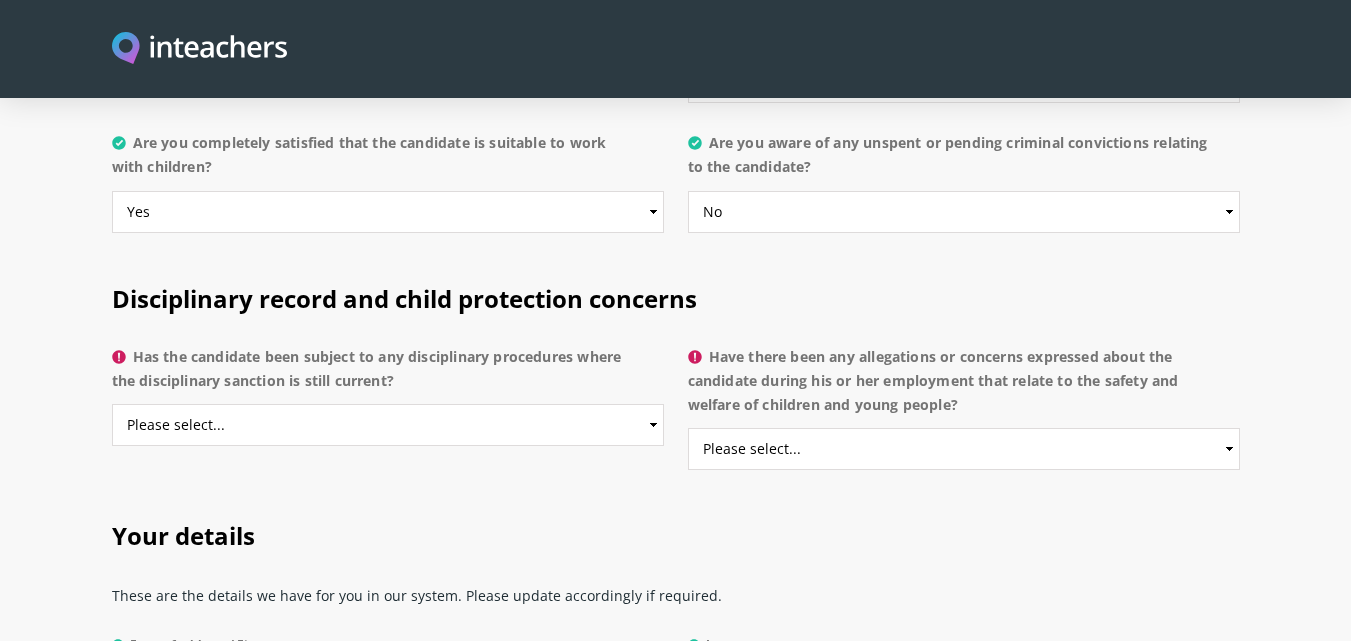type on "-" 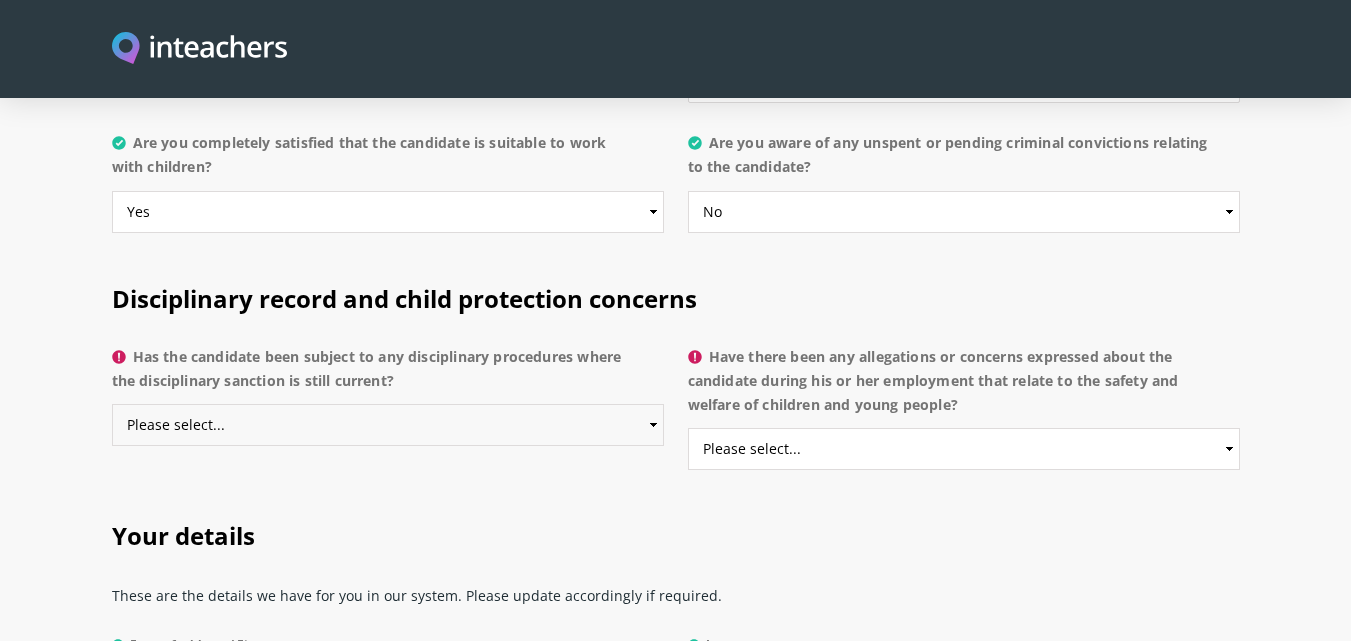 click on "Please select... Yes
No
Do not know" at bounding box center (388, 425) 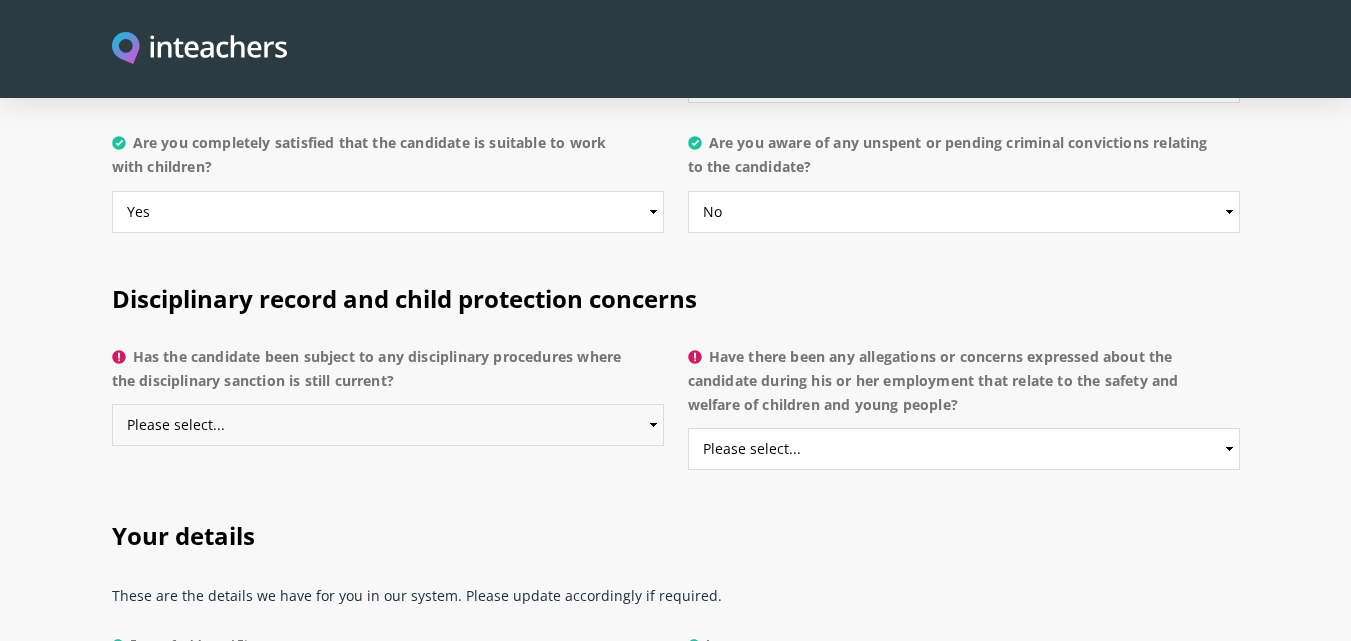 select on "No" 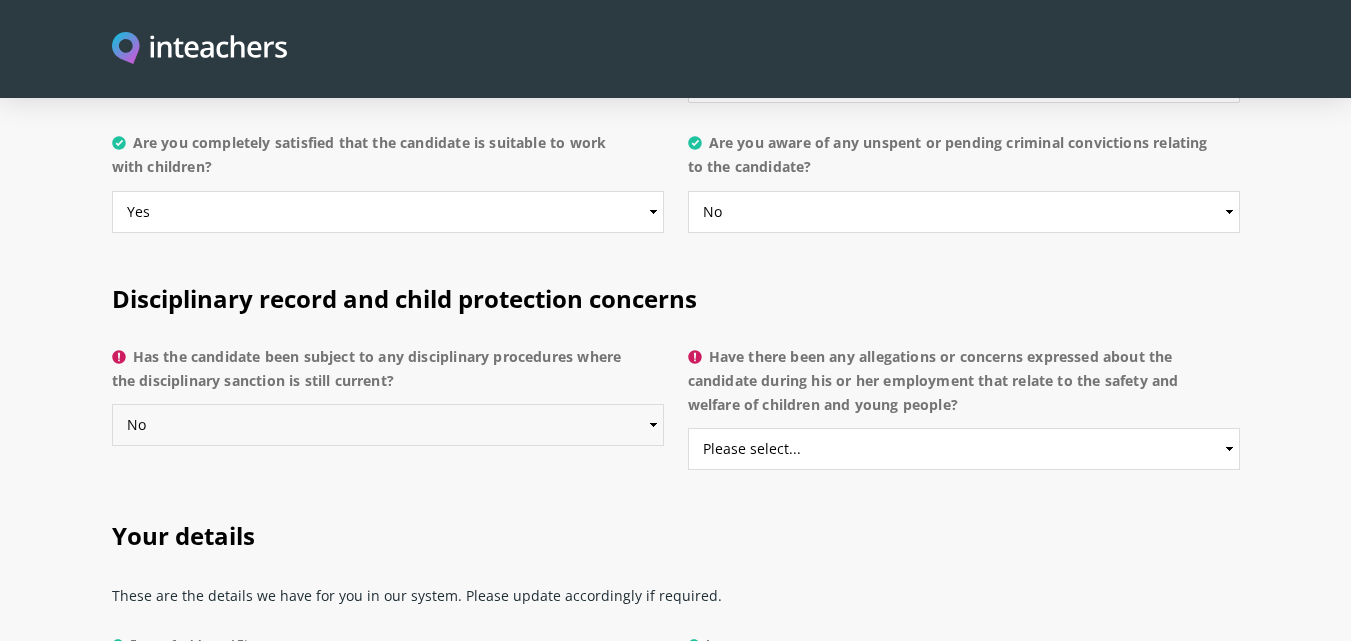 click on "Please select... Yes
No
Do not know" at bounding box center (388, 425) 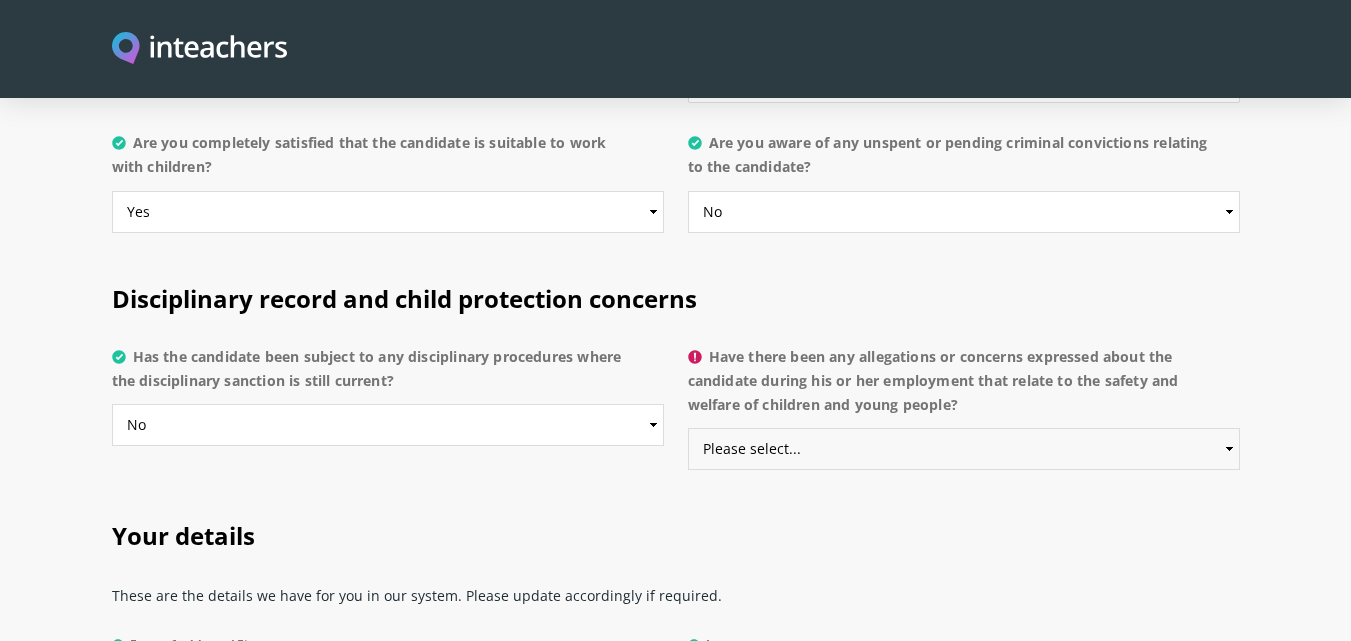 click on "Please select... Yes
No
Do not know" at bounding box center (964, 449) 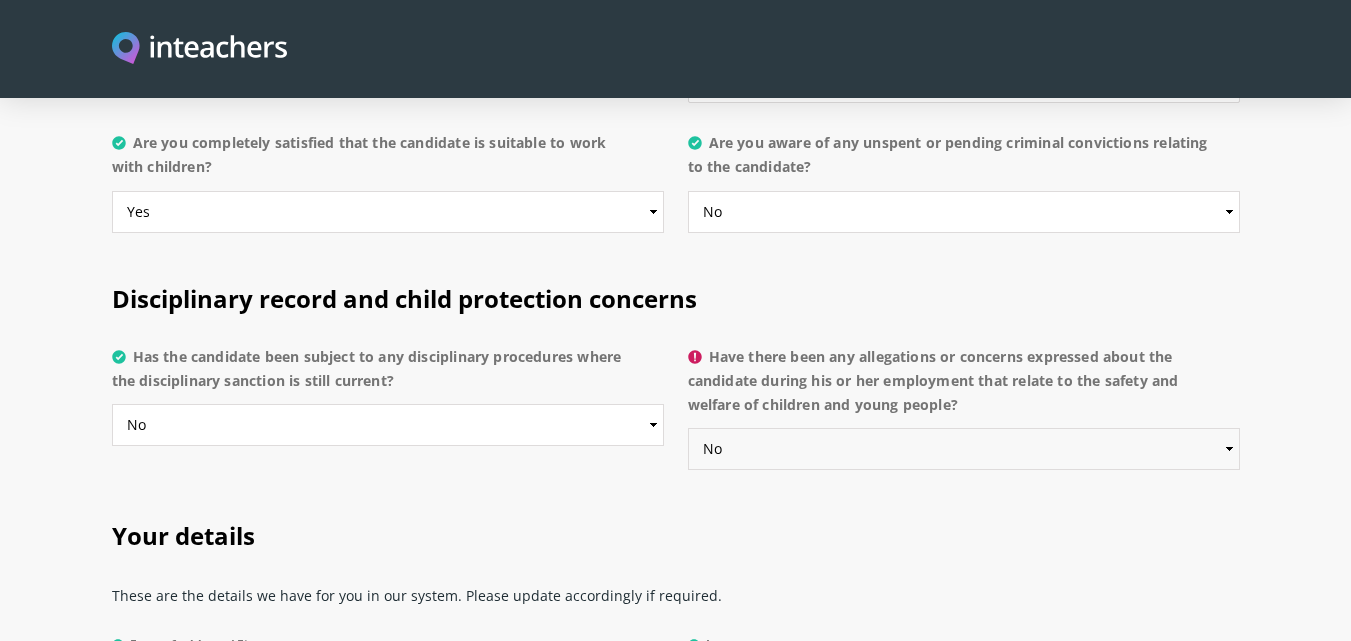 click on "Please select... Yes
No
Do not know" at bounding box center [964, 449] 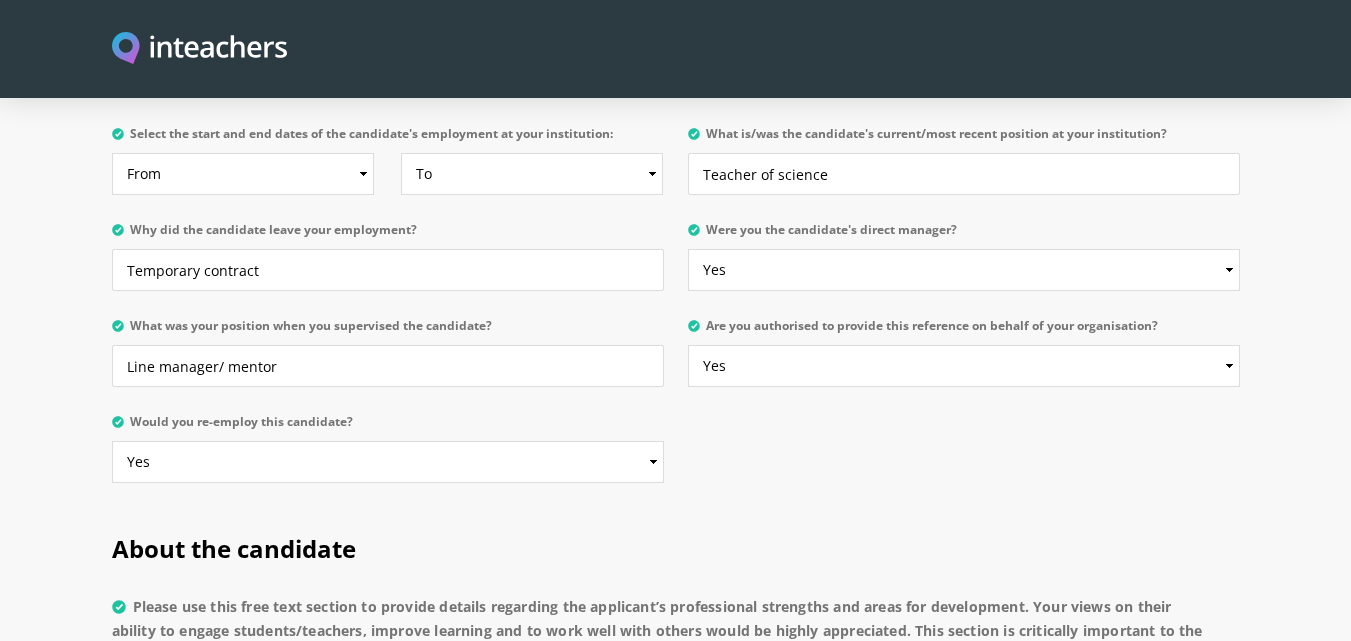 scroll, scrollTop: 1038, scrollLeft: 0, axis: vertical 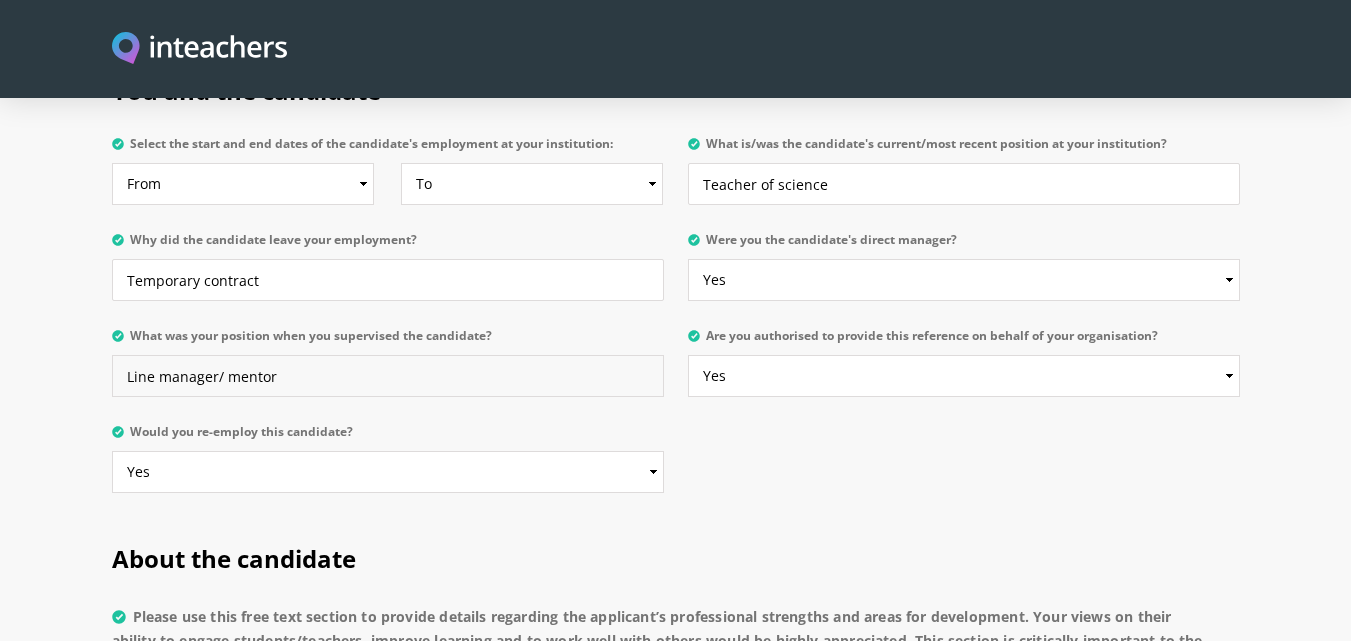 click on "Line manager/ mentor" at bounding box center [388, 376] 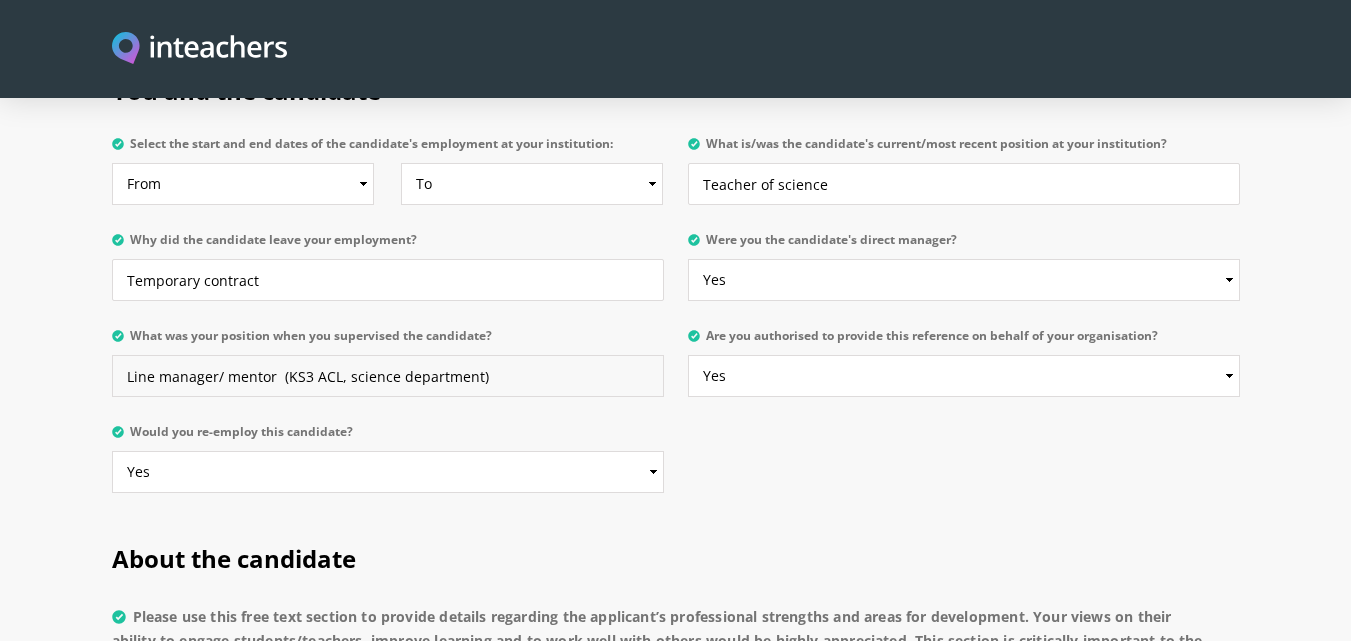 type on "Line manager/ mentor  (KS3 ACL, science department)" 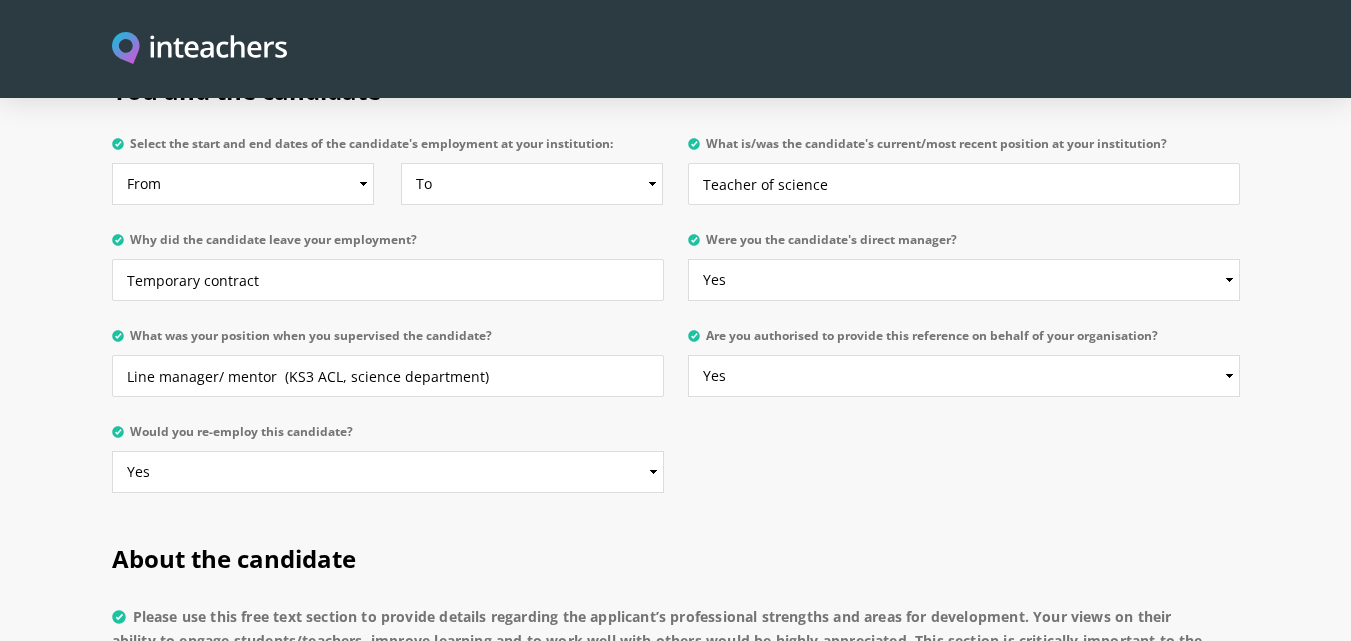 click on "You and the candidate
Select the start and end dates of the candidate's employment at your institution:
From
2025
2024
2023
2022
2021
2020
2019
2018
2017
2016
2015
2014
2013
2012
2011
2010
2009
2008
2007
2006
2005
2004
2003
2002
2001
2000
1999
1998
1997
1996
1995
1994
1993
1992
1991
1990
1989
1988
1987
1986
1985
1984
1983
1982
1981
1980
1979
1978
1977
1976
1975
1974
1973
1972
1971
1970
To
Currently
2025
2024
2023
2022
2021
2020
2019
2018
2017
2016
2015
2014
2013
2012
2011
2010
2009
2008
2007
2006
2005
2004
2003
2002
2001
2000
1999
1998
1997
1996
1995
1994
1993
1992
1991
1990
1989
1988
1987
1986
1985
1984
1983
1982
1981
1980
1979
1978
1977
1976
1975
1974
1973
1972
1971
1970" at bounding box center (675, 279) 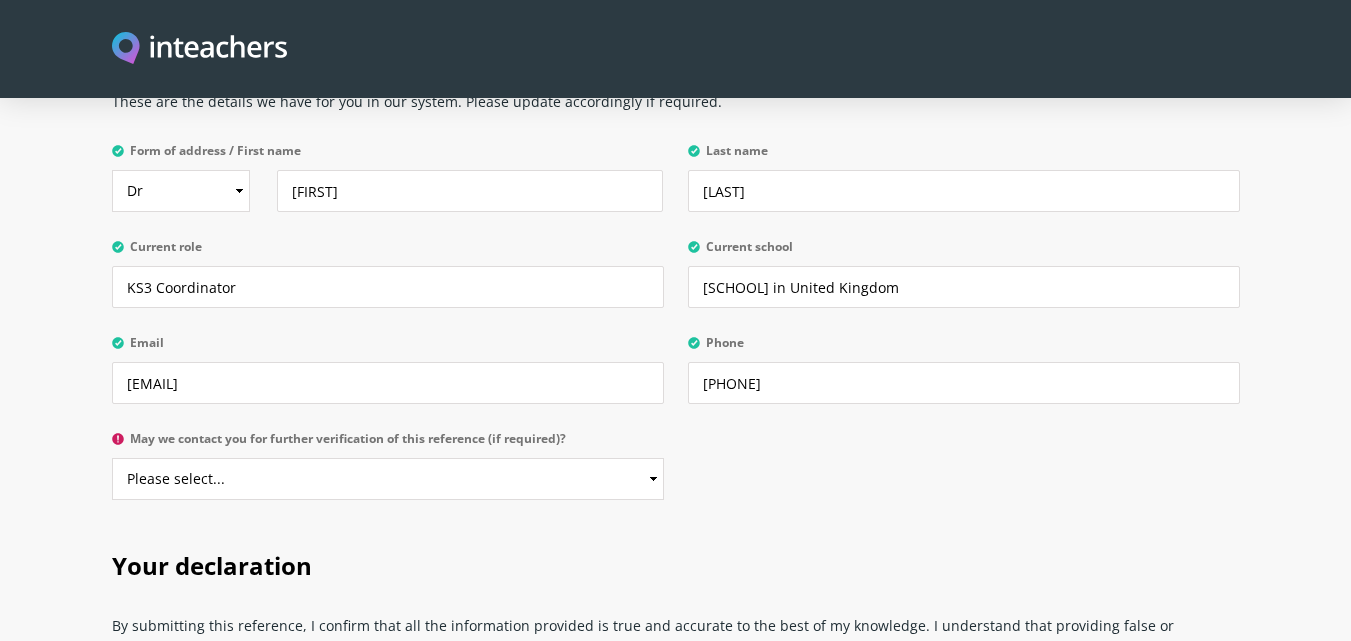 scroll, scrollTop: 4686, scrollLeft: 0, axis: vertical 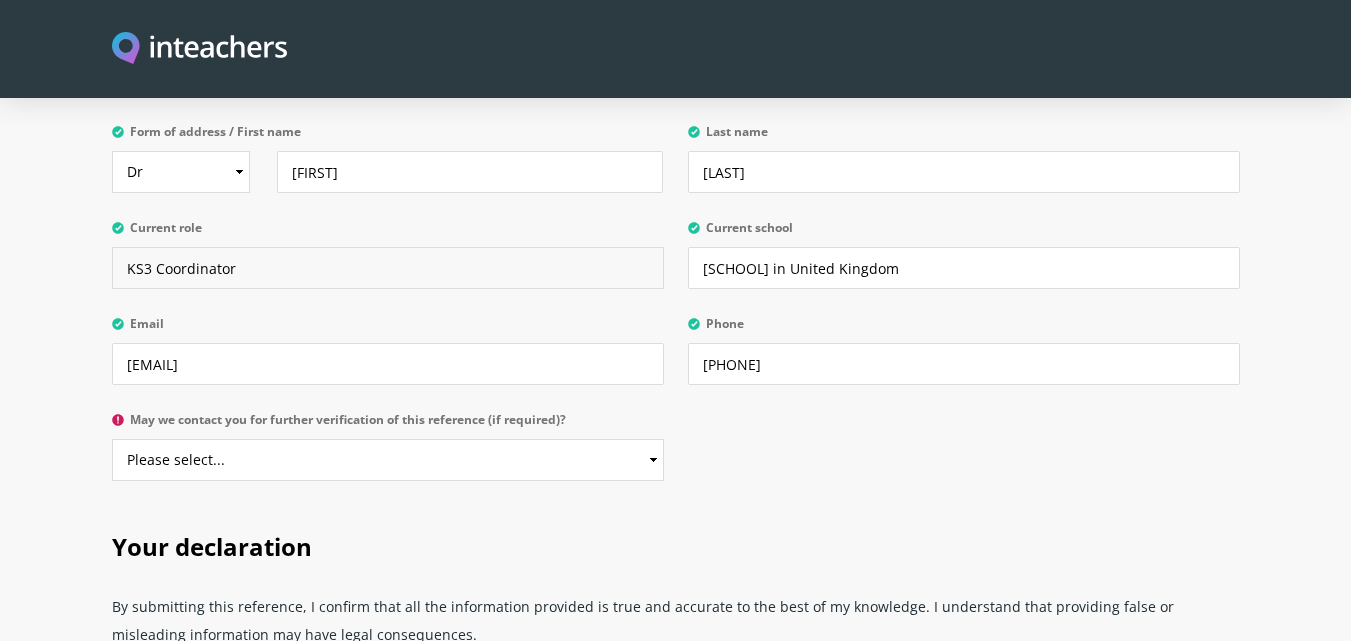 click on "KS3 Coordinator" at bounding box center [388, 268] 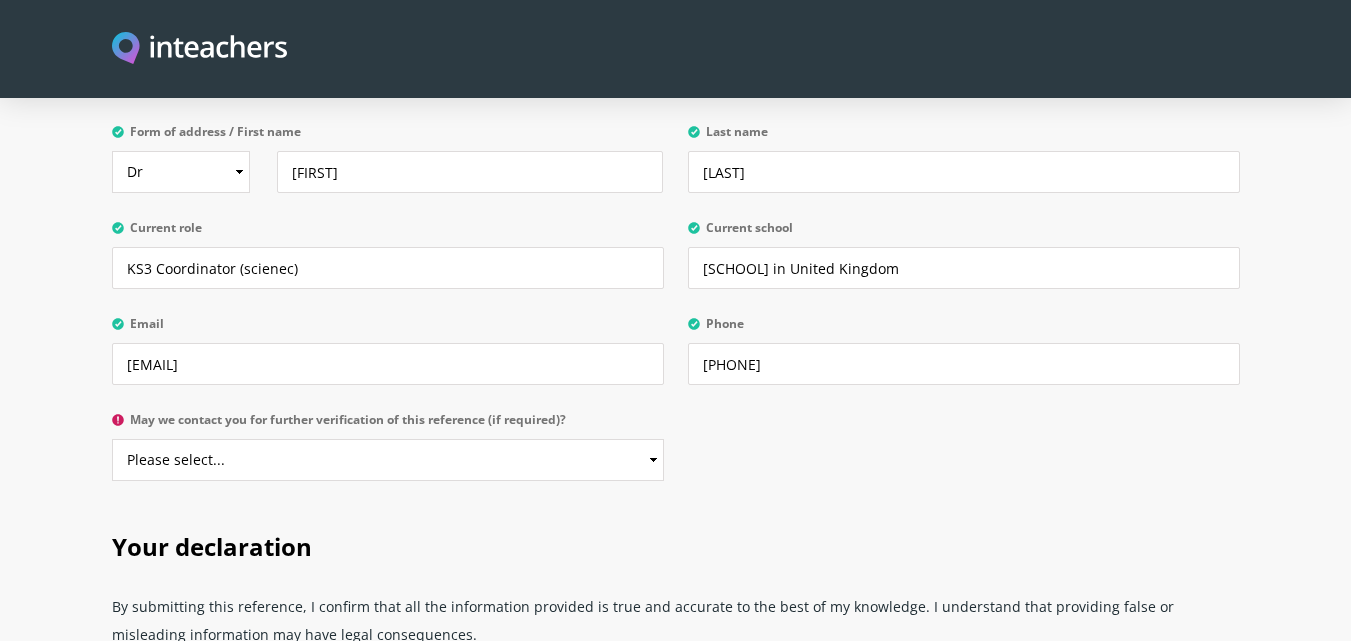 click on "Your details
These are the details we have for you in our system. Please update accordingly if required.
Form of address / First name
Select Mr
Mrs
Miss
Ms
Dr
Prof
[FIRST]
Last name
[LAST]
Current role
KS3 Coordinator (scienec)
Current school
[SCHOOL] in United Kingdom
Email
[EMAIL]
Phone
[PHONE]
Please select... Yes
No" at bounding box center (675, 239) 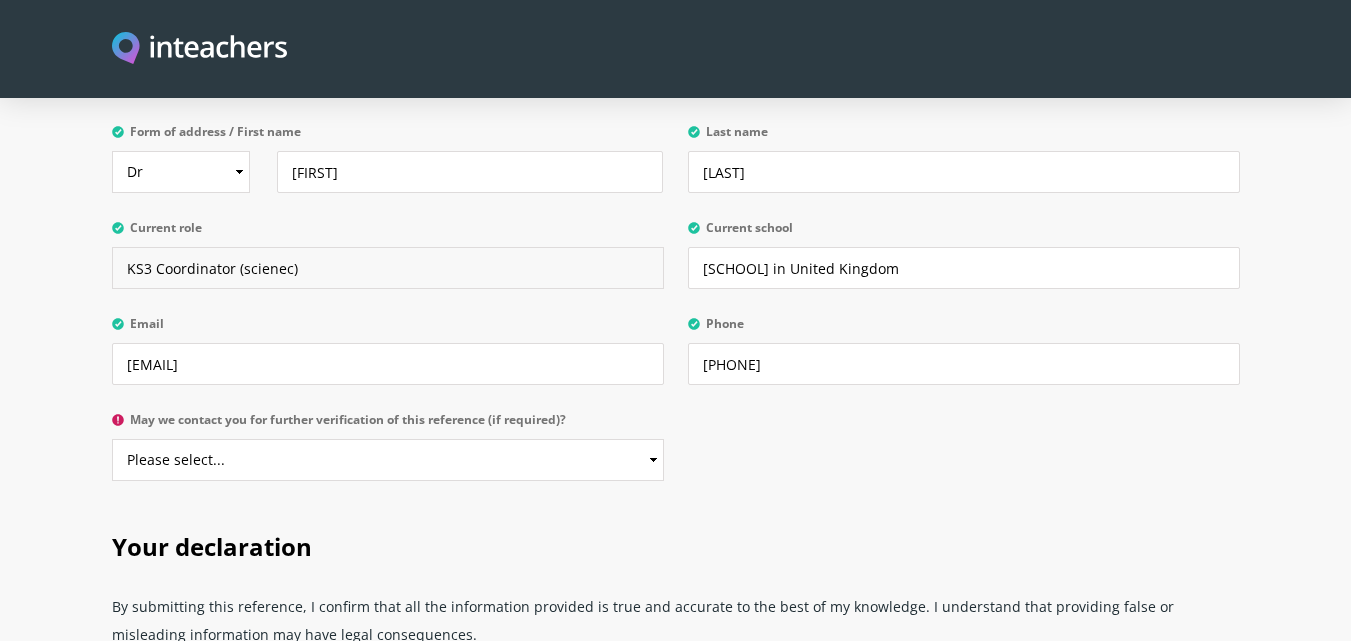 click on "KS3 Coordinator (scienec)" at bounding box center [388, 268] 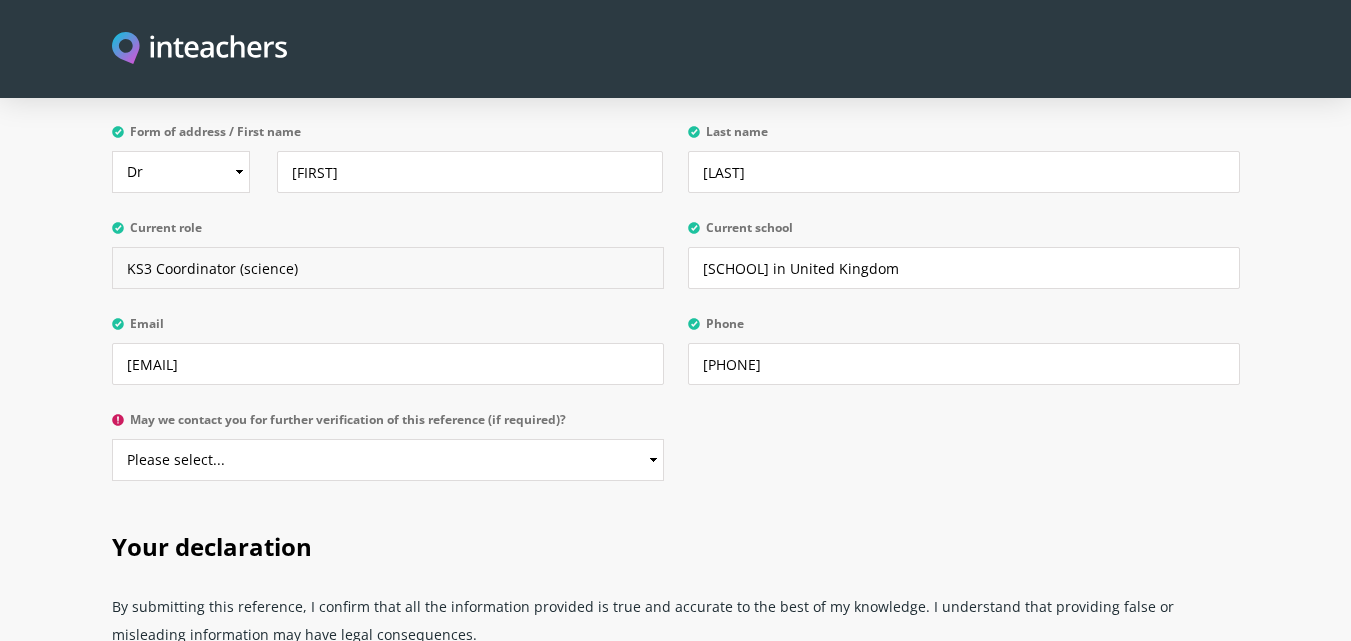 type on "KS3 Coordinator (science)" 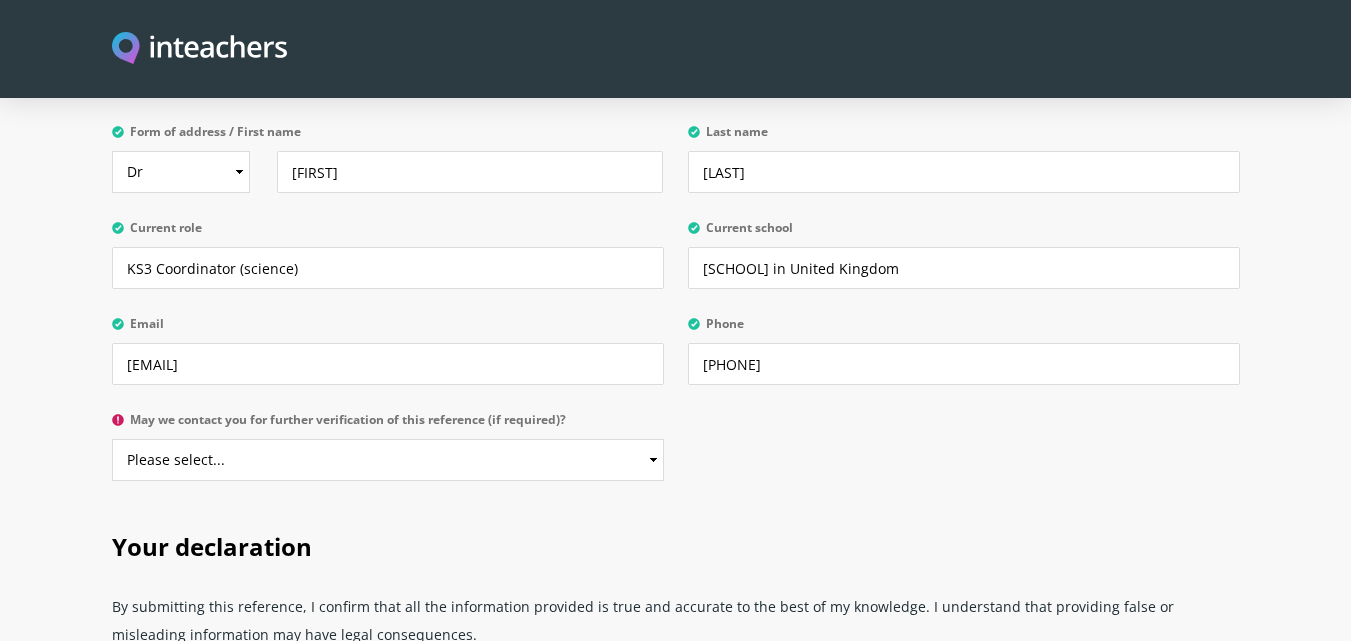 click on "Your details
These are the details we have for you in our system. Please update accordingly if required.
Form of address / First name
Select Mr
Mrs
Miss
Ms
Dr
Prof
[FIRST]
Last name
[LAST]
Current role
KS3 Coordinator (science)
Current school
[SCHOOL] in United Kingdom
Email
[EMAIL]
Phone
[PHONE]
Please select... Yes
No" at bounding box center [675, 239] 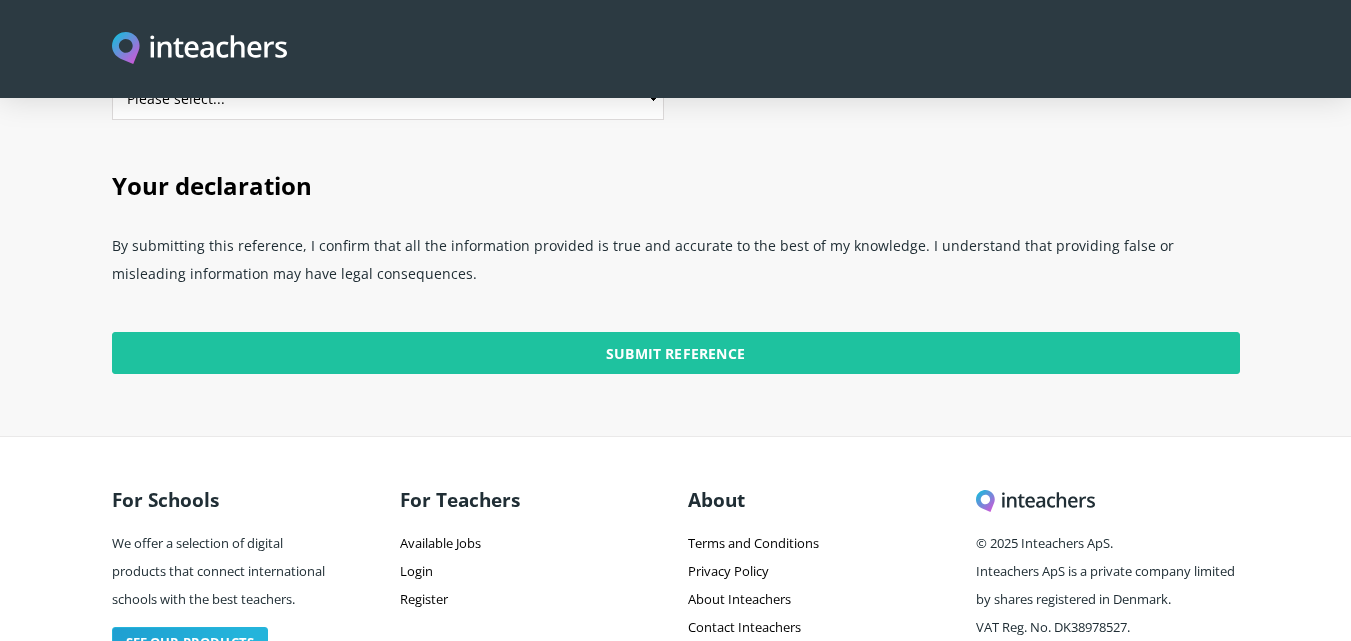 scroll, scrollTop: 5111, scrollLeft: 0, axis: vertical 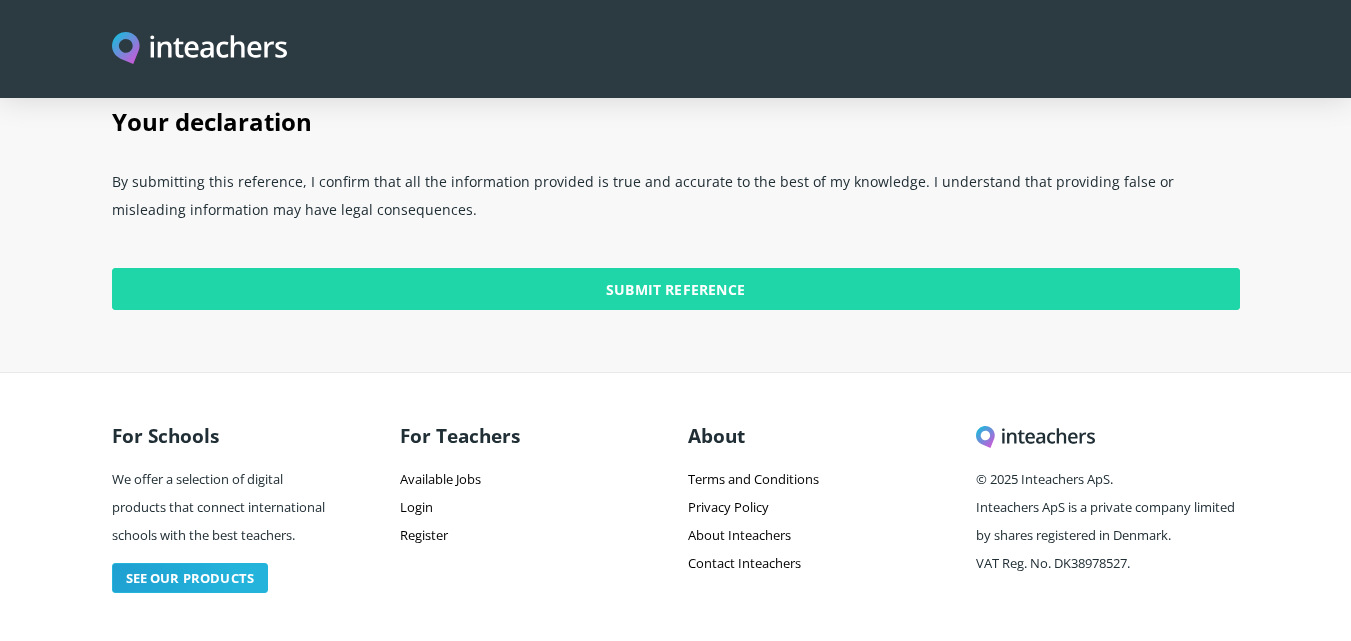 click on "Submit Reference" at bounding box center [676, 289] 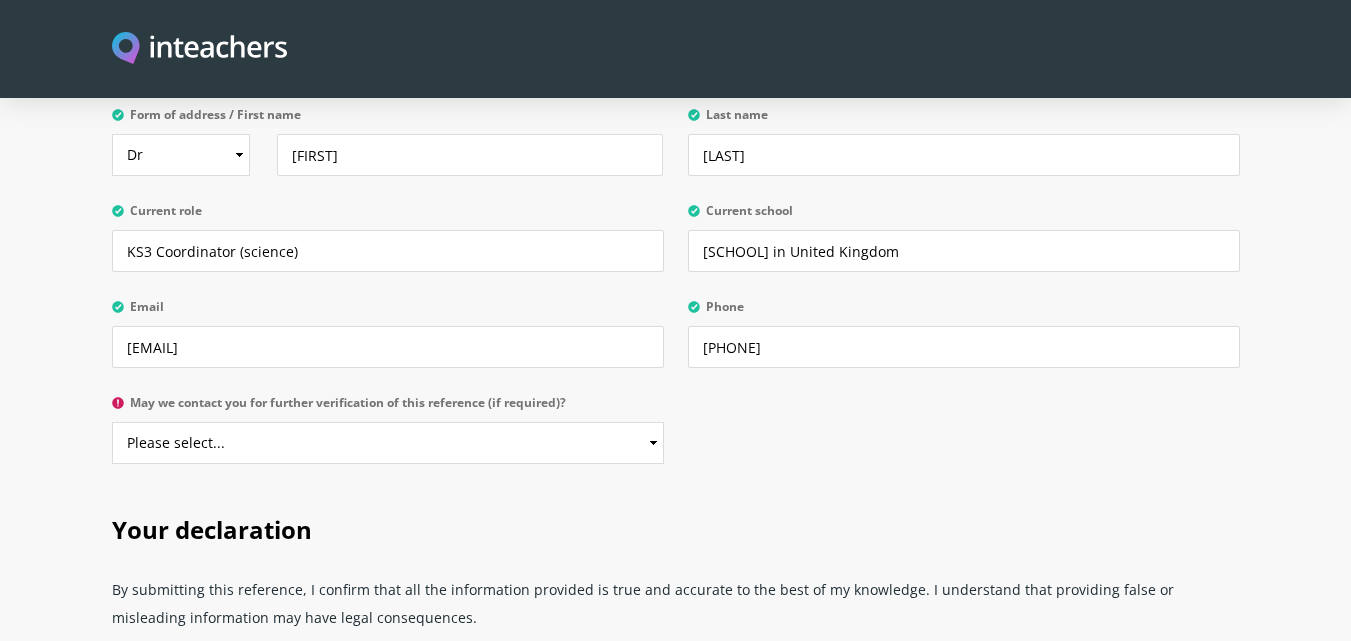 scroll, scrollTop: 4693, scrollLeft: 0, axis: vertical 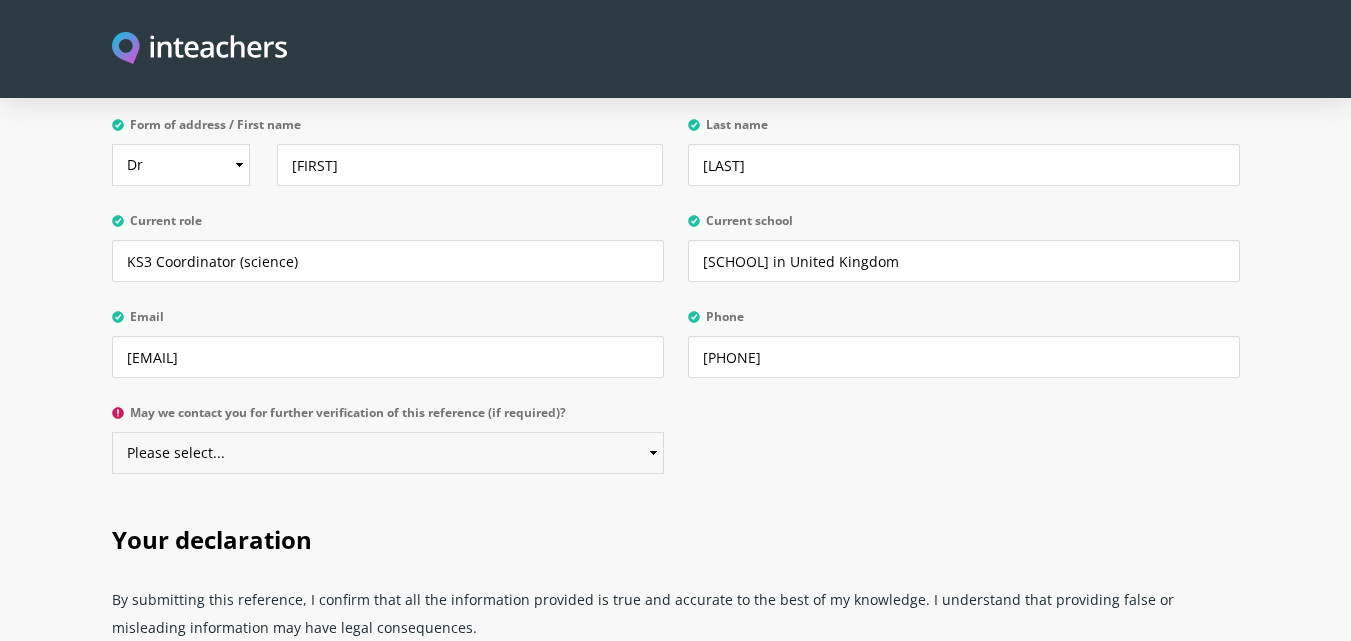 click on "Please select... Yes
No" at bounding box center (388, 453) 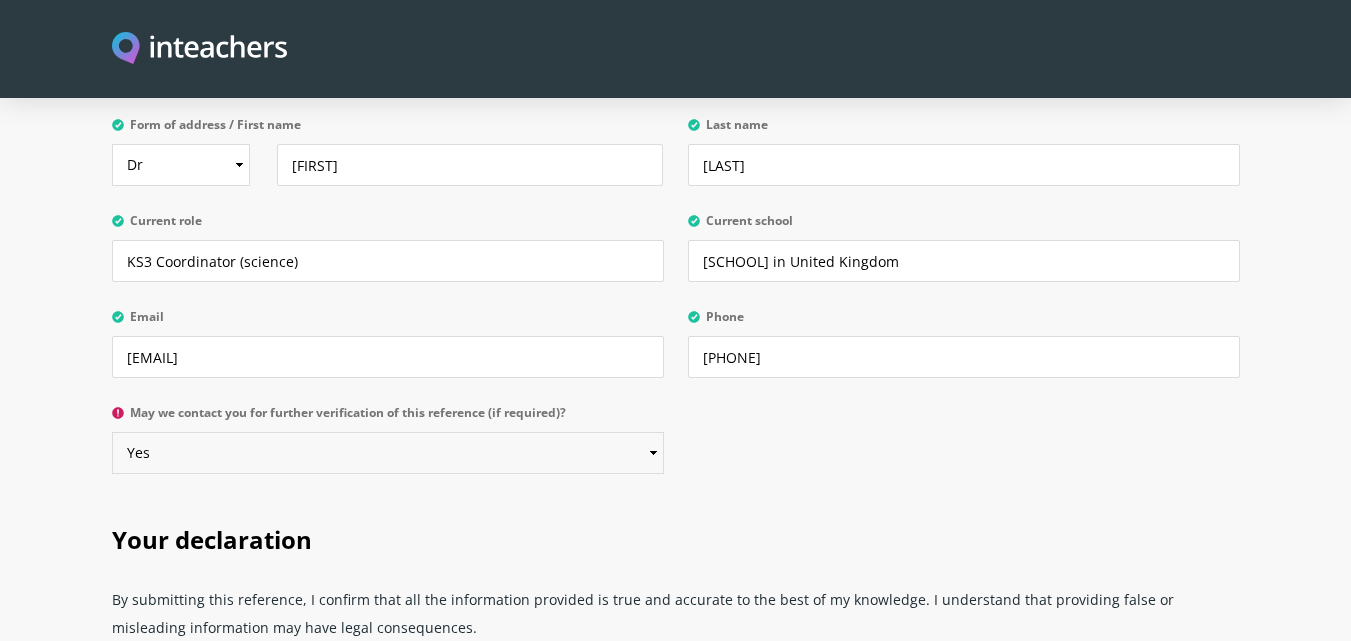 click on "Please select... Yes
No" at bounding box center [388, 453] 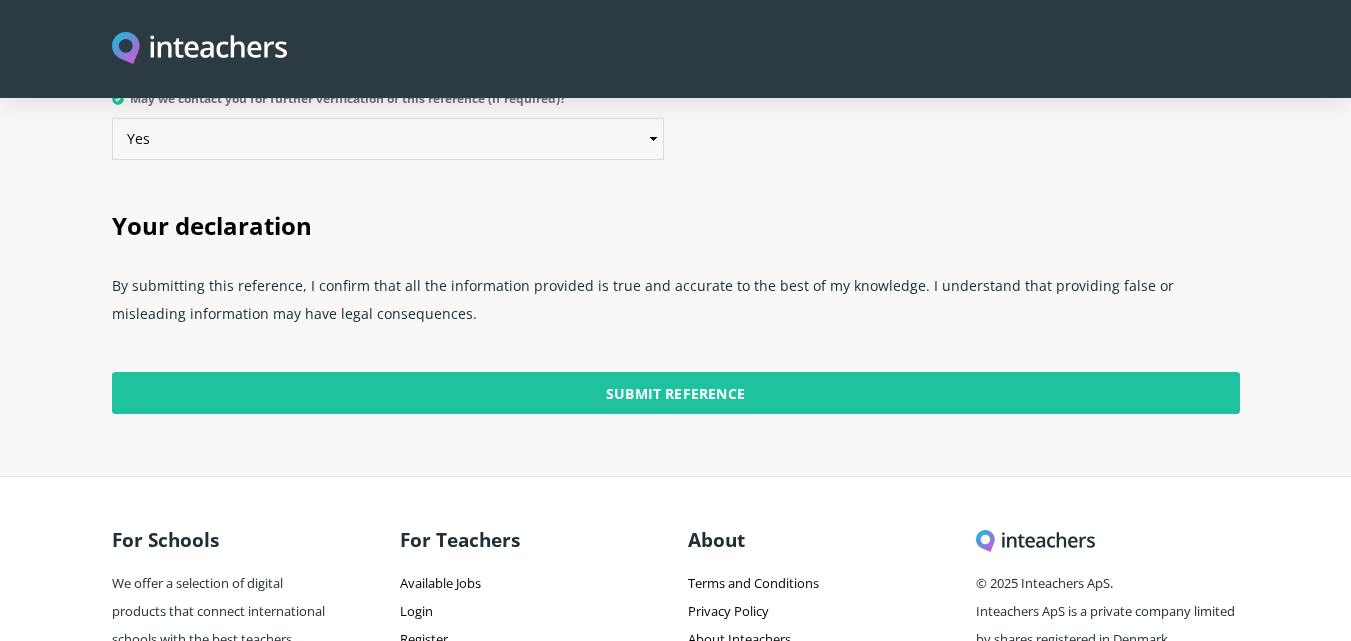 scroll, scrollTop: 5016, scrollLeft: 0, axis: vertical 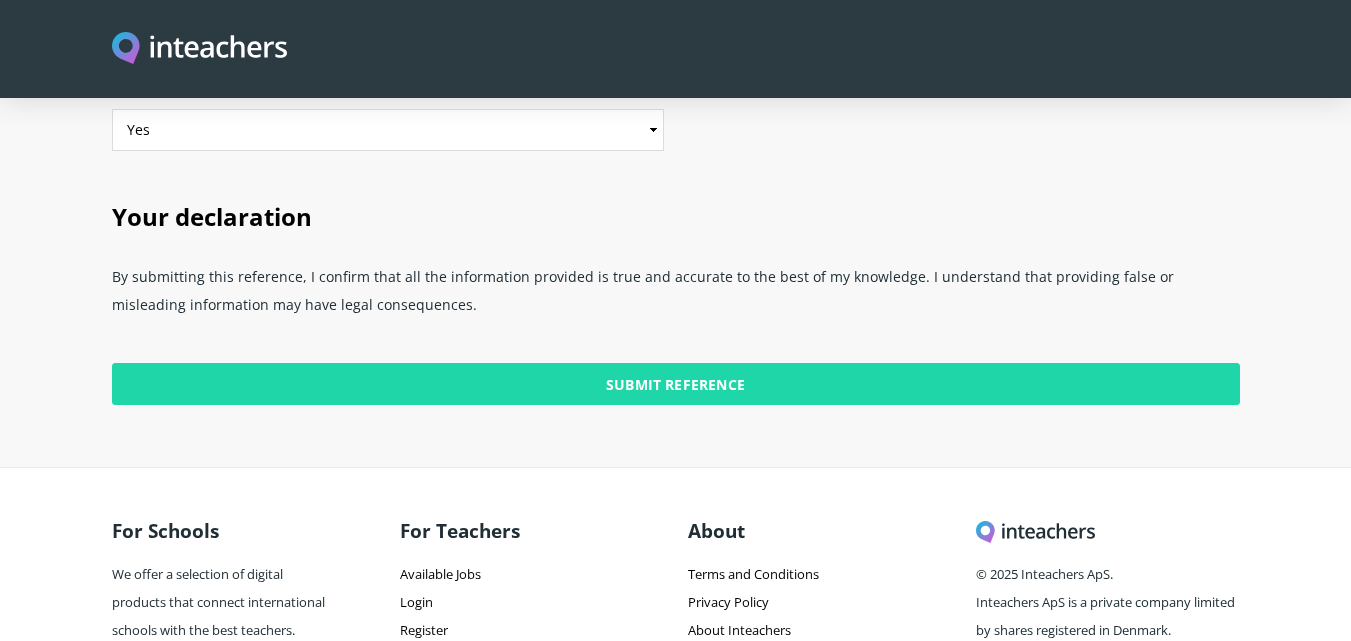 click on "Submit Reference" at bounding box center [676, 384] 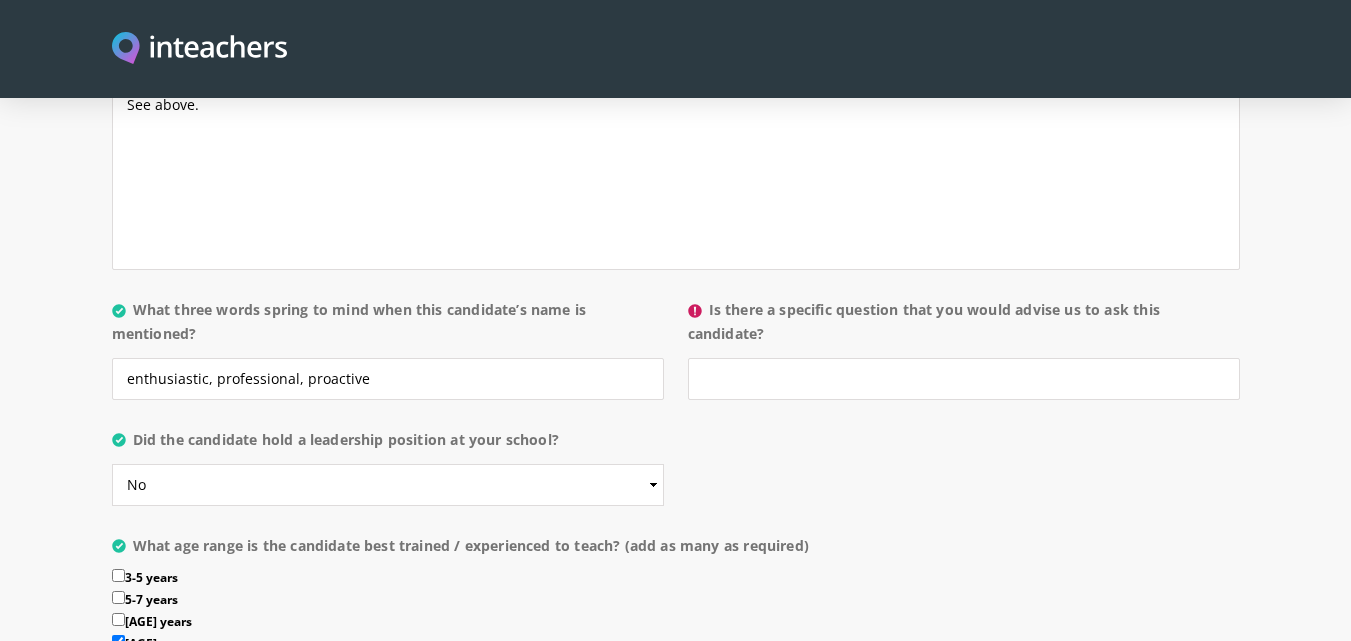 scroll, scrollTop: 1938, scrollLeft: 0, axis: vertical 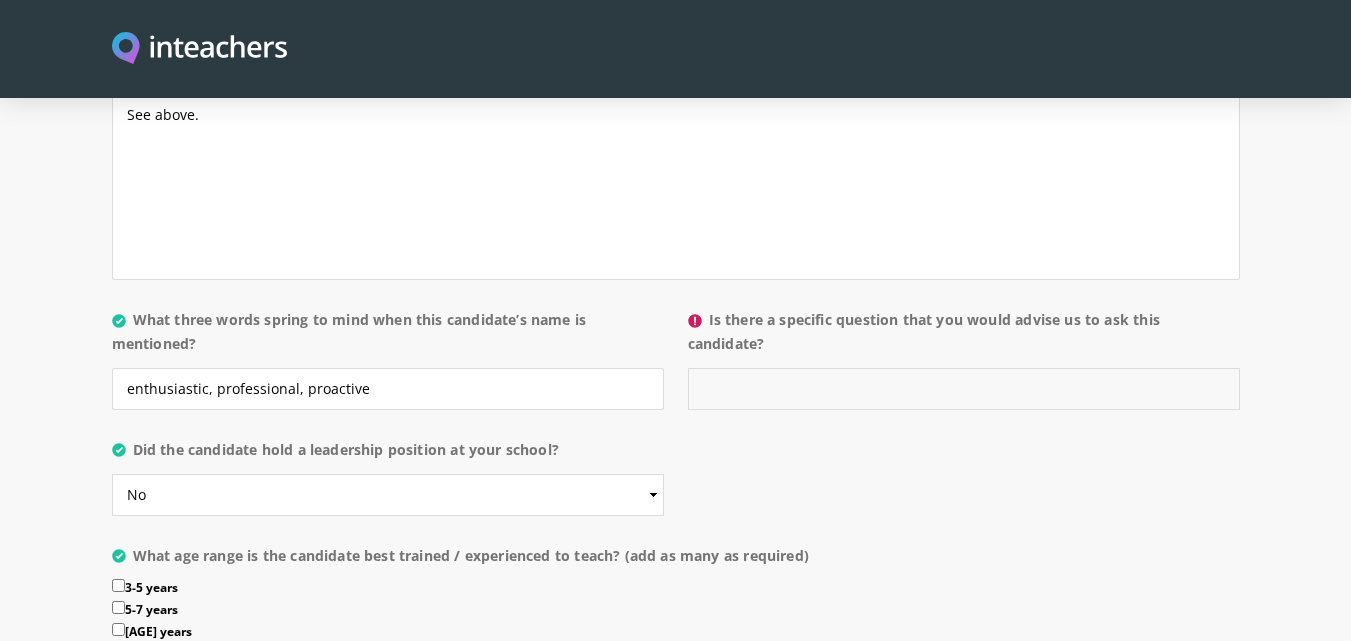 click on "Is there a specific question that you would advise us to ask this candidate?" at bounding box center (964, 389) 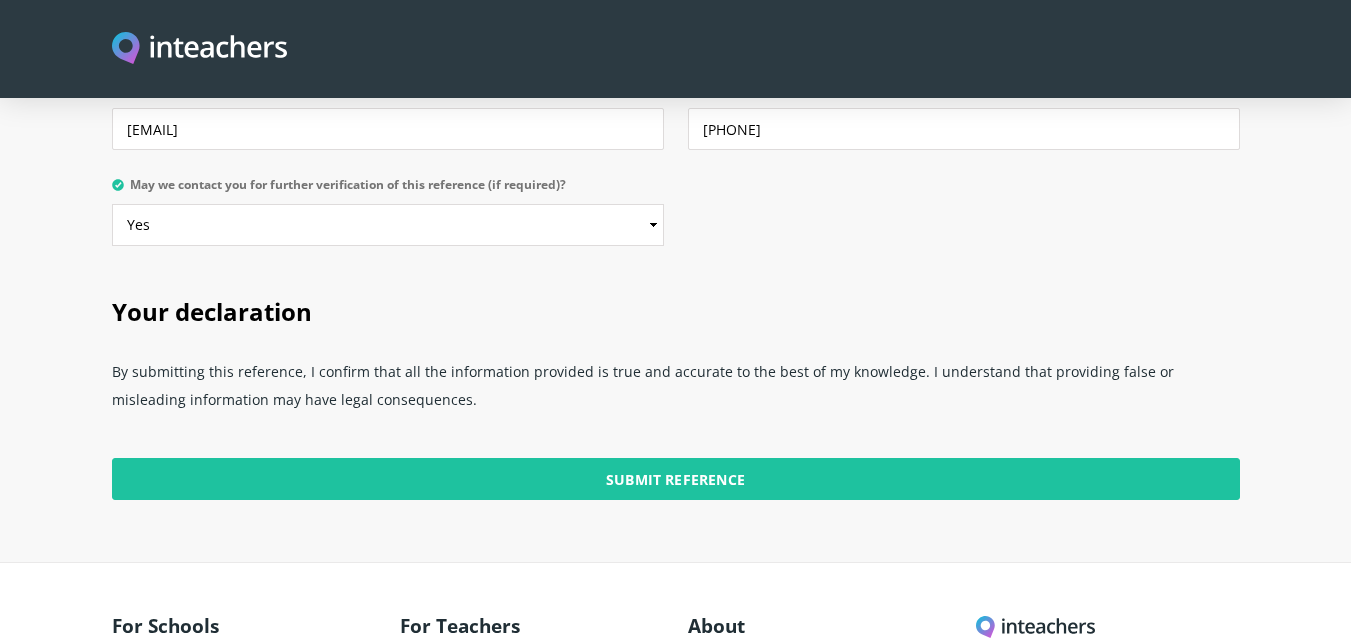 scroll, scrollTop: 5016, scrollLeft: 0, axis: vertical 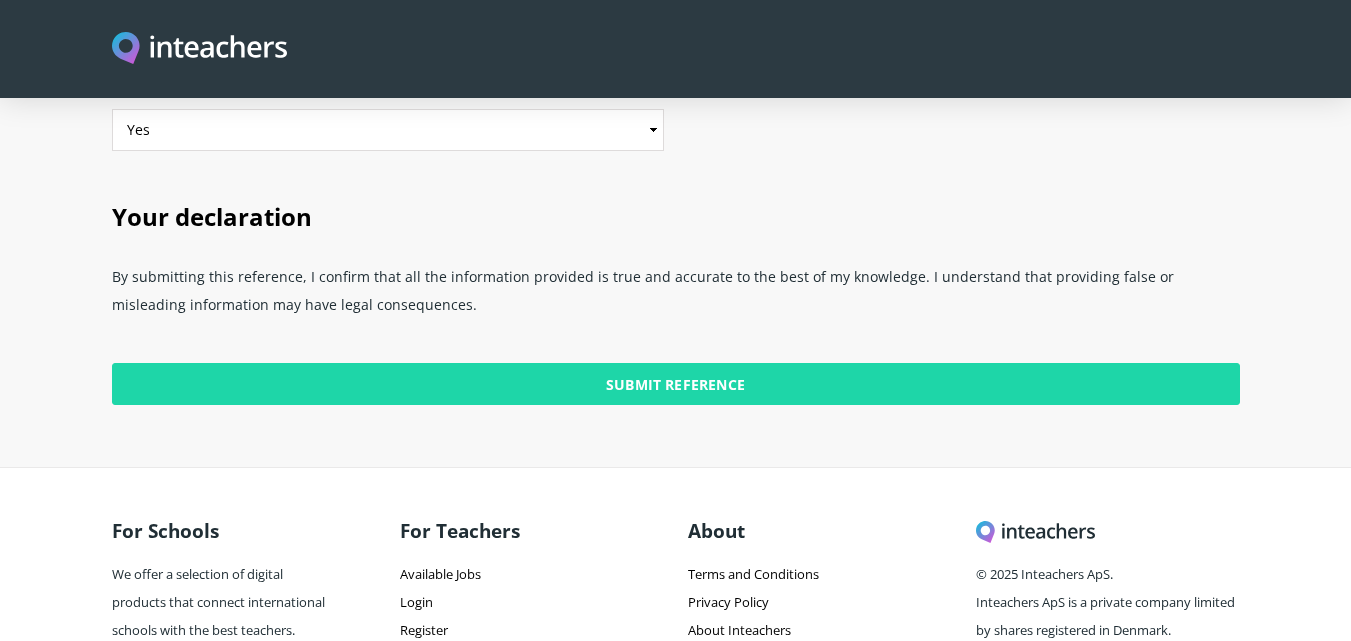 type on "-" 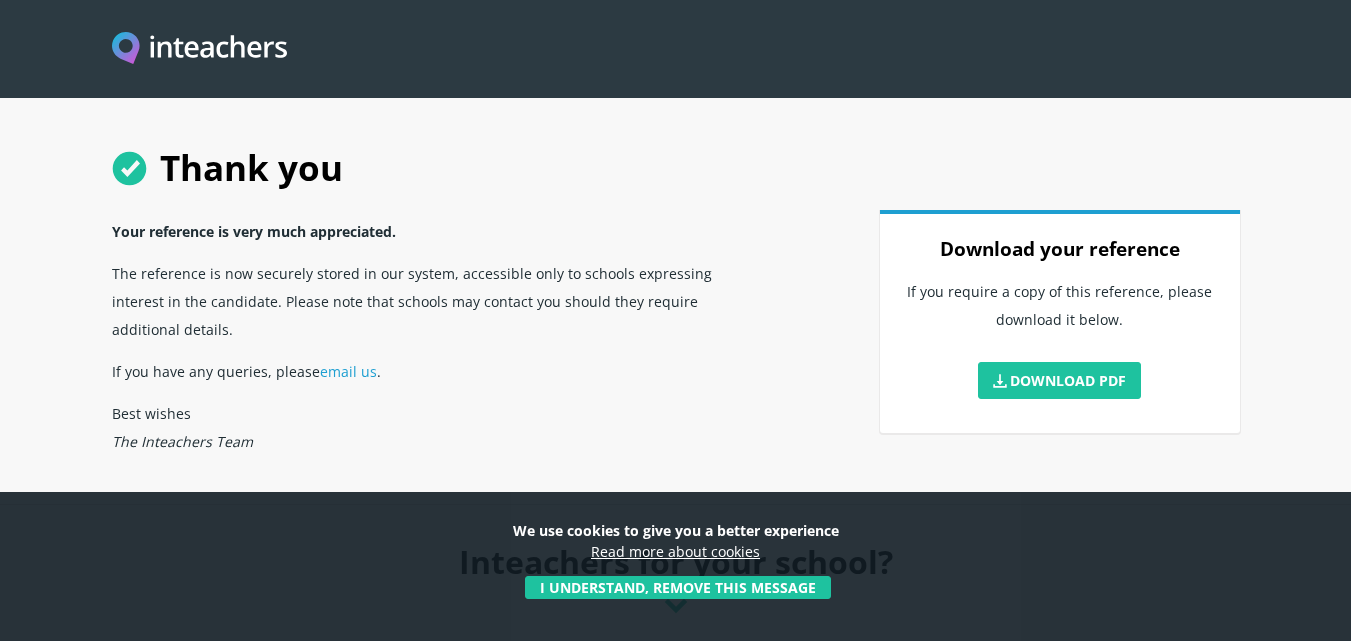 scroll, scrollTop: 0, scrollLeft: 0, axis: both 